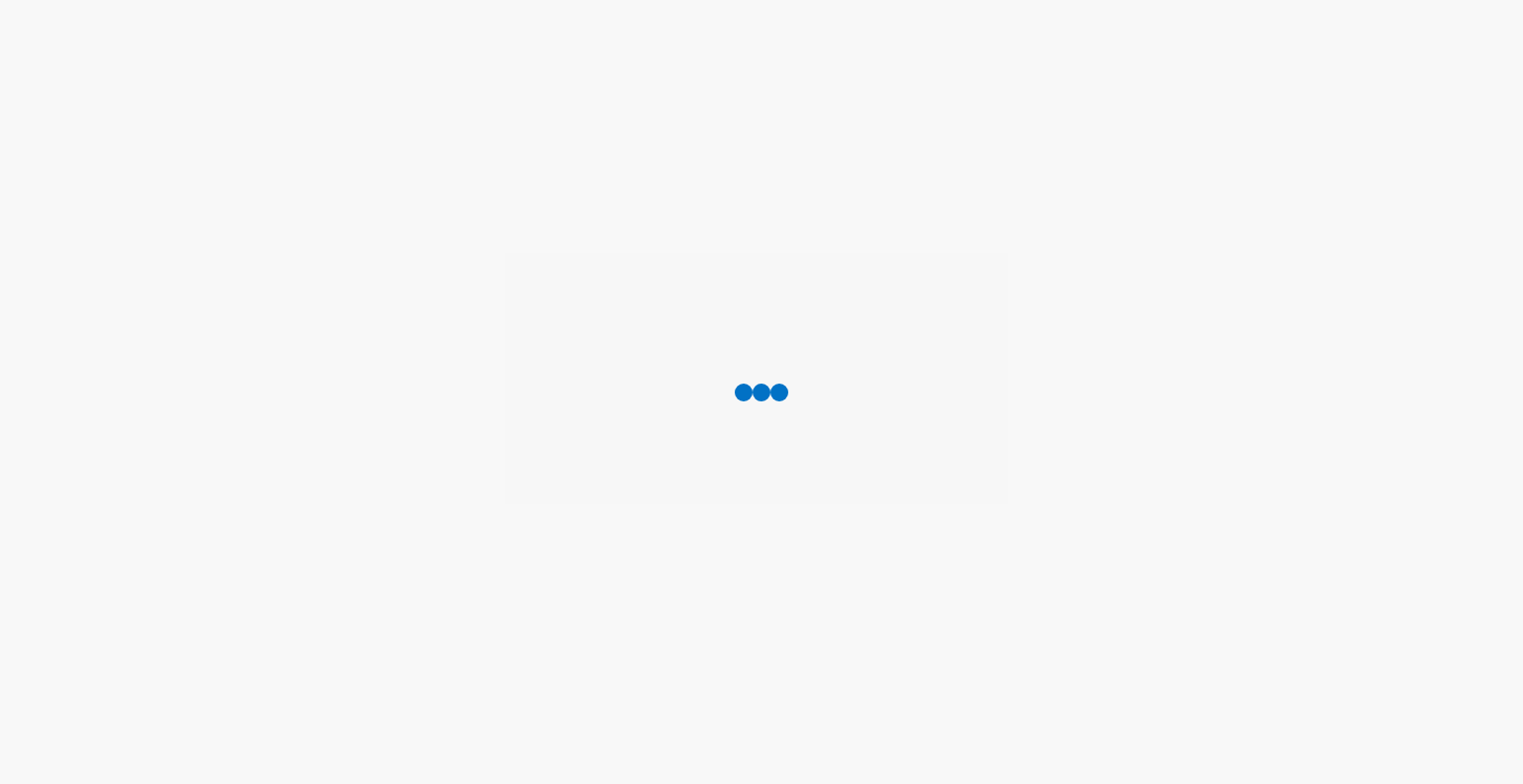 scroll, scrollTop: 0, scrollLeft: 0, axis: both 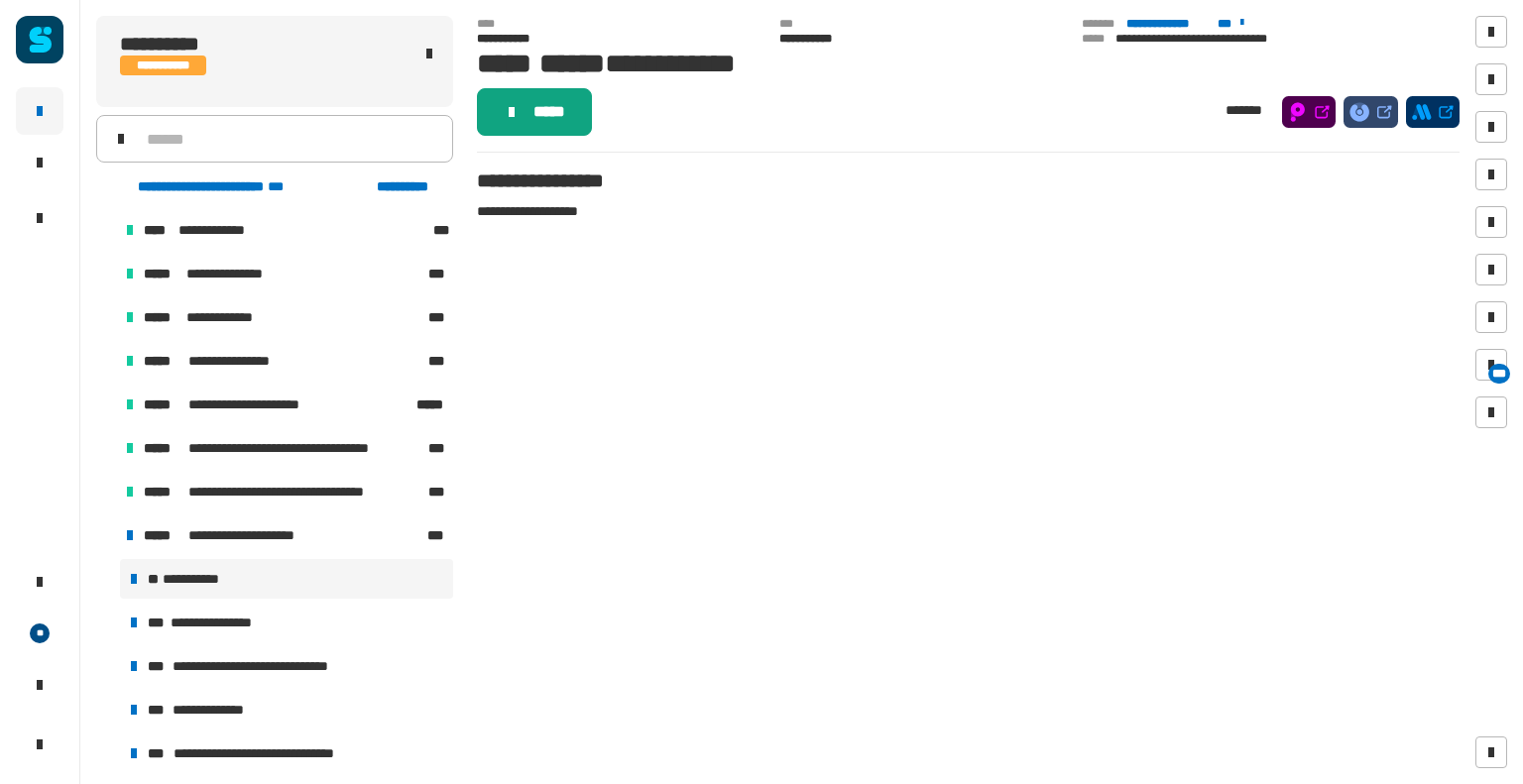 click on "*****" 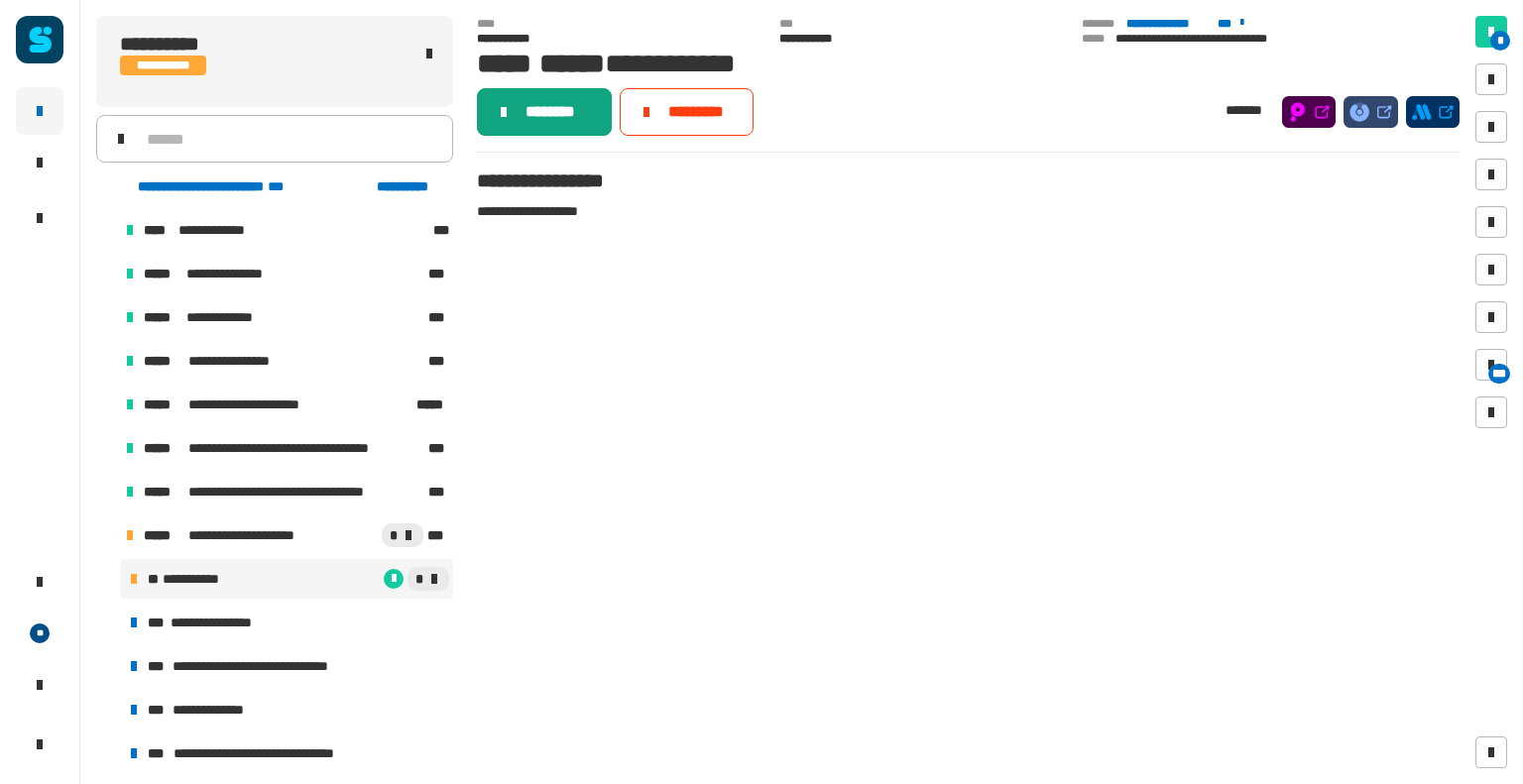 click on "********" 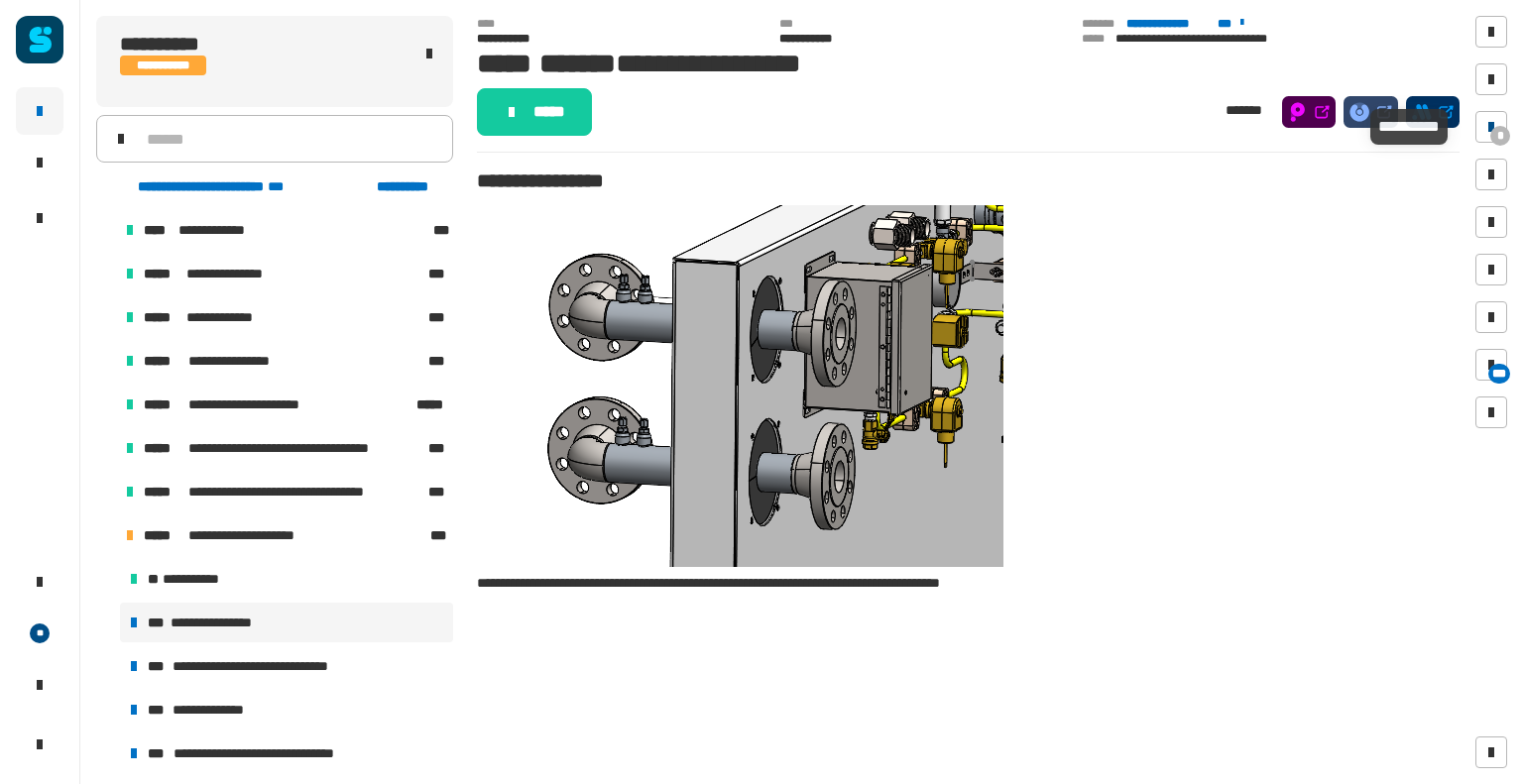 click at bounding box center [1491, 127] 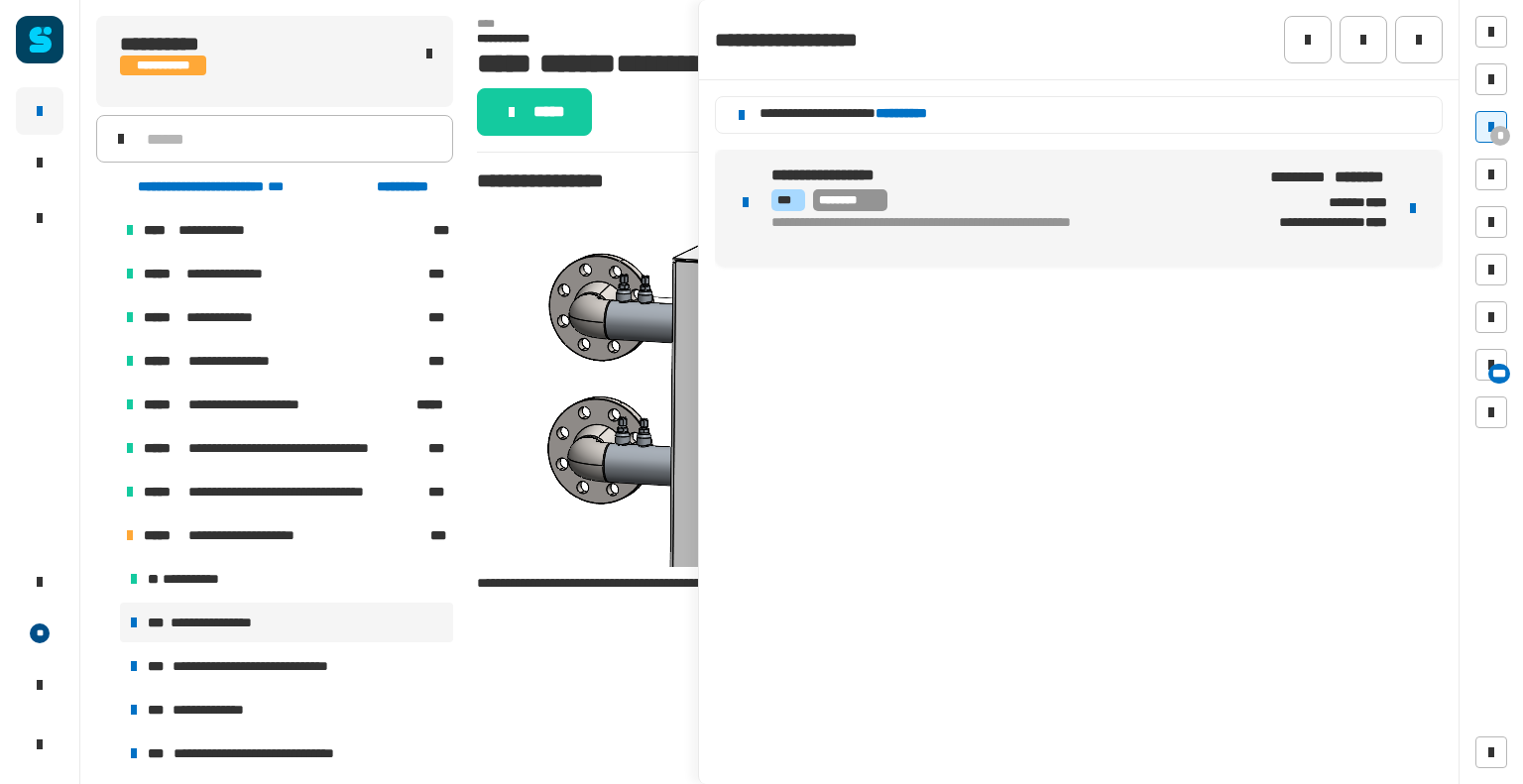 click on "**********" 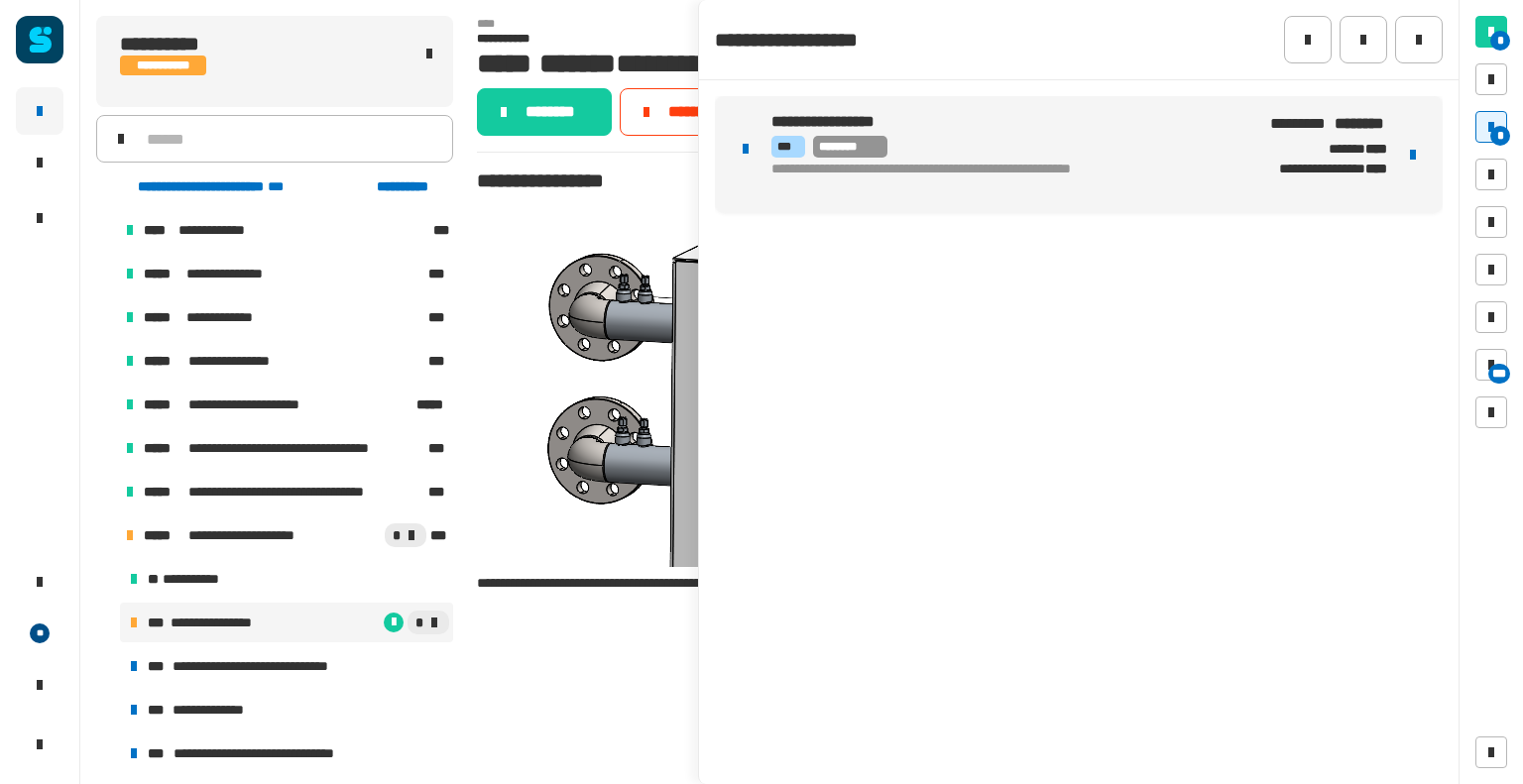click at bounding box center (1413, 155) 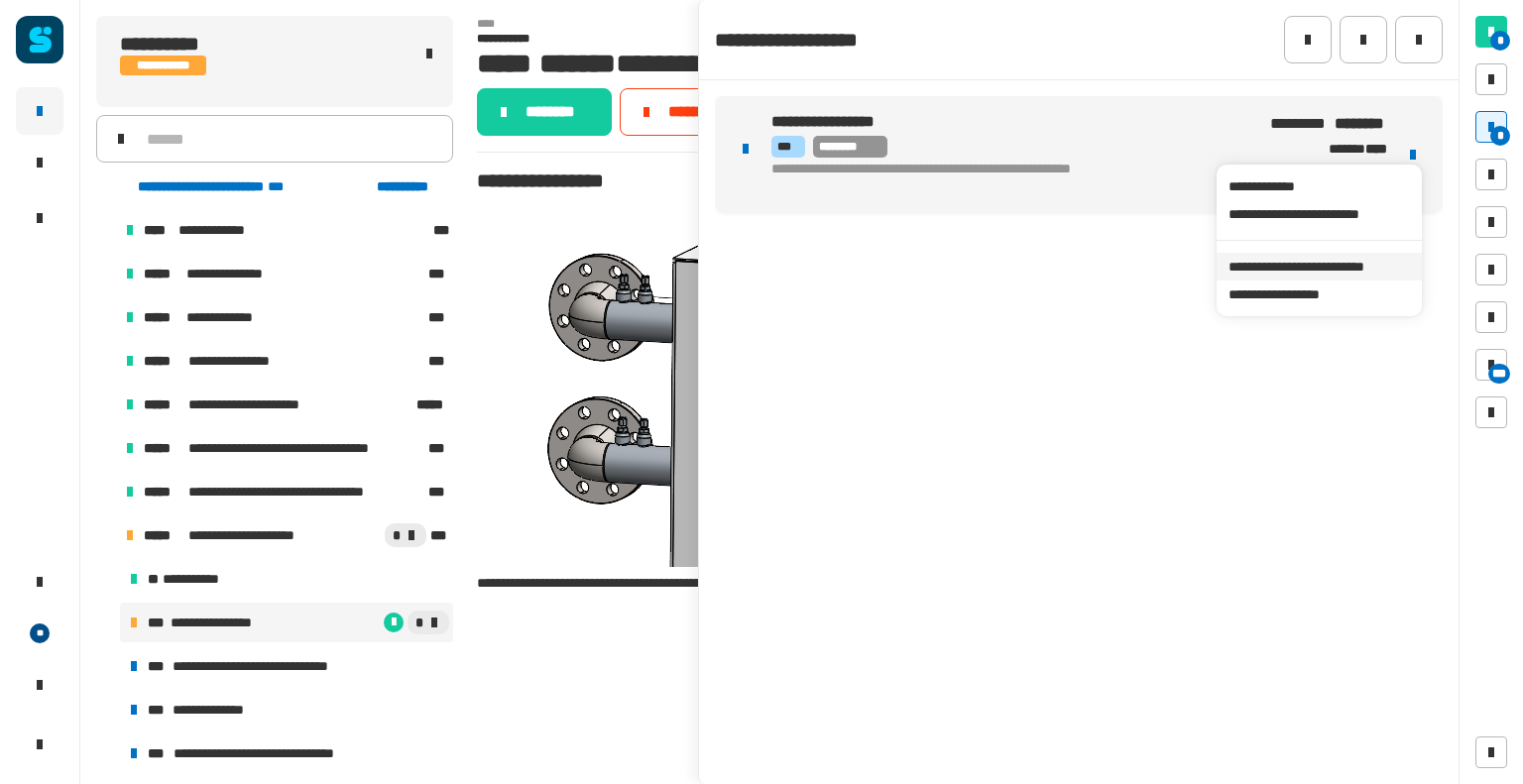 click on "**********" at bounding box center (1319, 267) 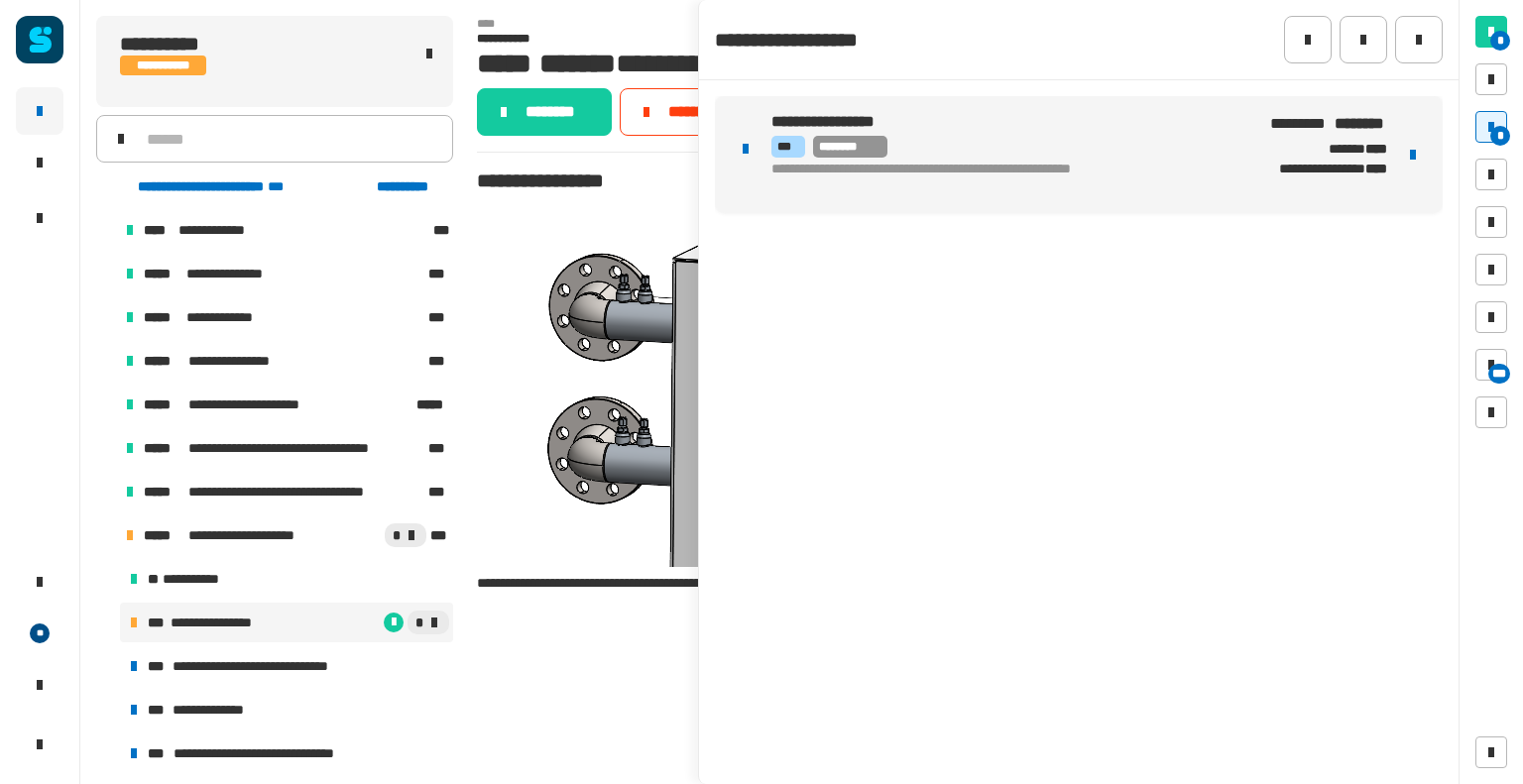 click on "**********" at bounding box center [1006, 178] 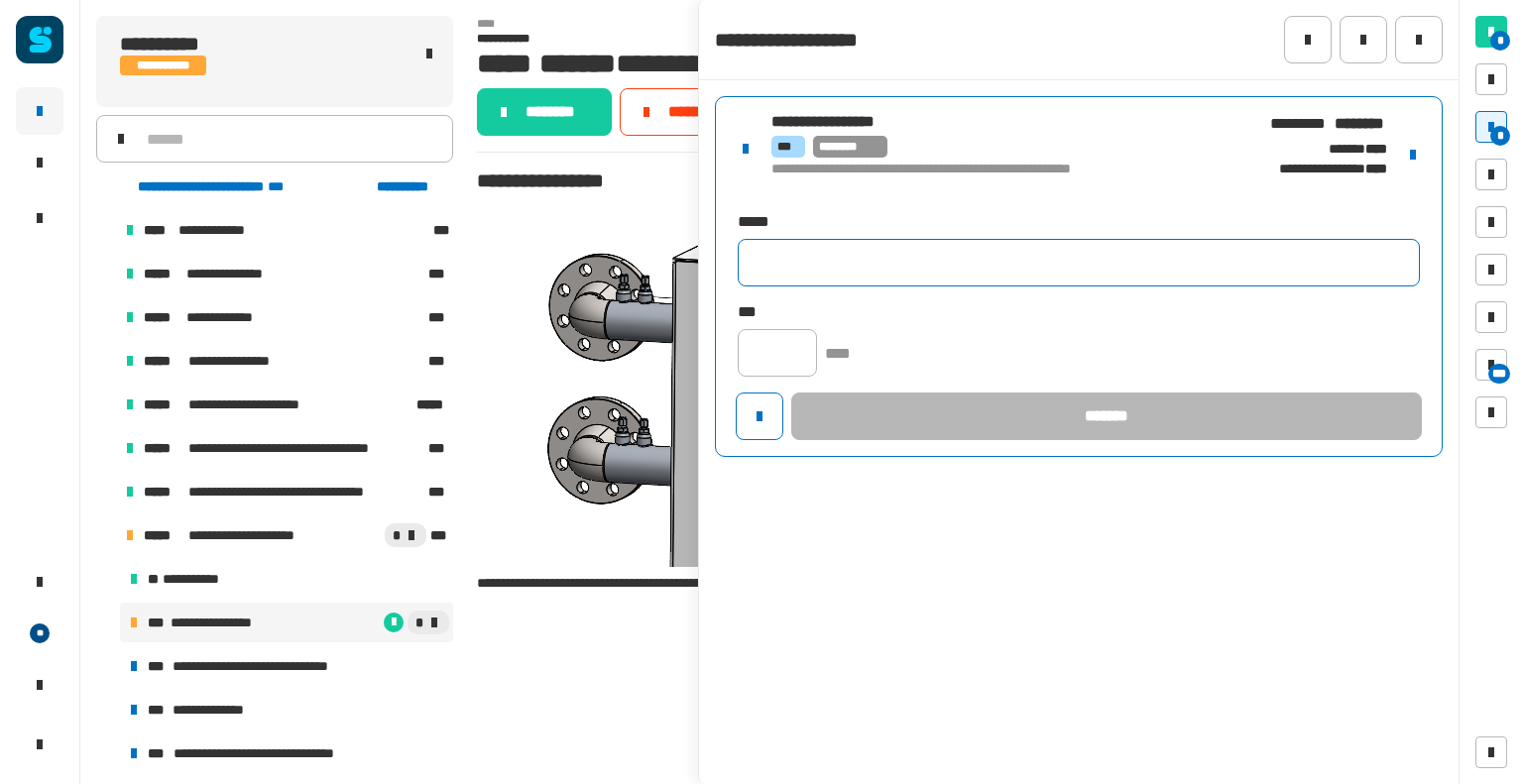paste on "**********" 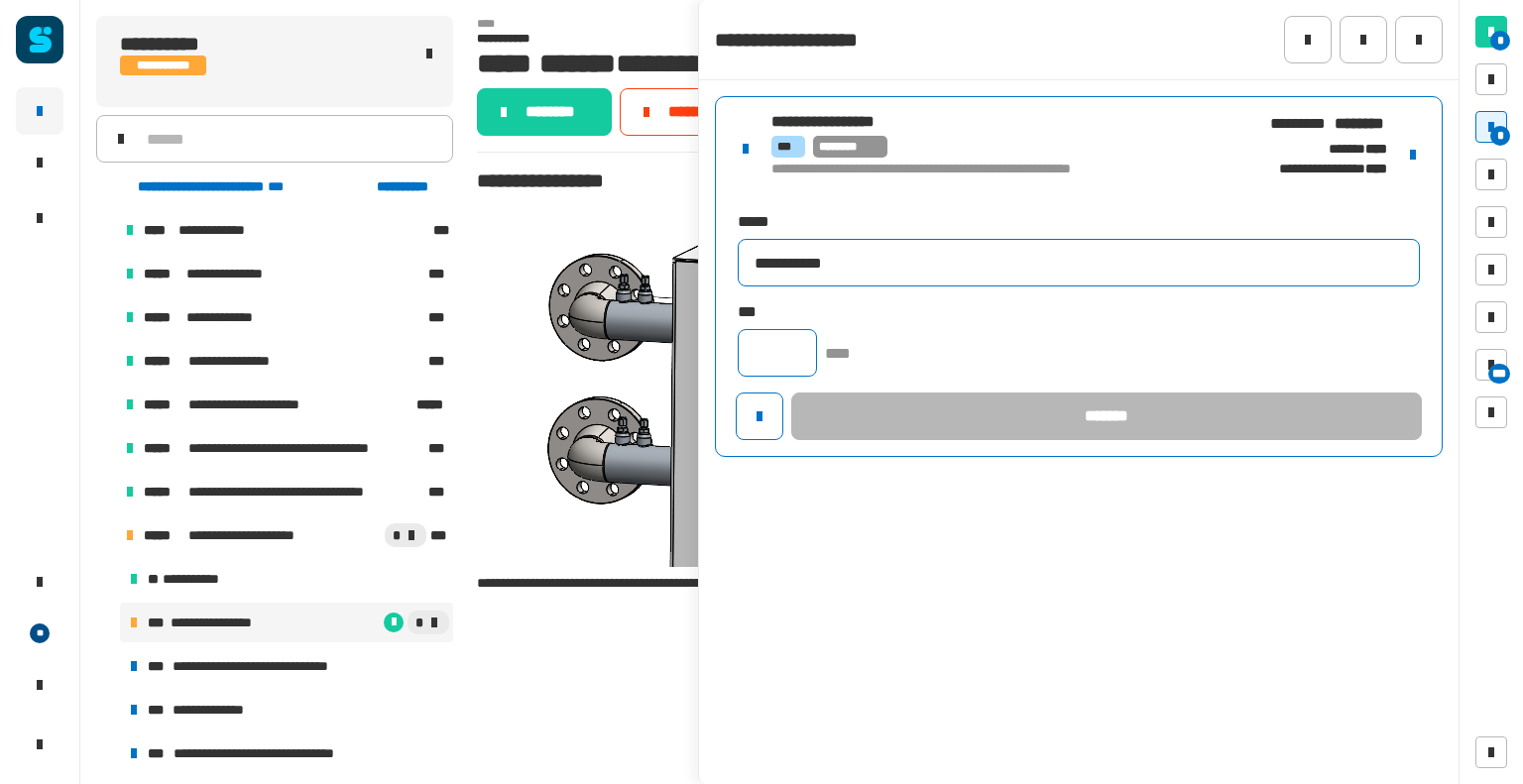 type on "**********" 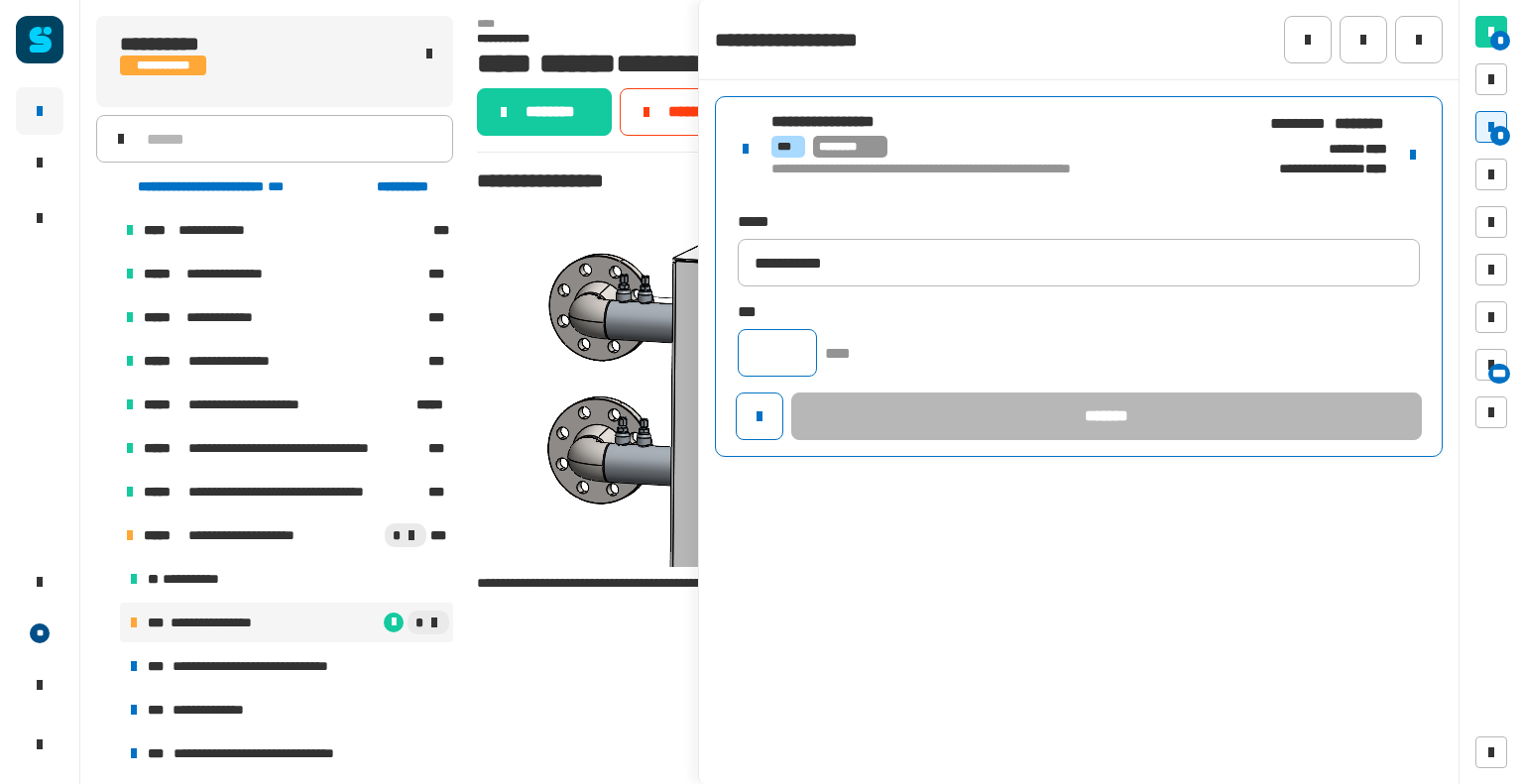 click 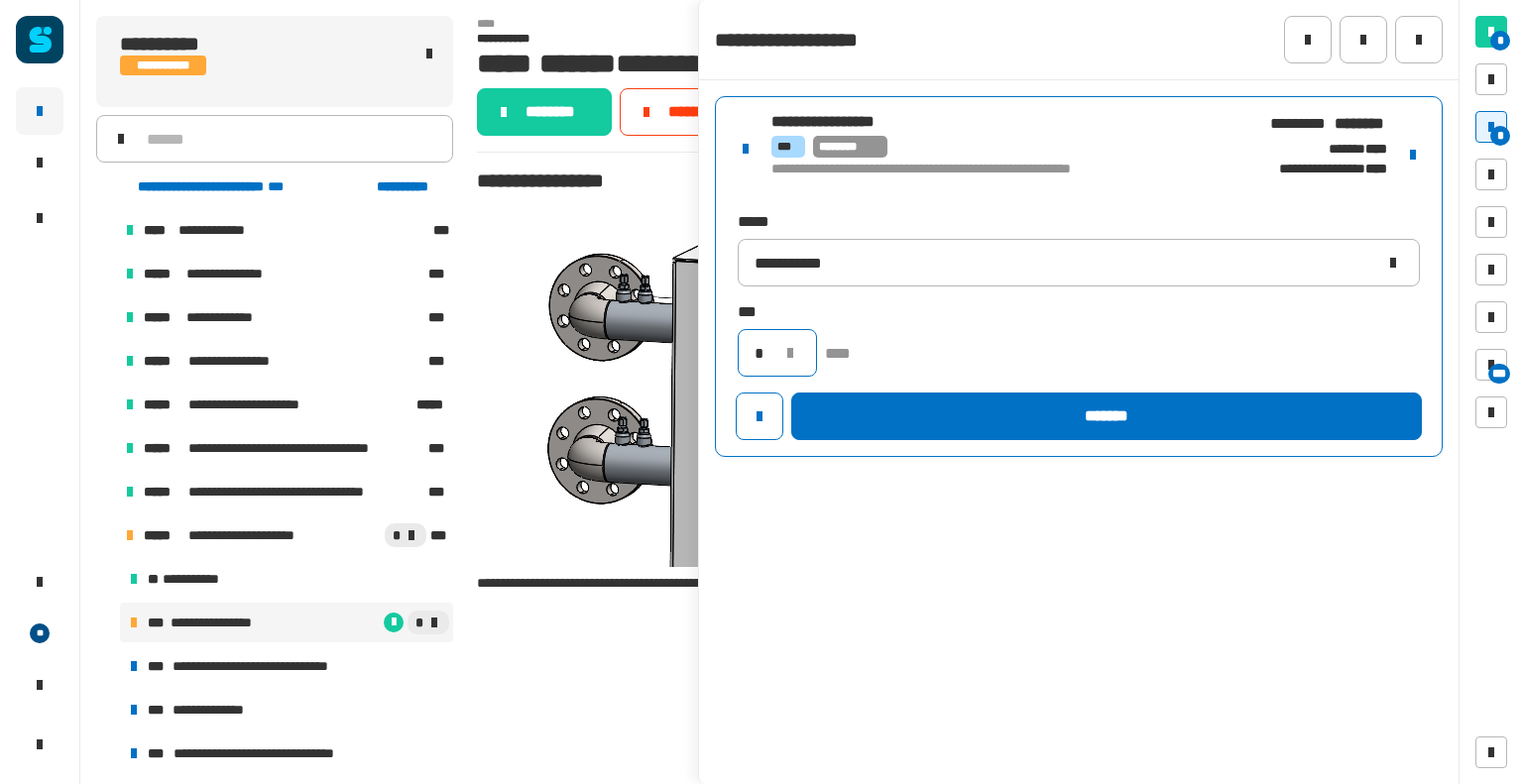 type on "*" 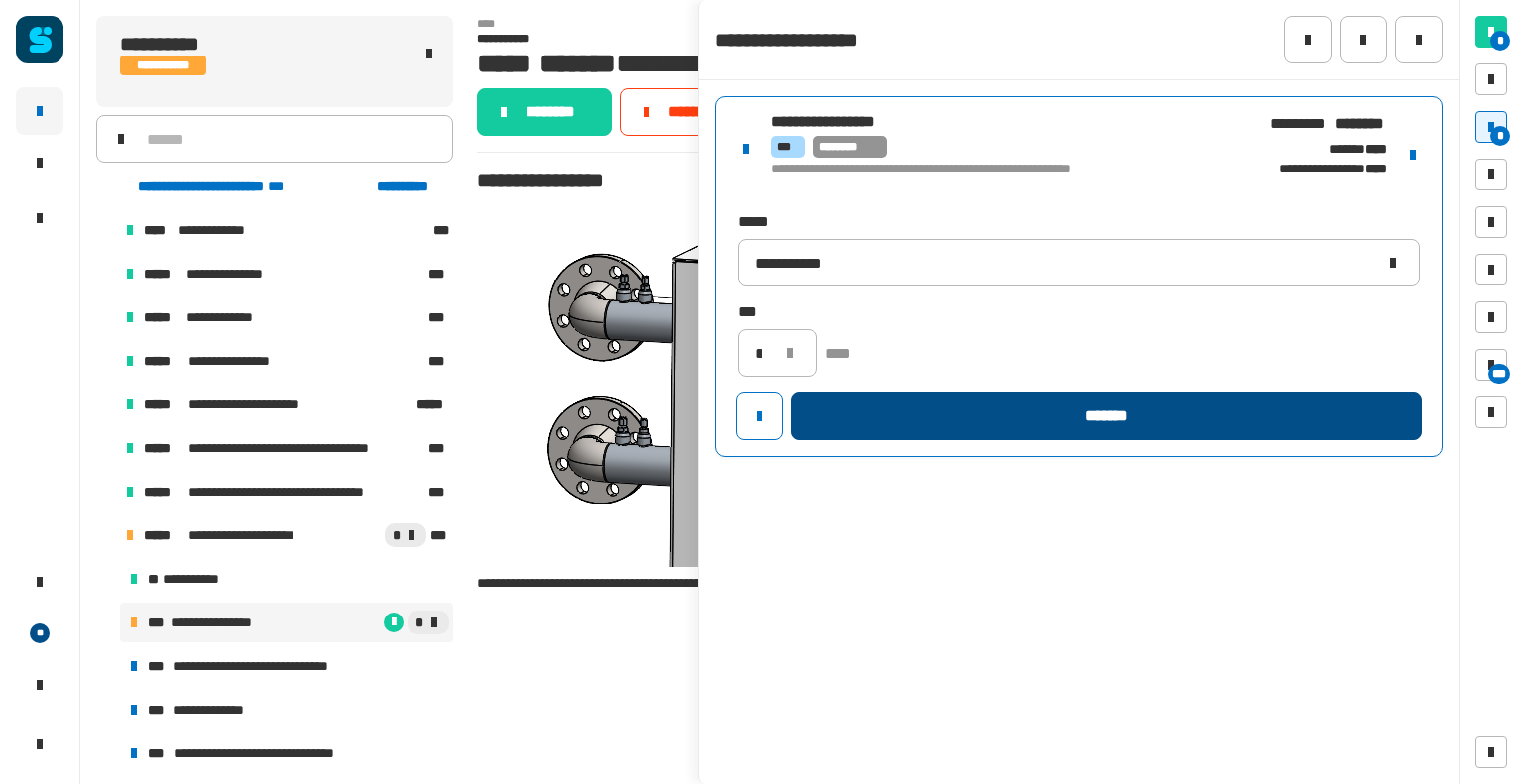 click on "*******" 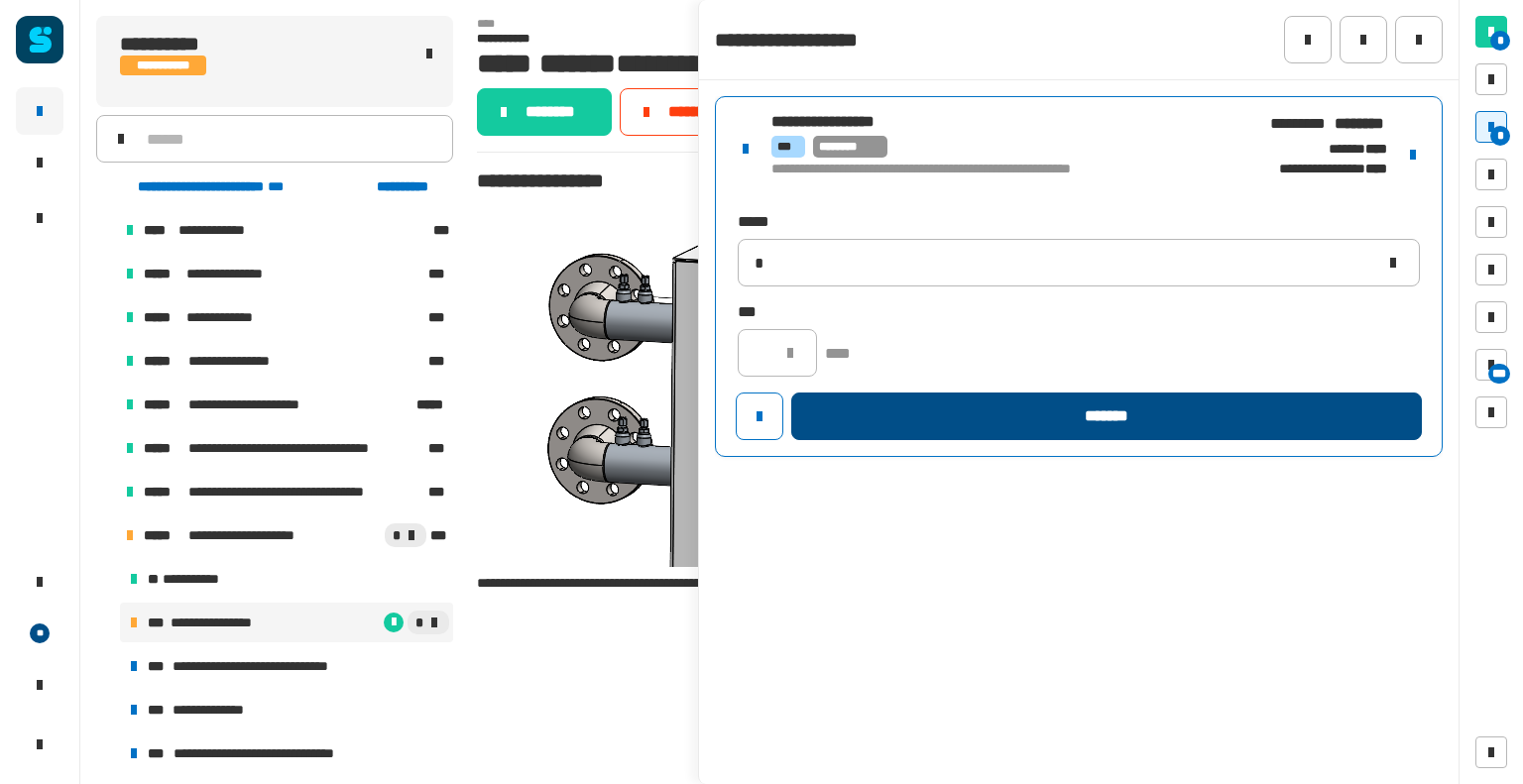 type 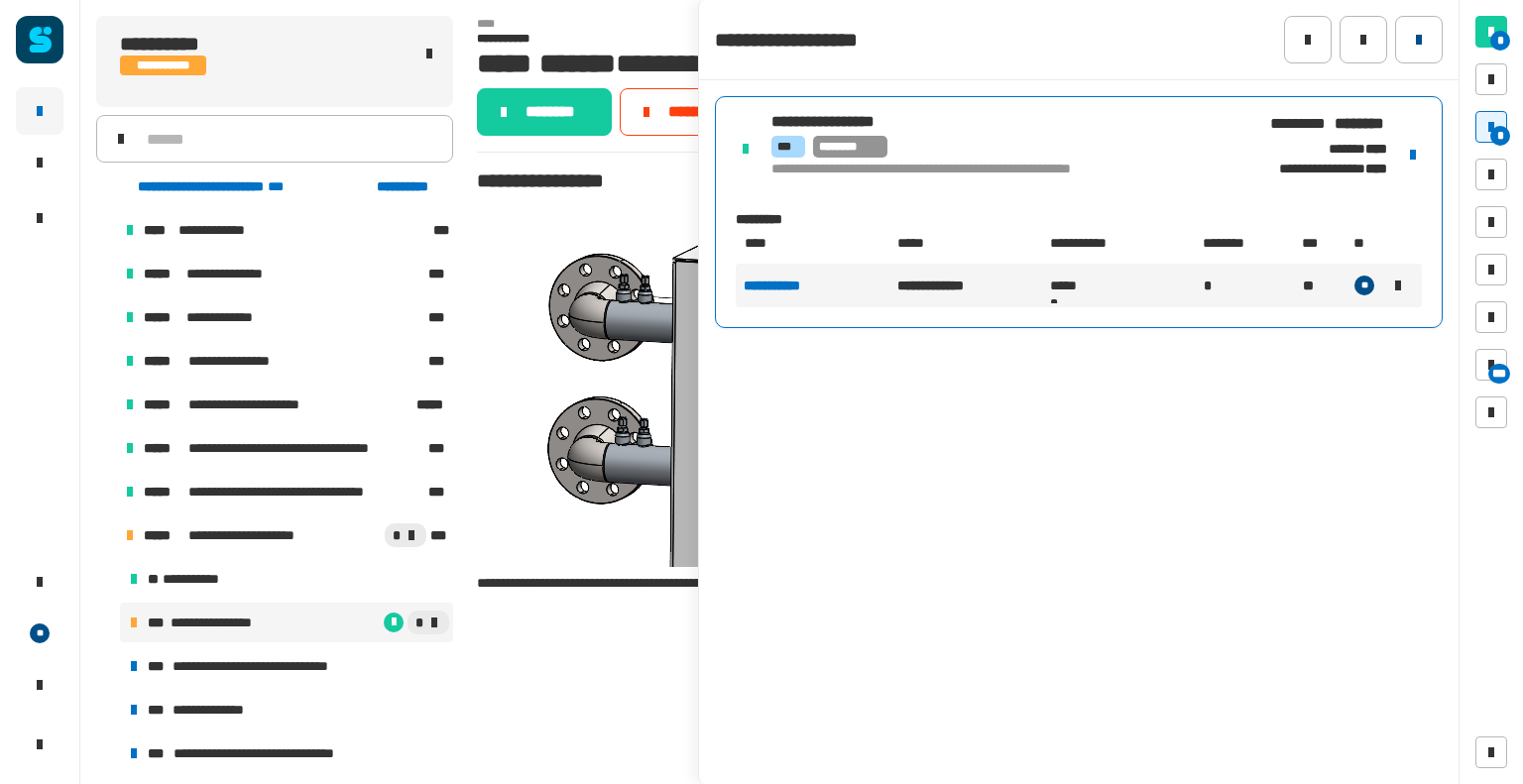 click 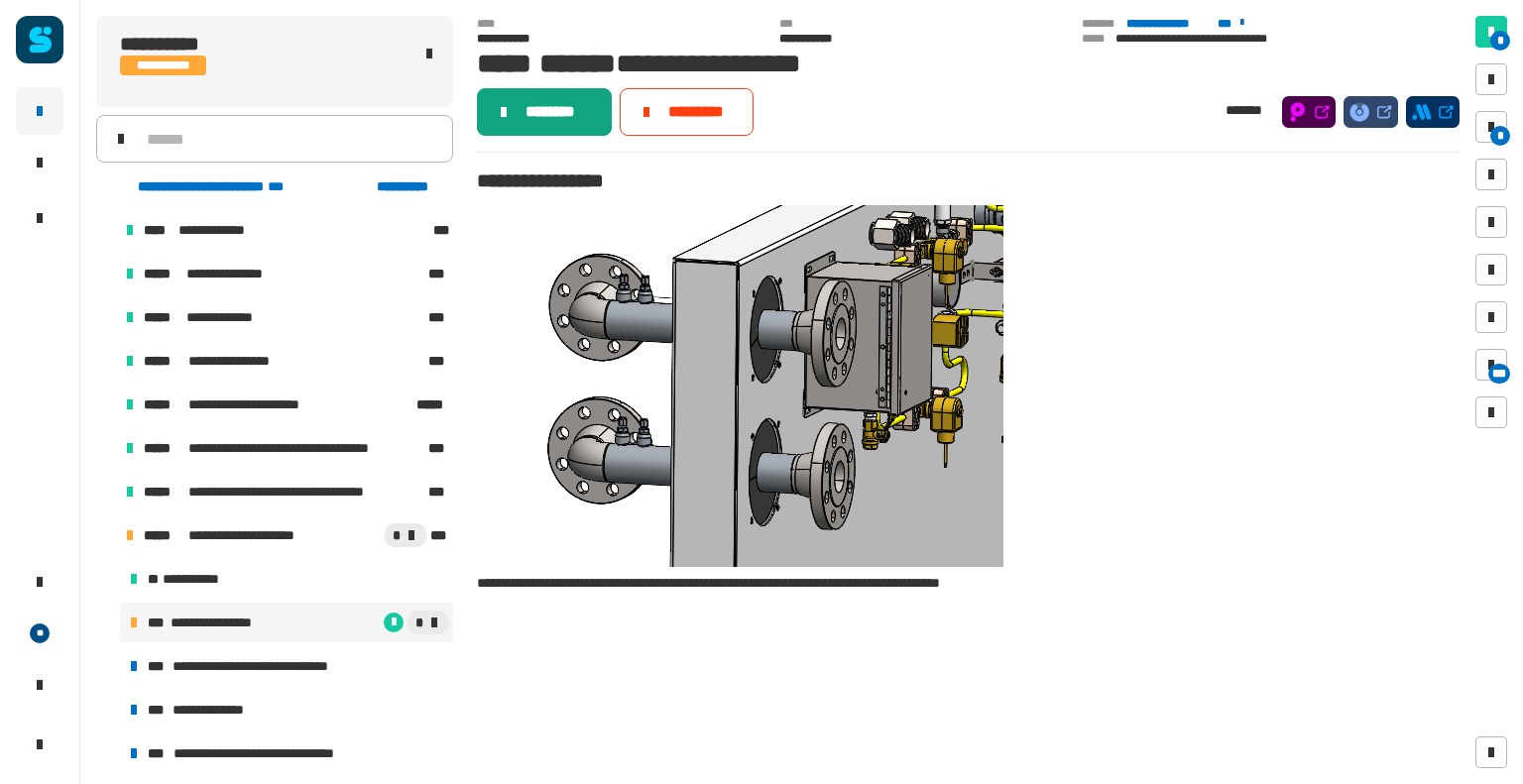 click on "********" 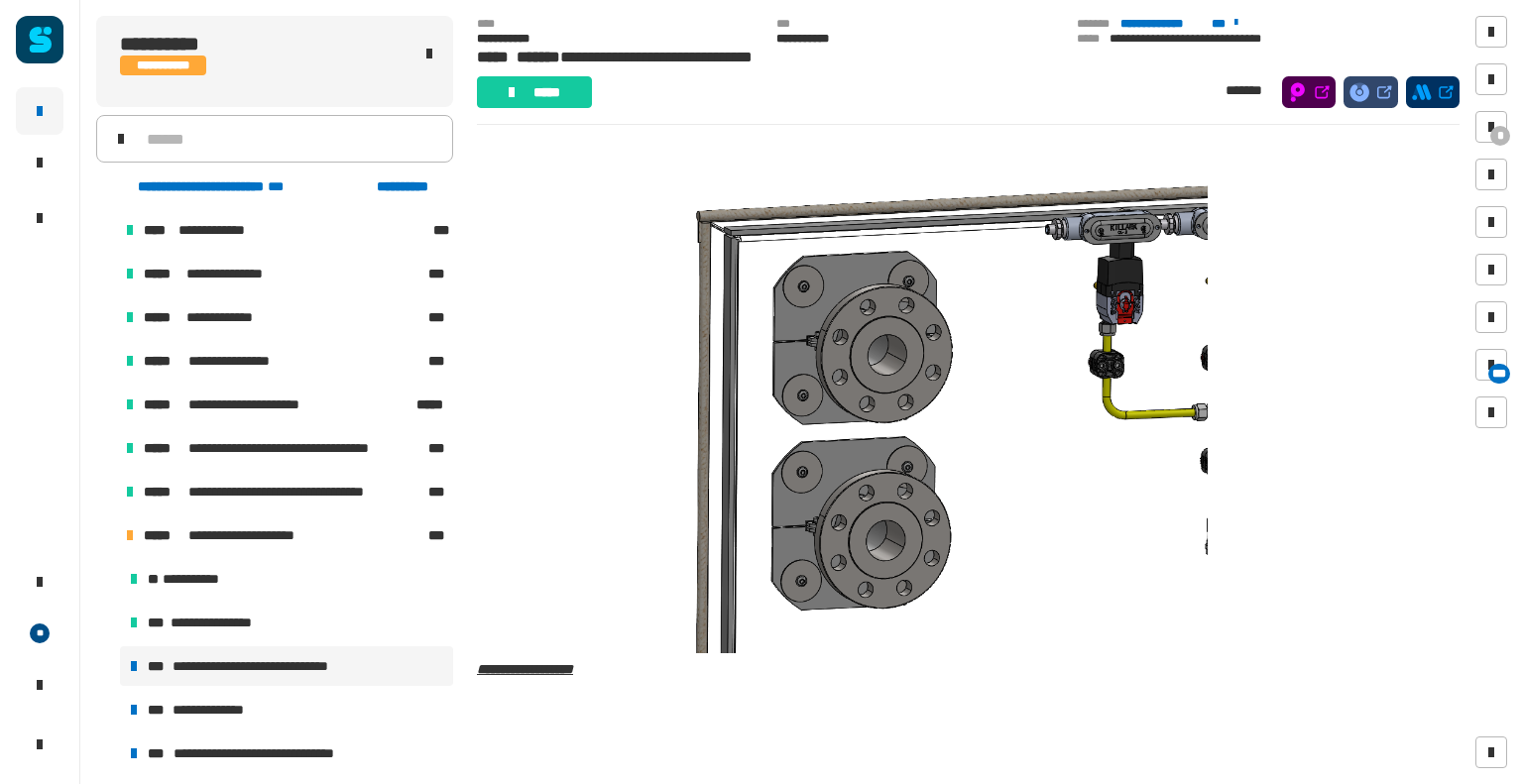 scroll, scrollTop: 71, scrollLeft: 0, axis: vertical 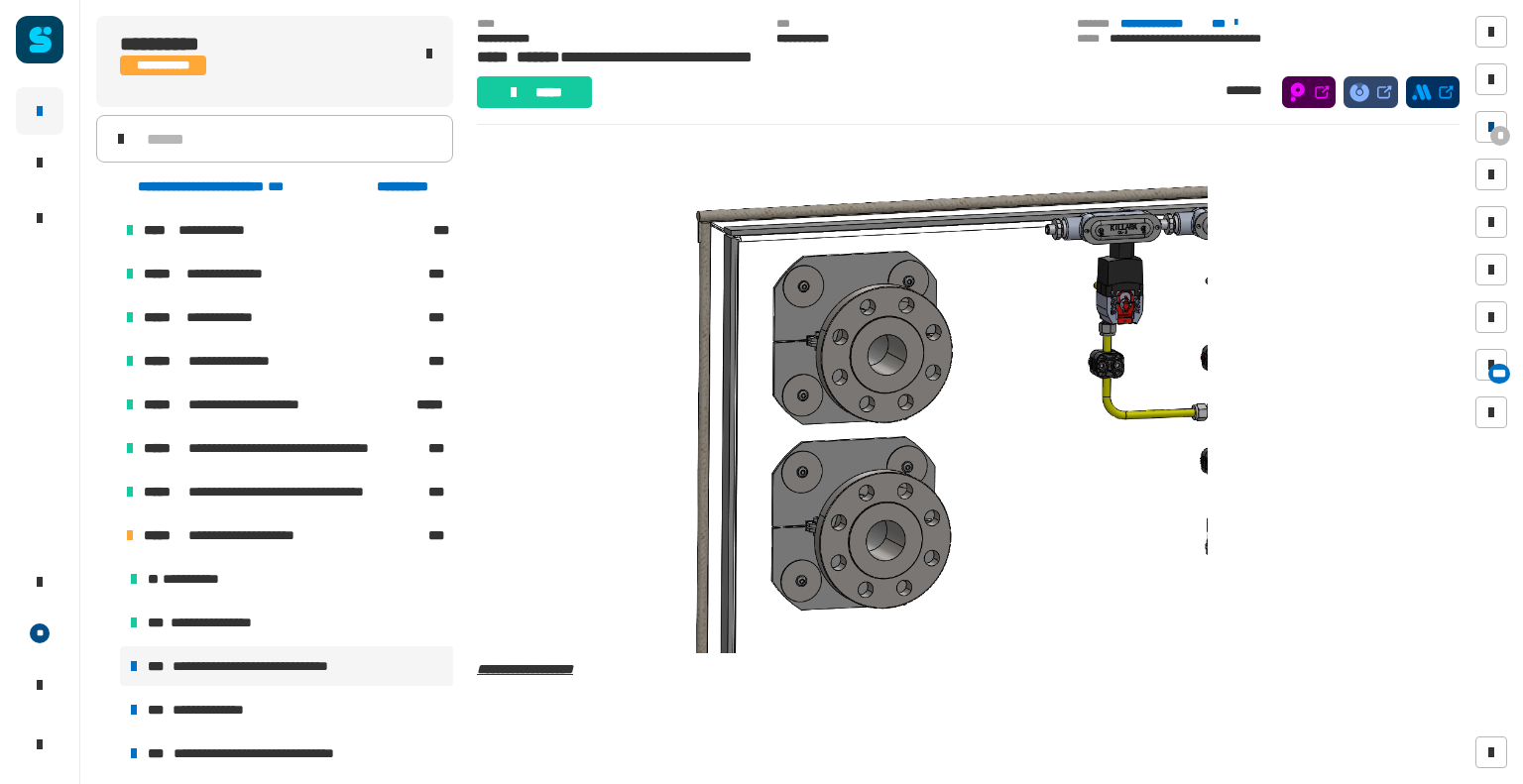 click on "*" at bounding box center (1500, 136) 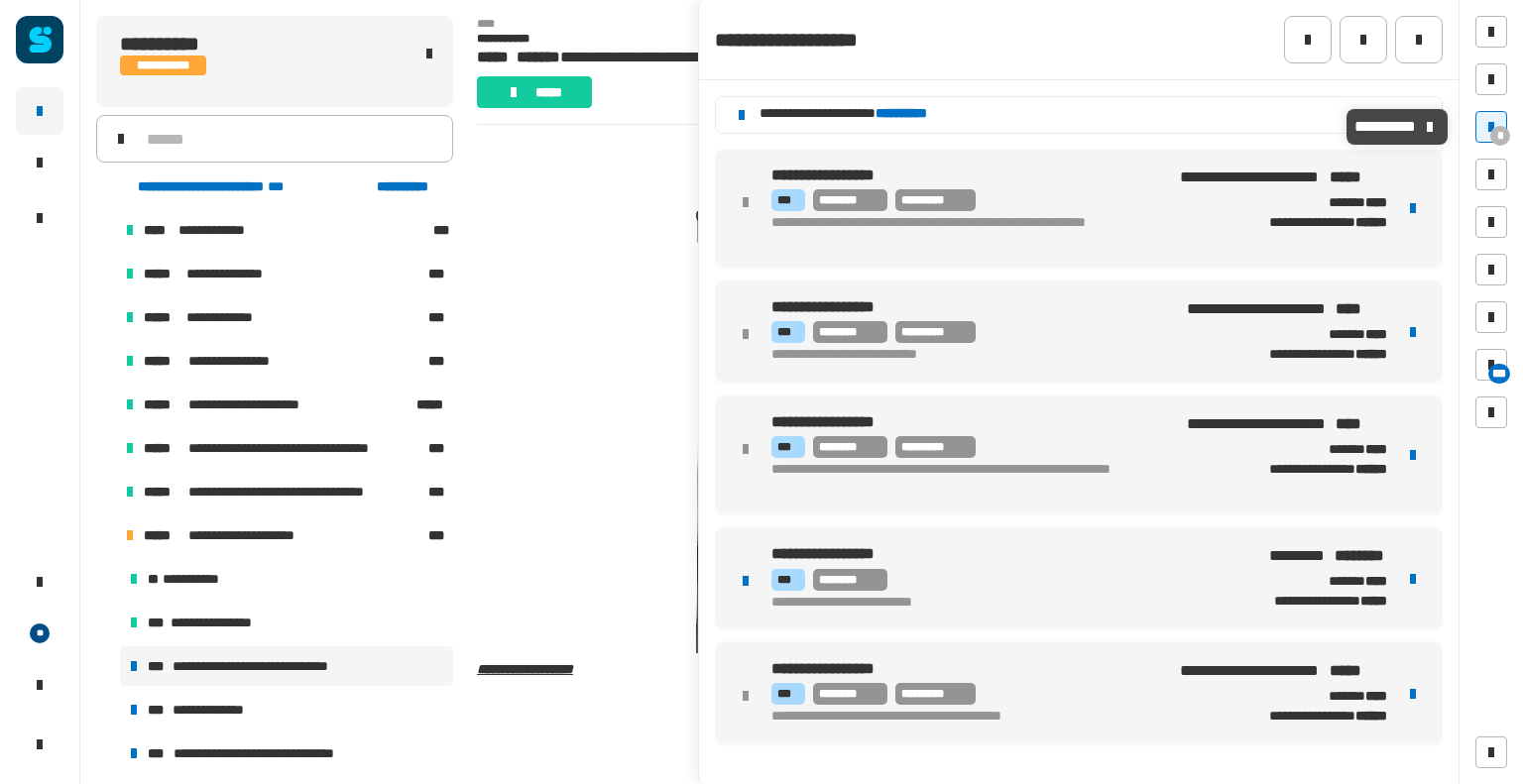 click on "**********" 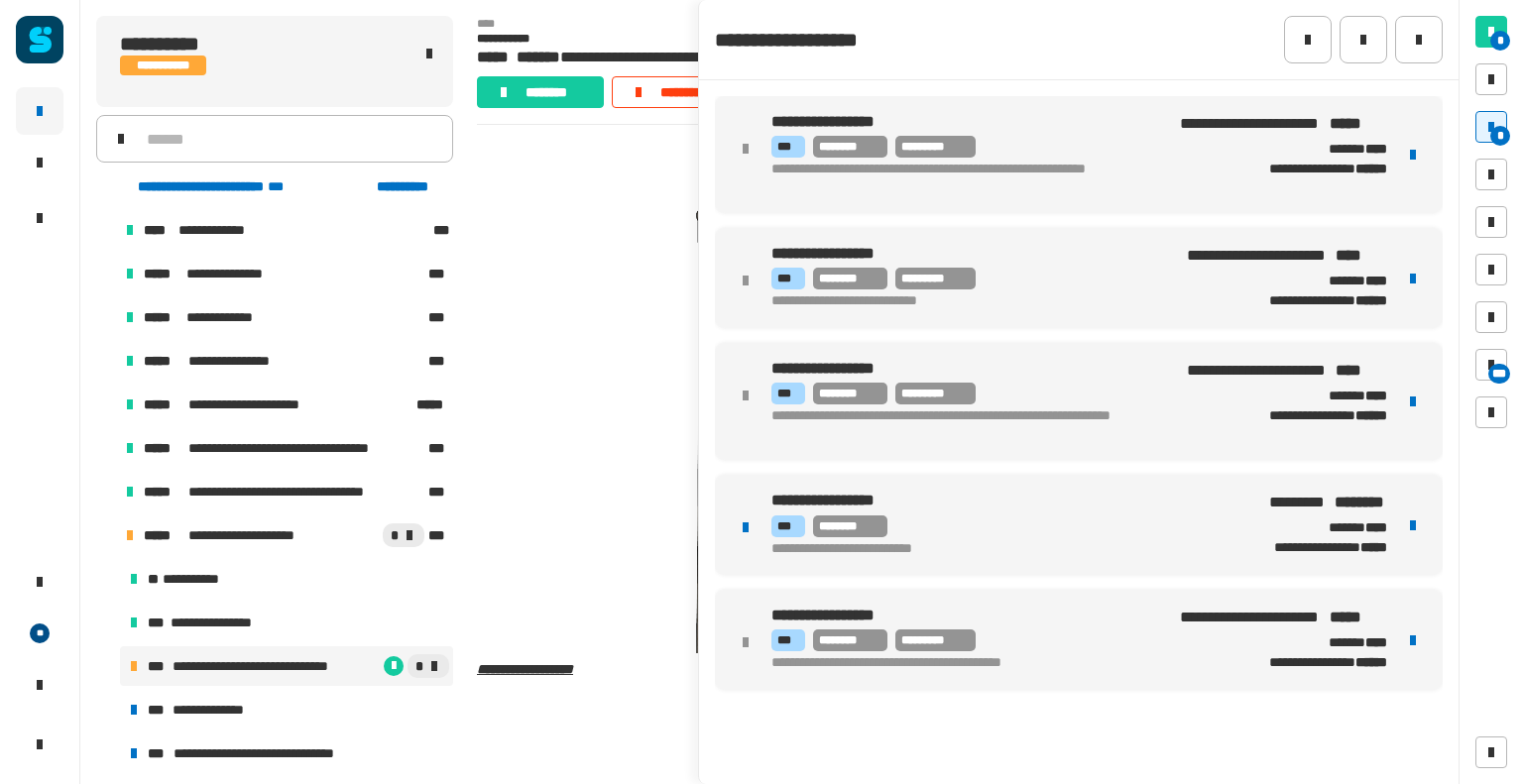 click on "**********" at bounding box center (1002, 550) 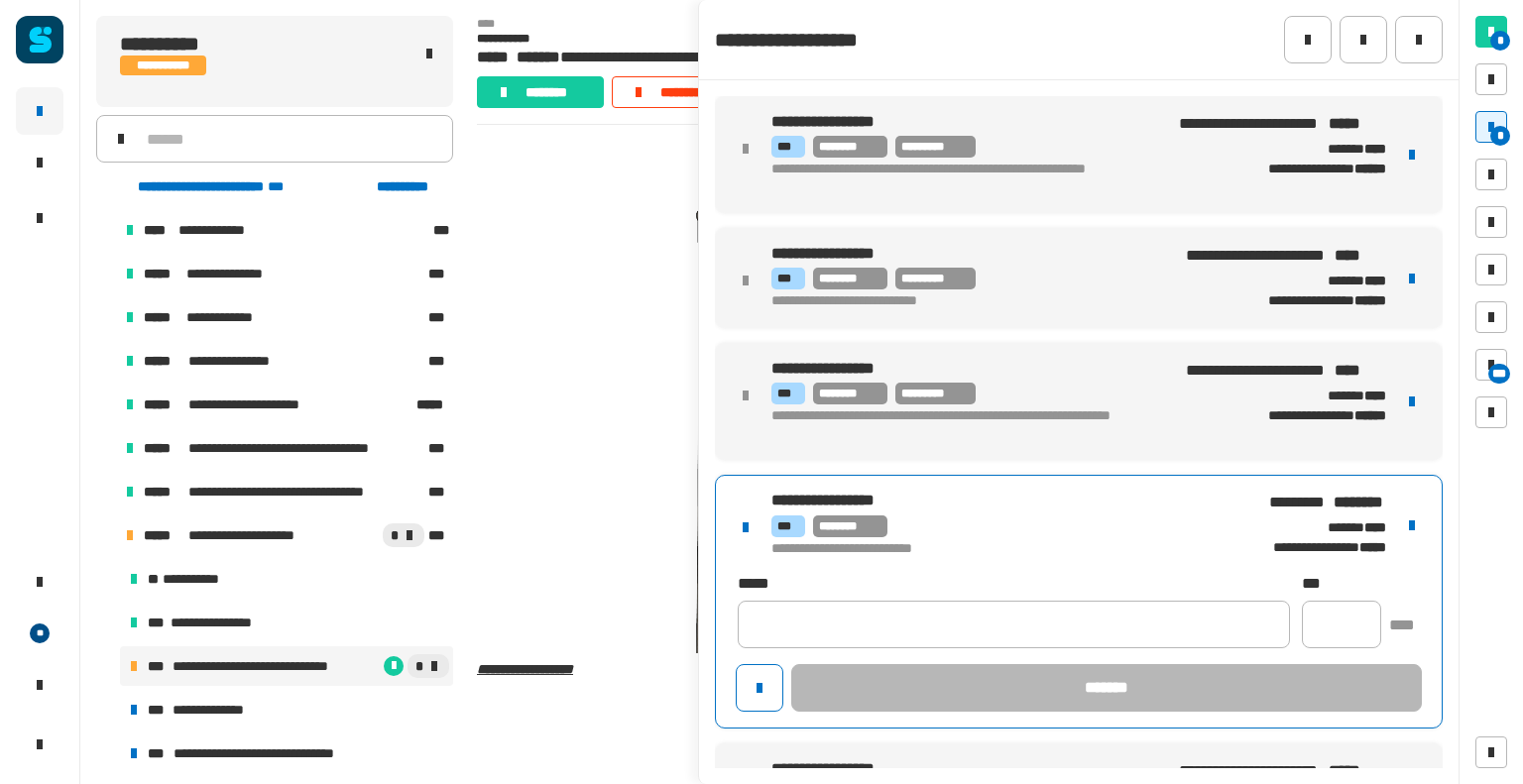 click at bounding box center (1412, 525) 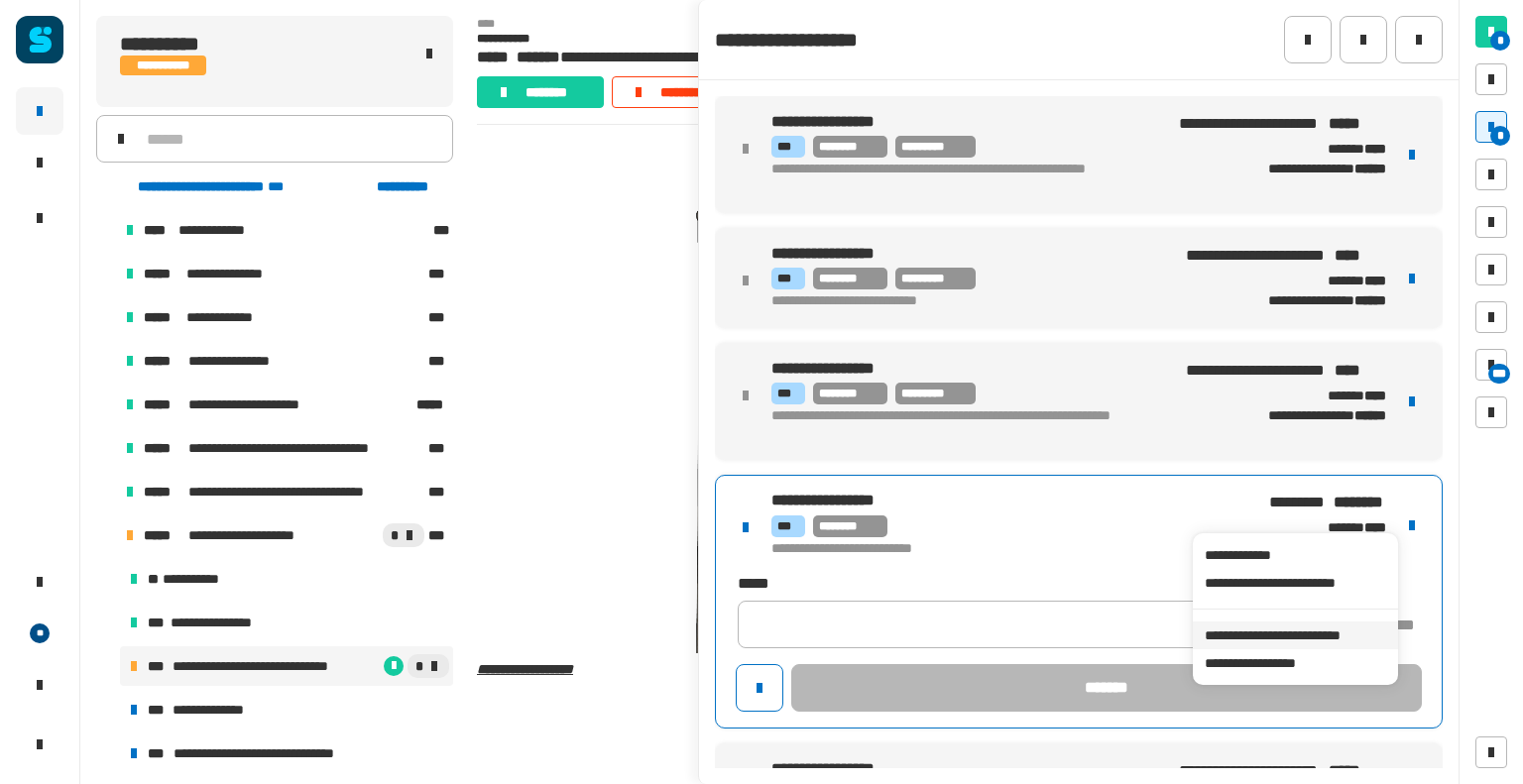click on "**********" at bounding box center (1295, 635) 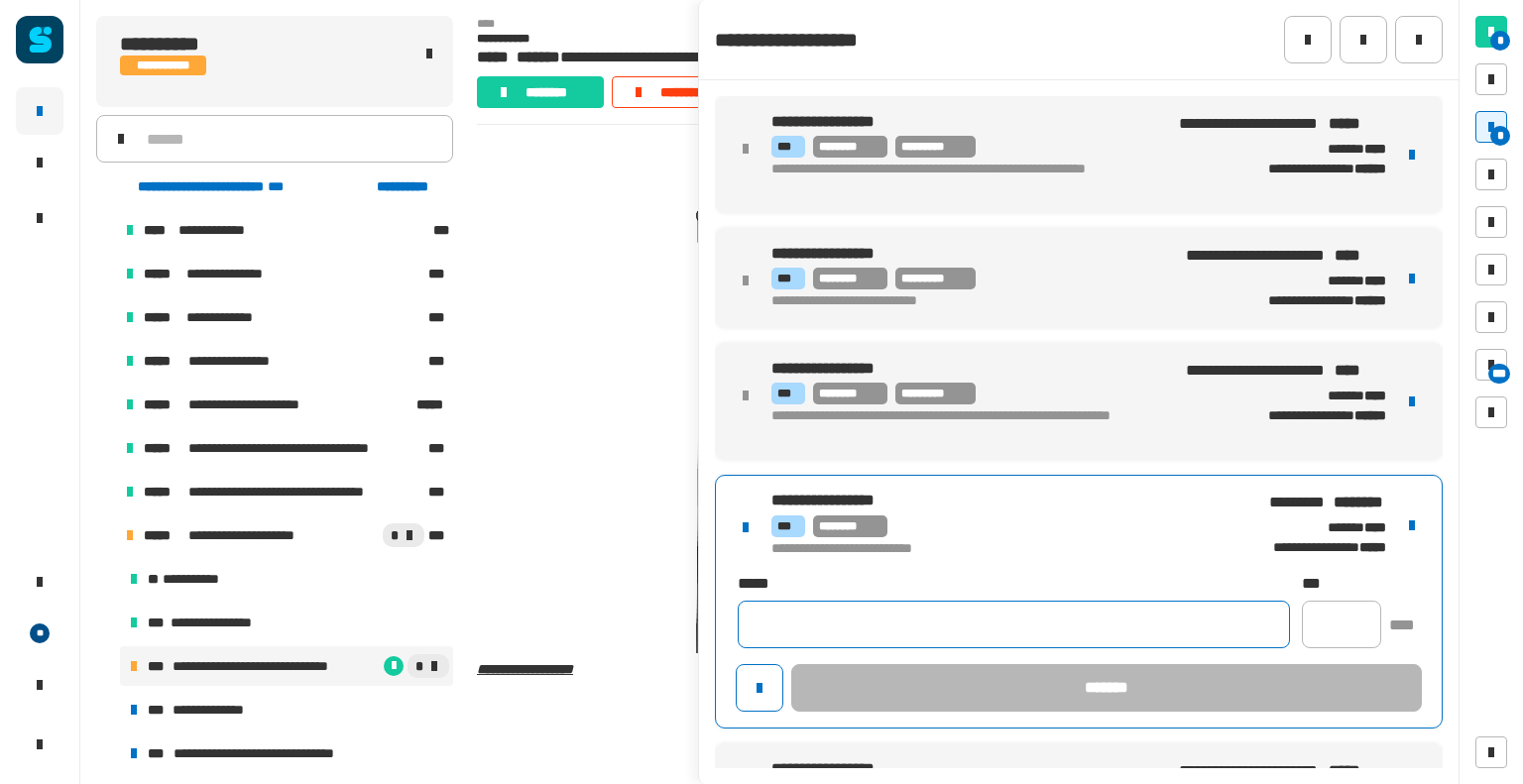 click 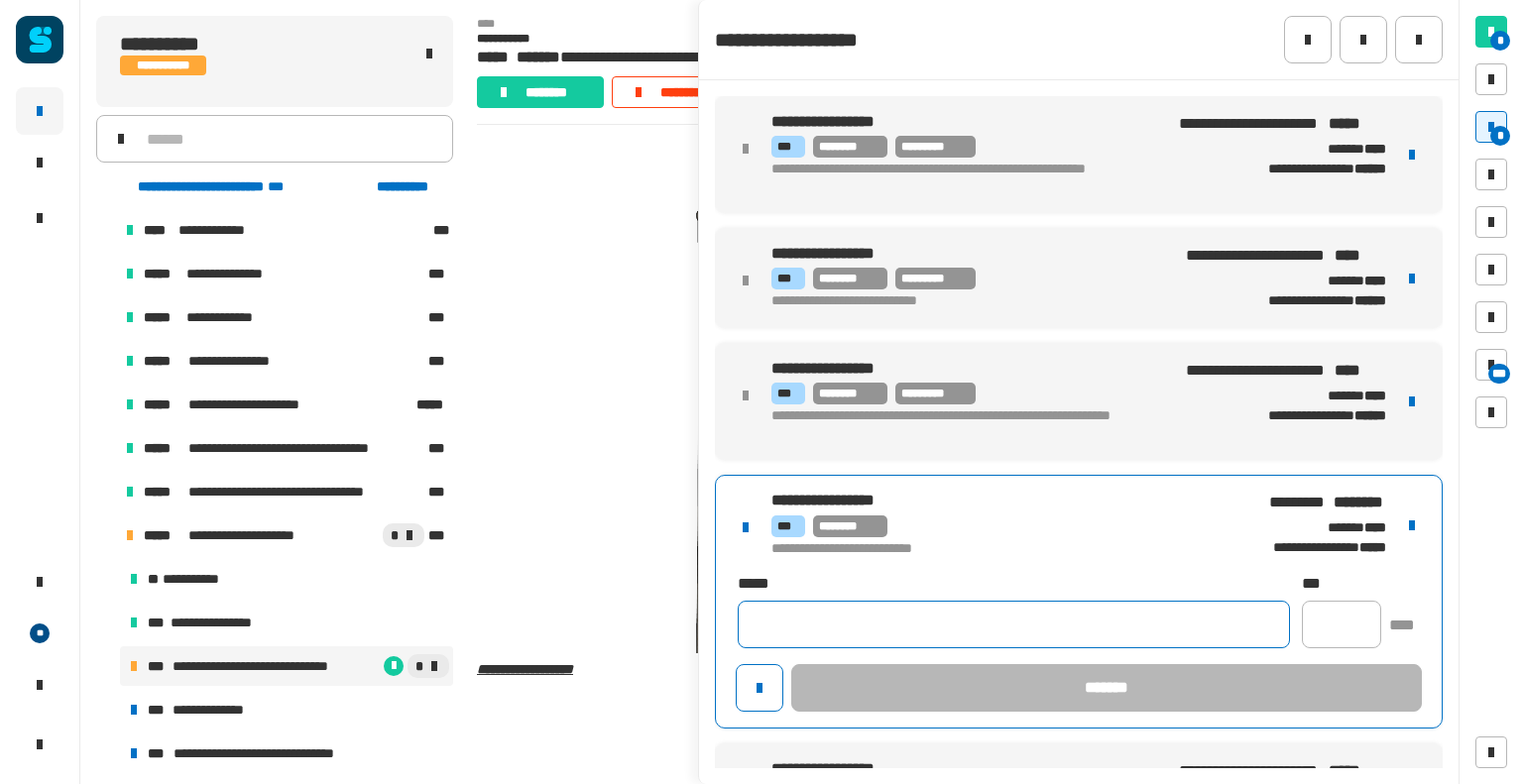 paste on "**********" 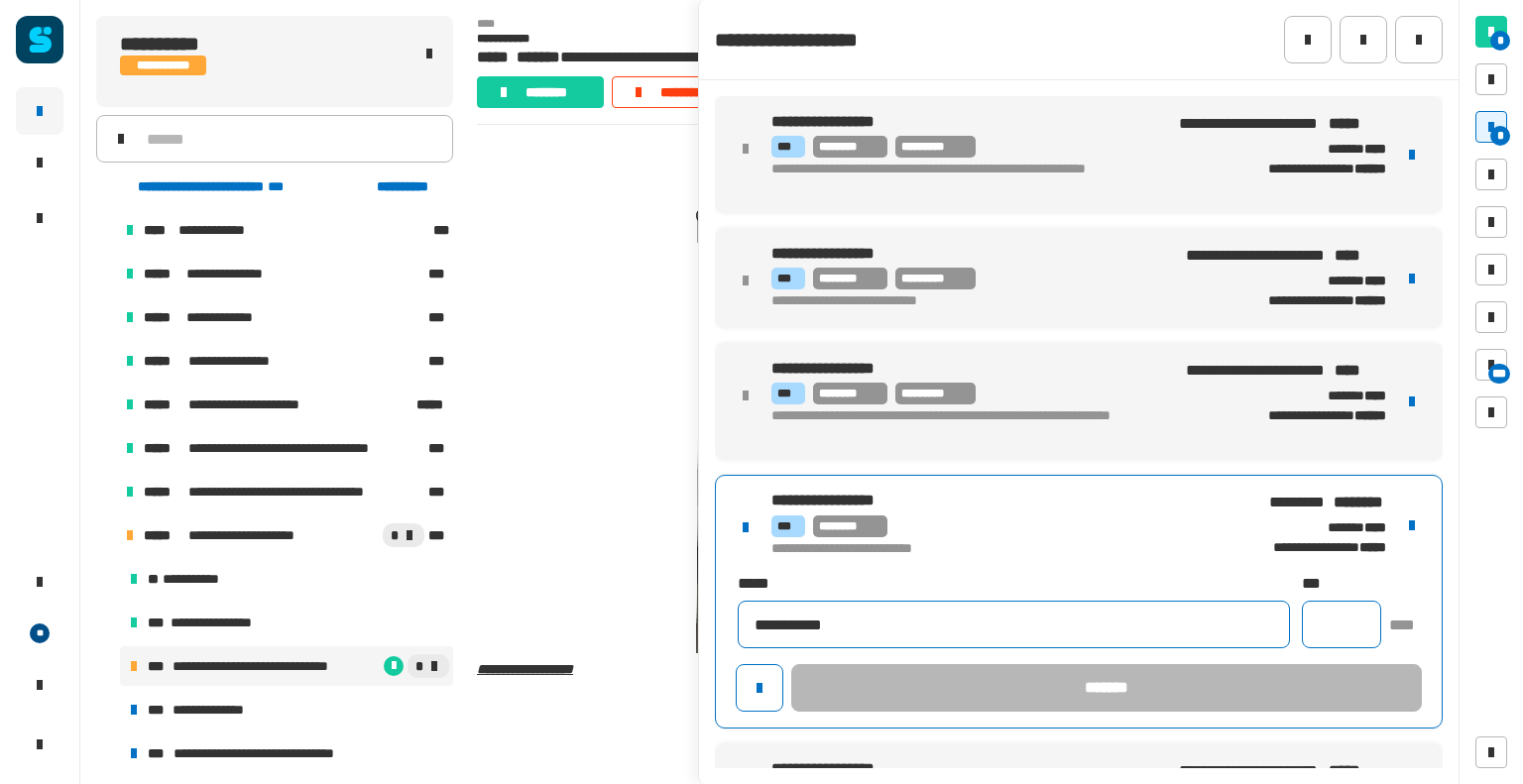 type on "**********" 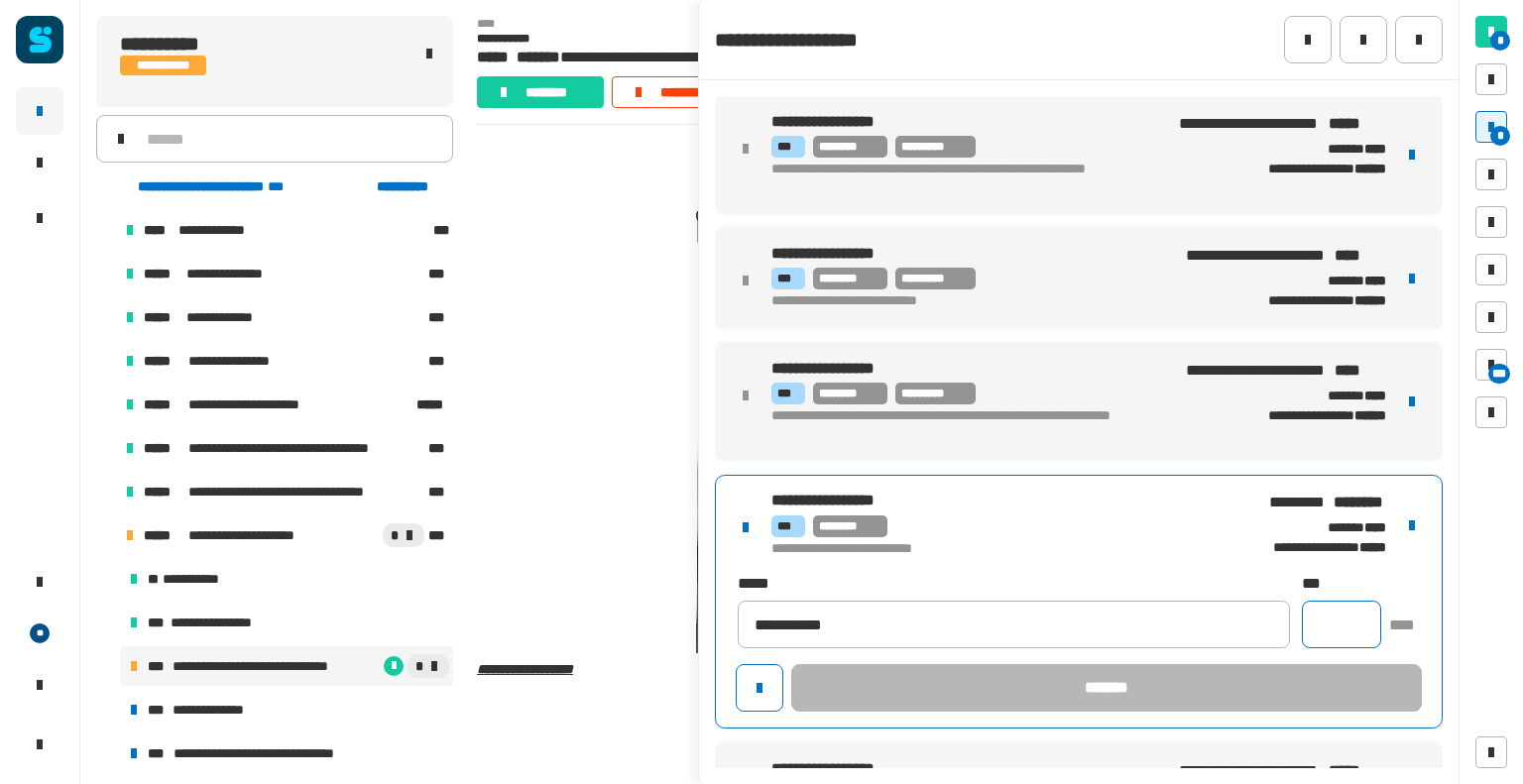 click 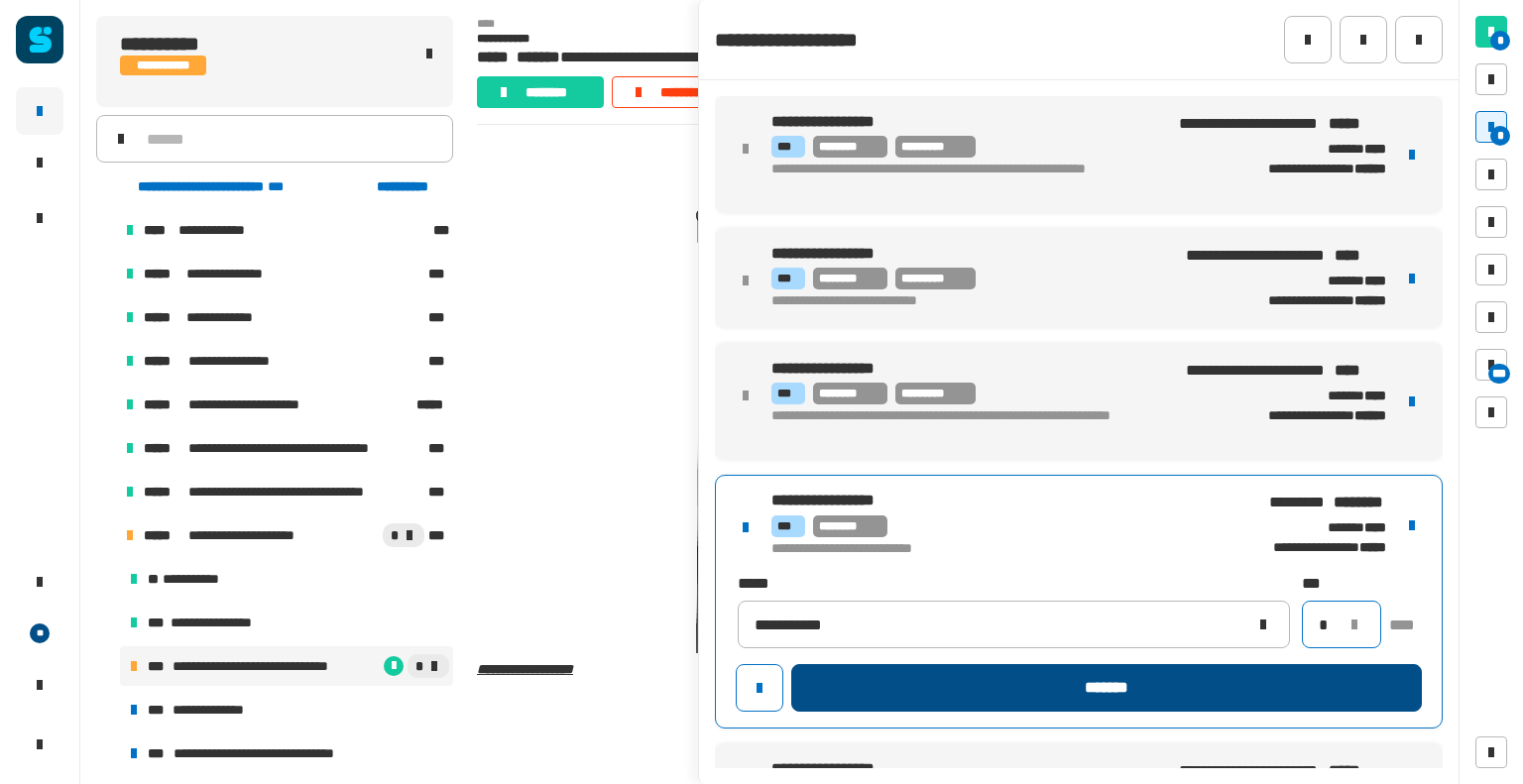 type on "*" 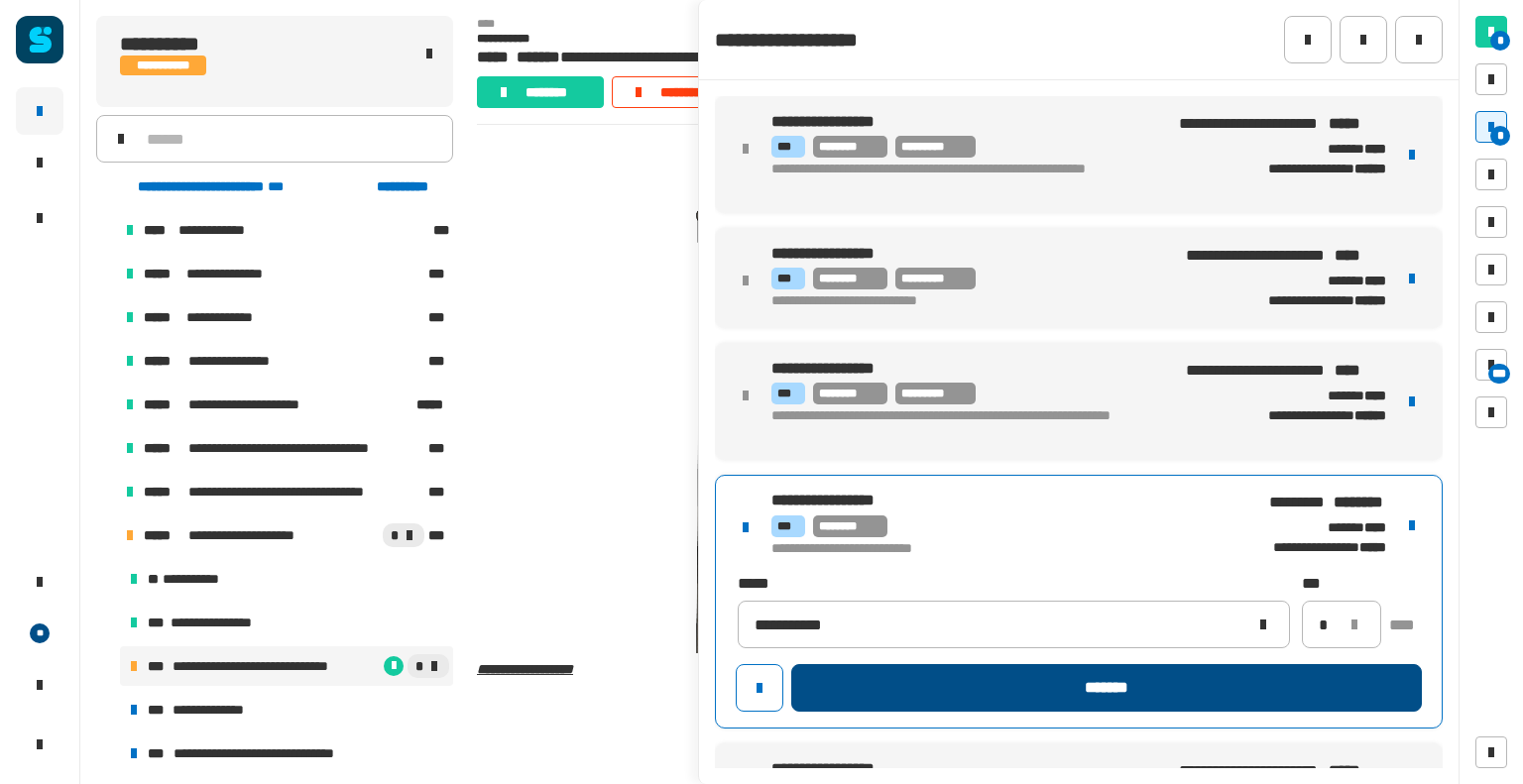 click on "*******" 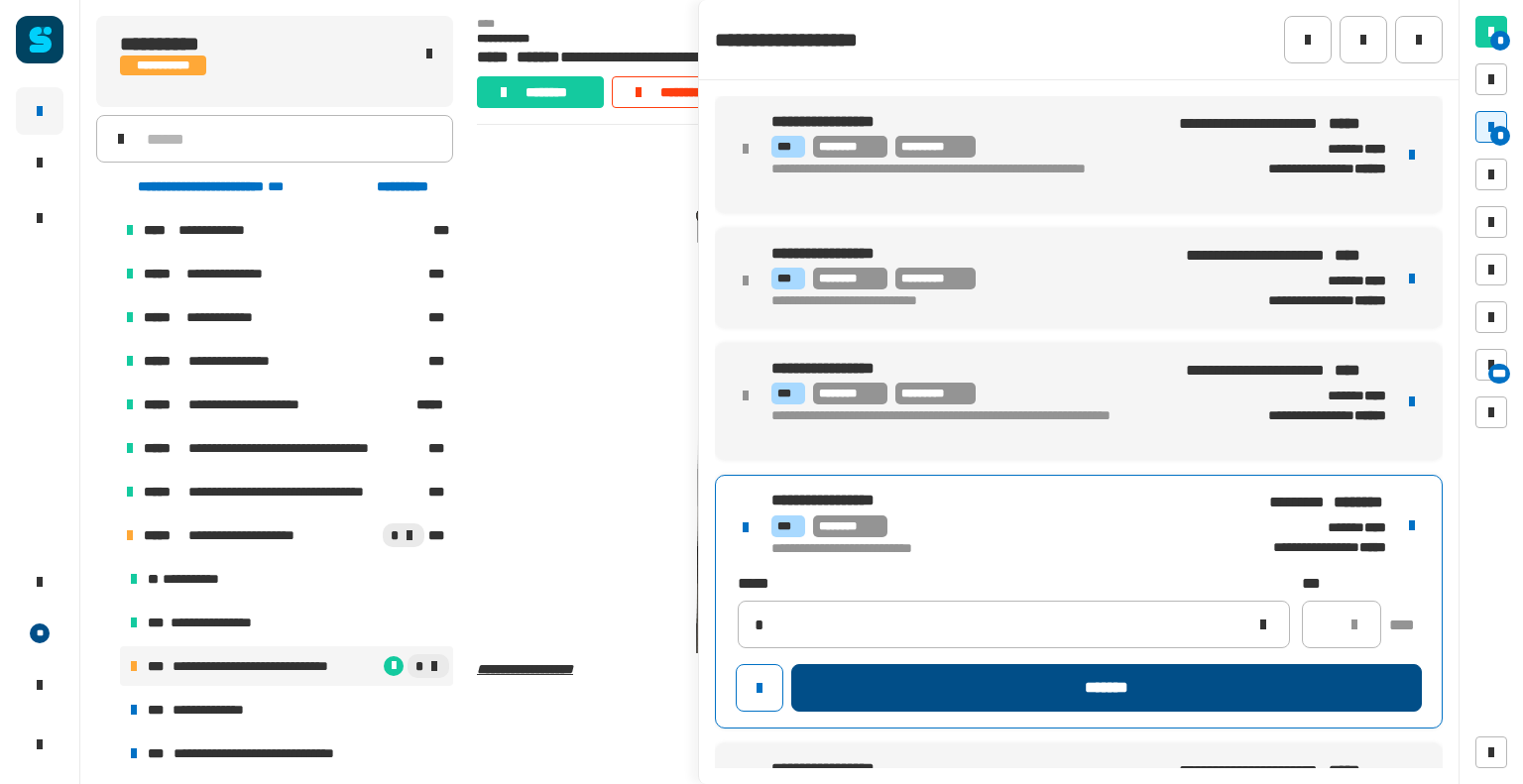 type 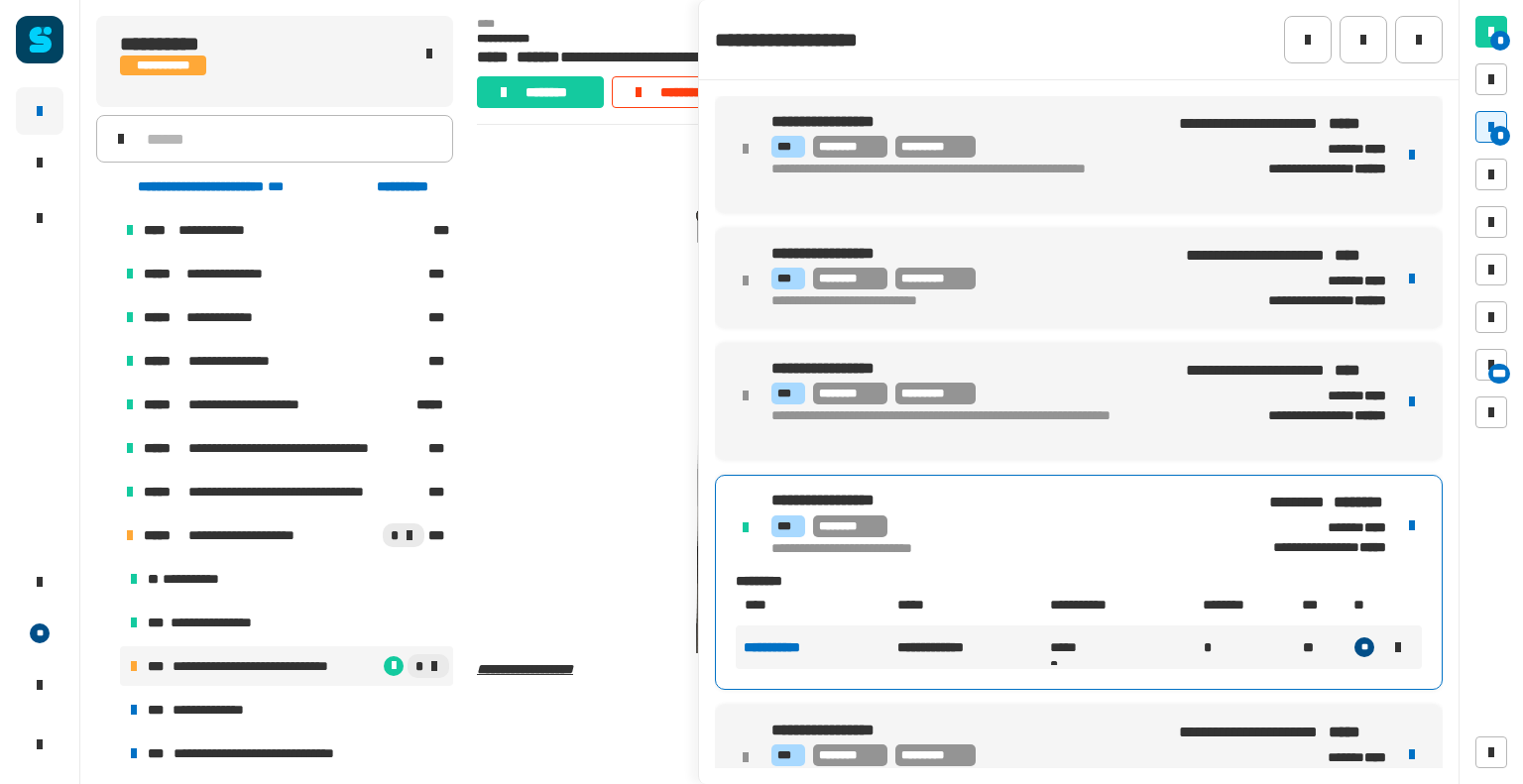 scroll, scrollTop: 34, scrollLeft: 0, axis: vertical 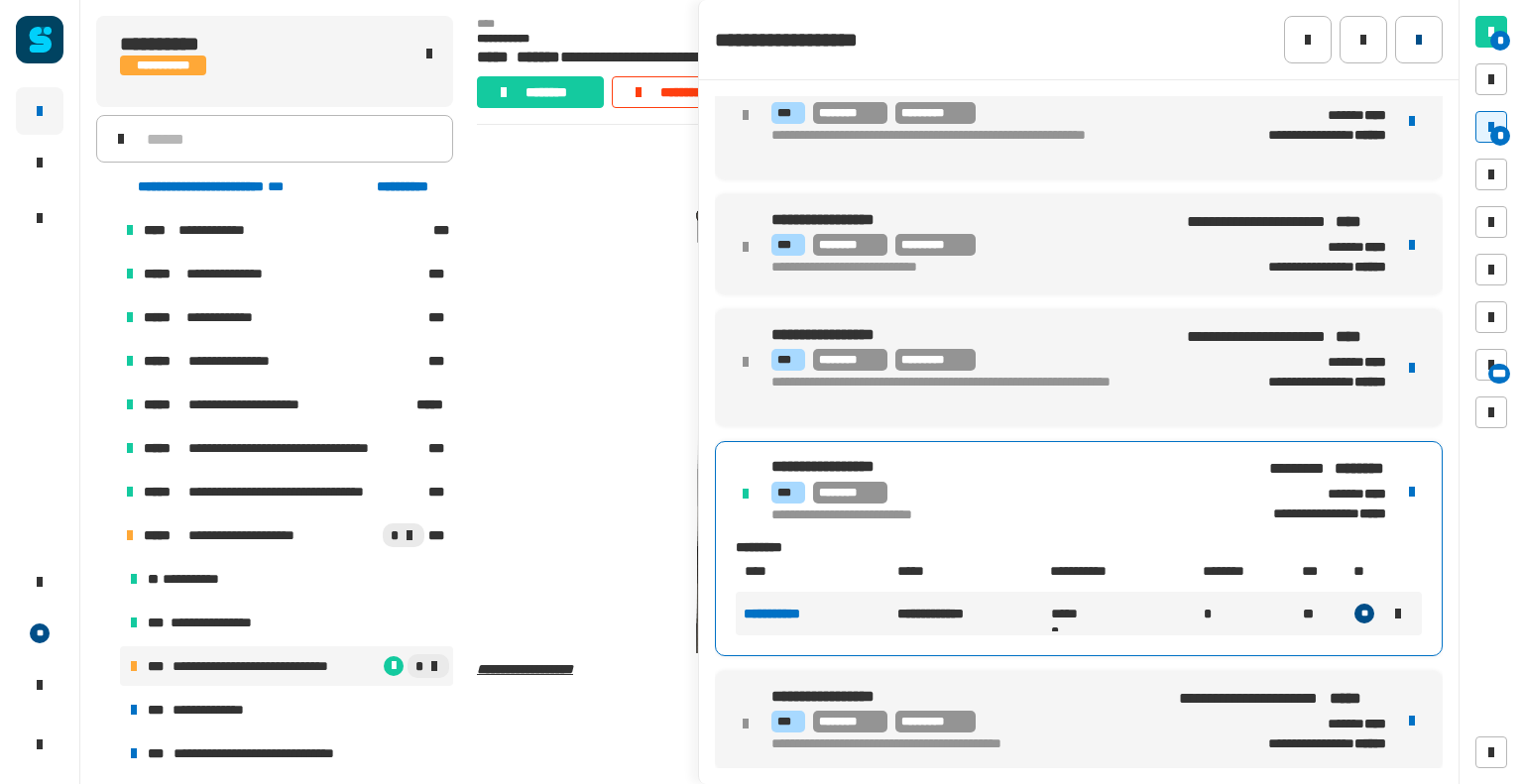 click 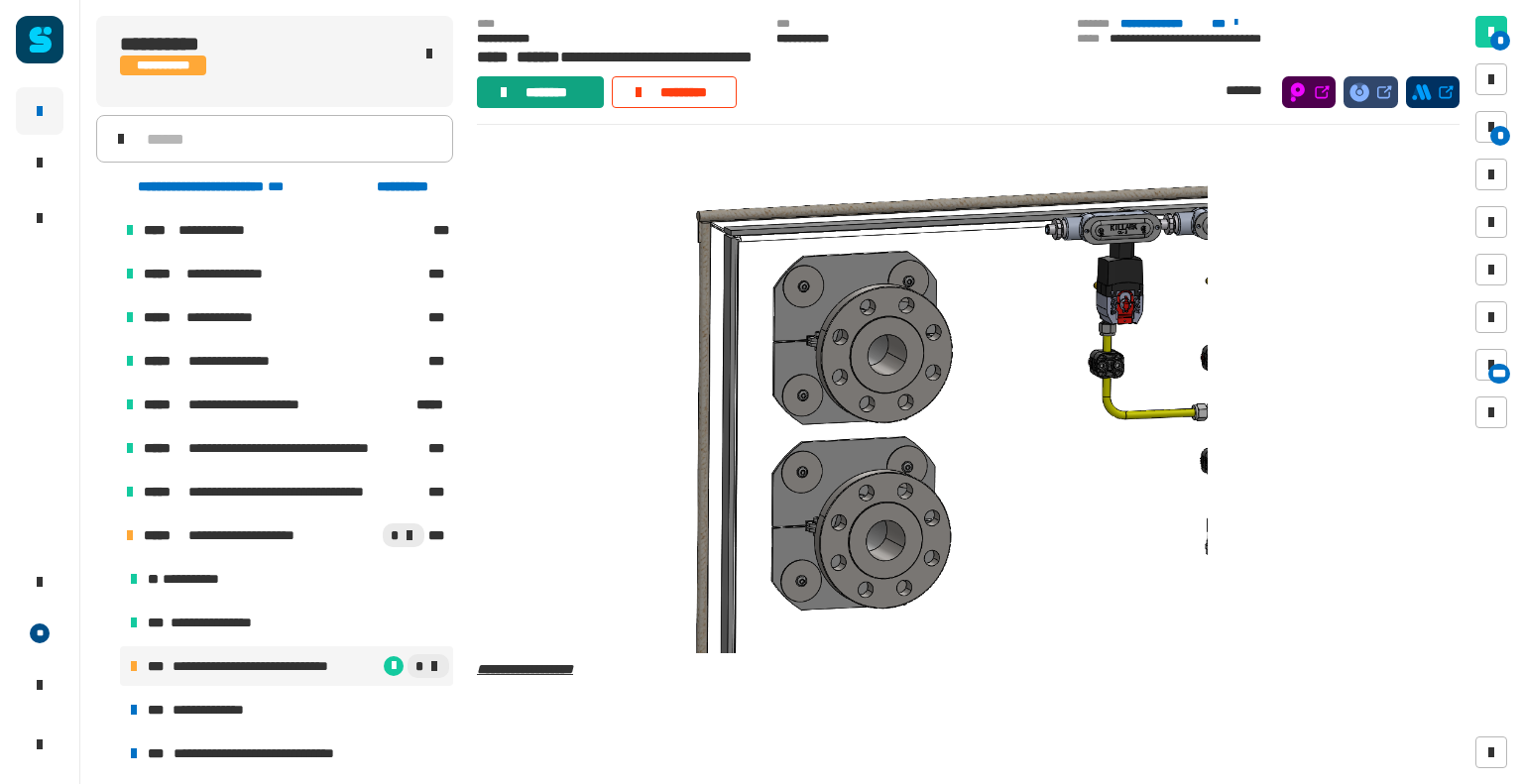 click on "********" 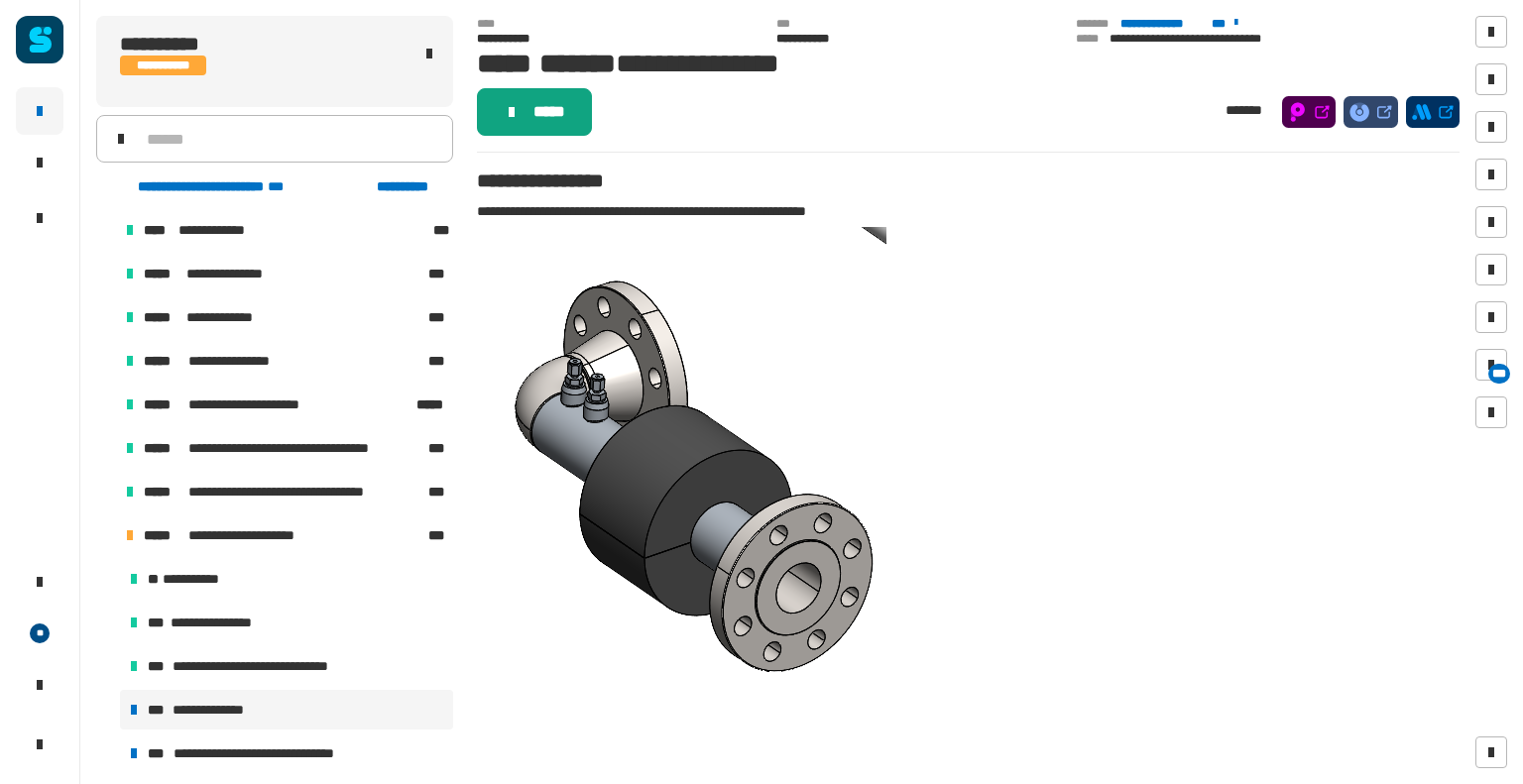 click on "*****" 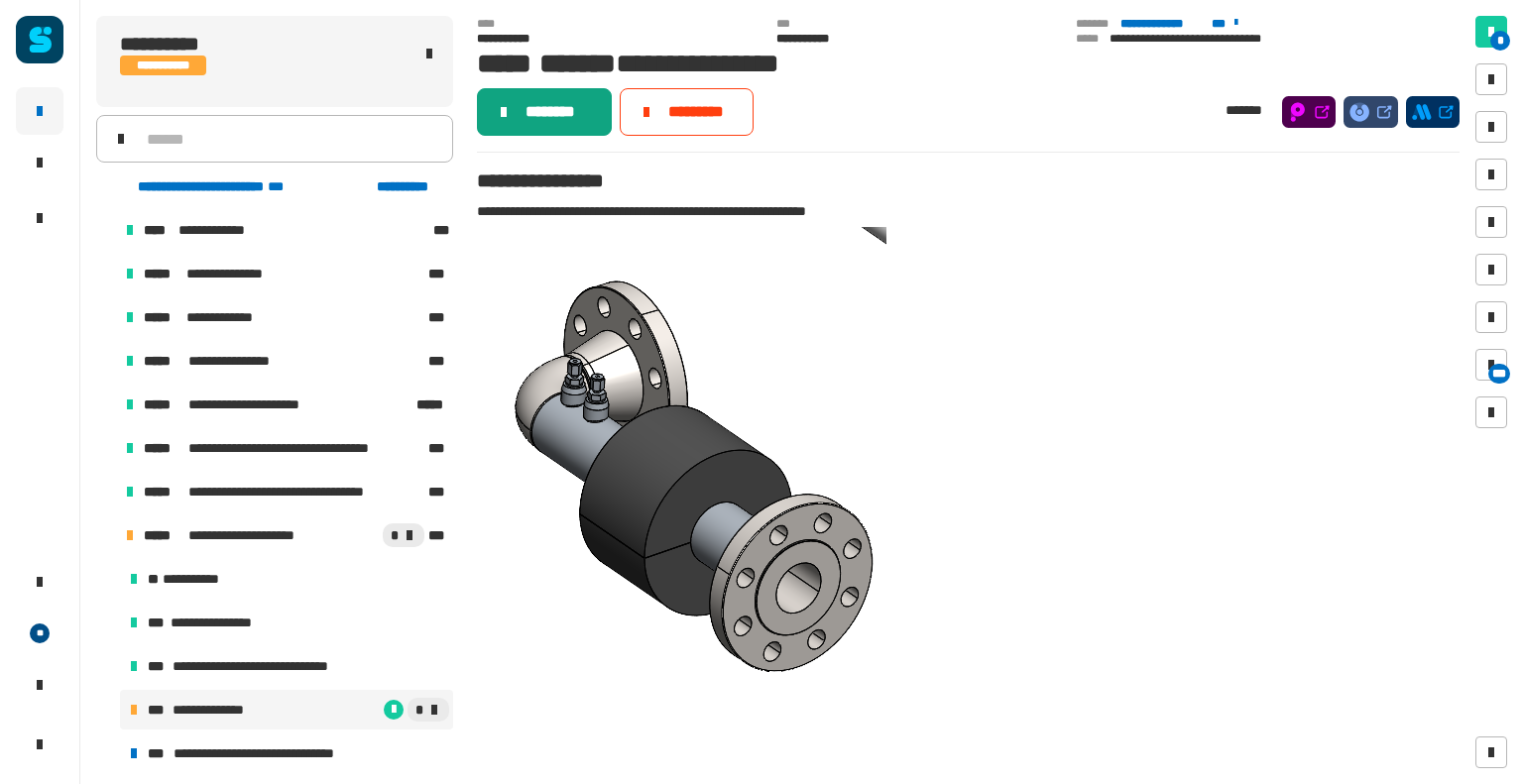 click on "********" 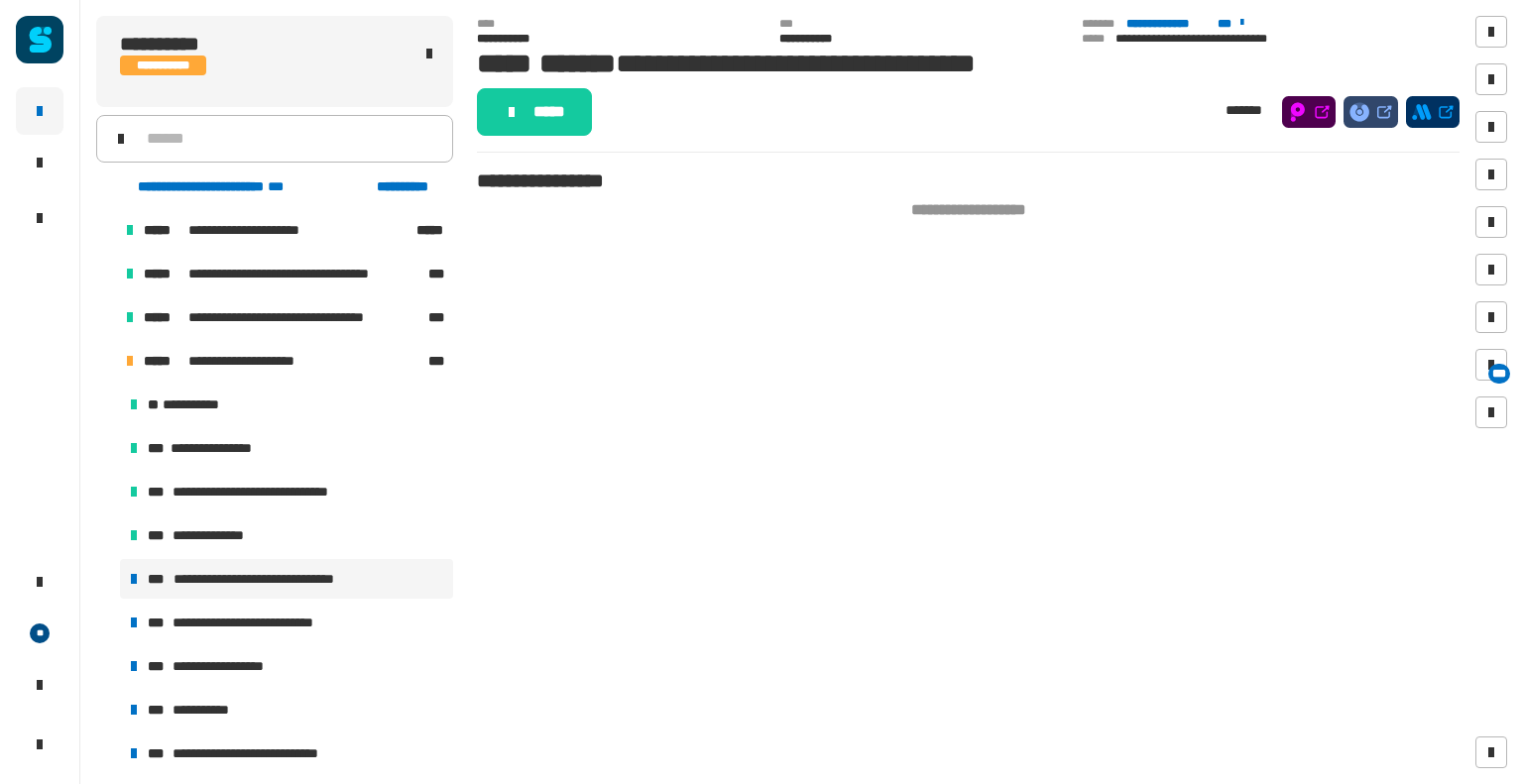 scroll, scrollTop: 309, scrollLeft: 0, axis: vertical 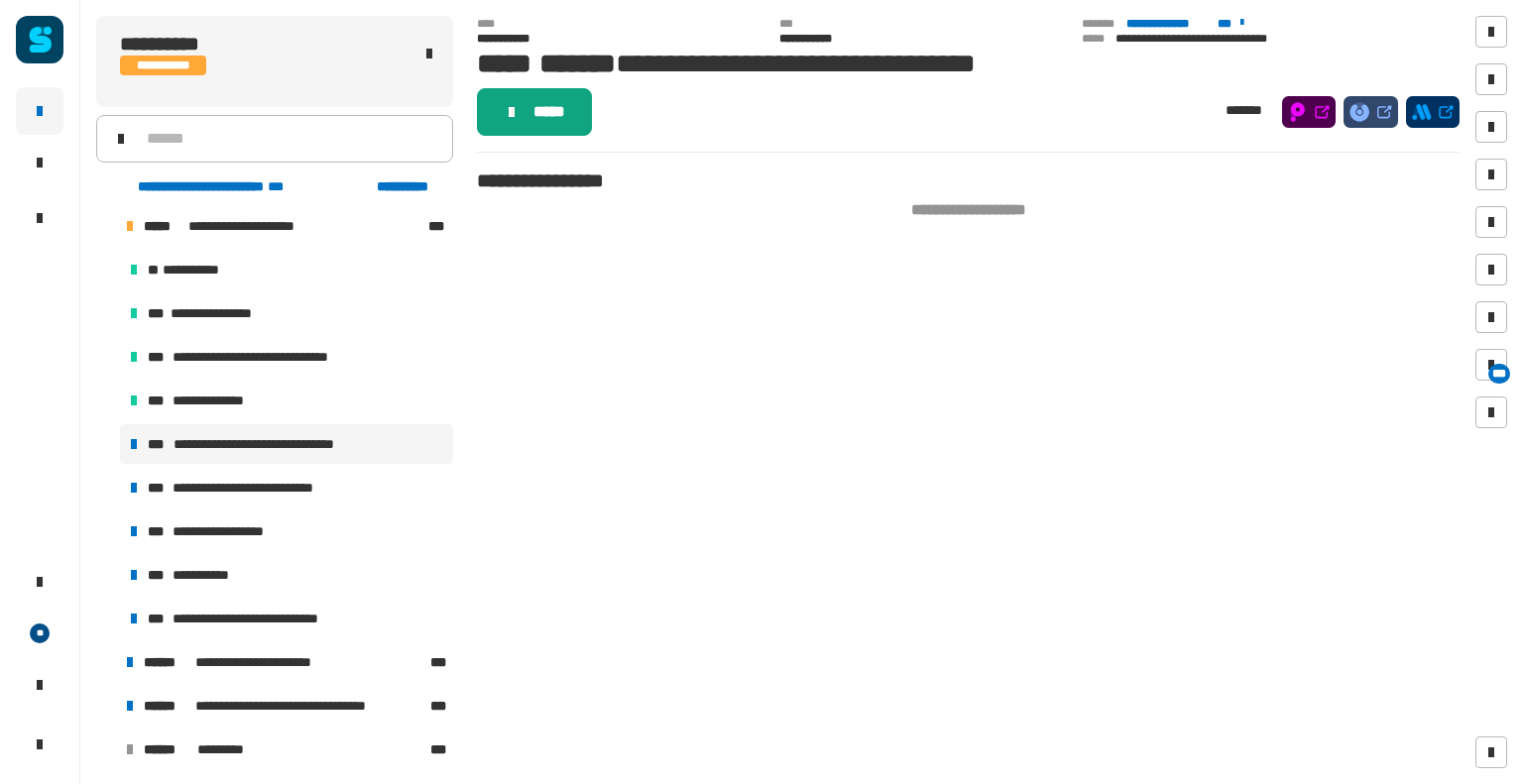 click on "*****" 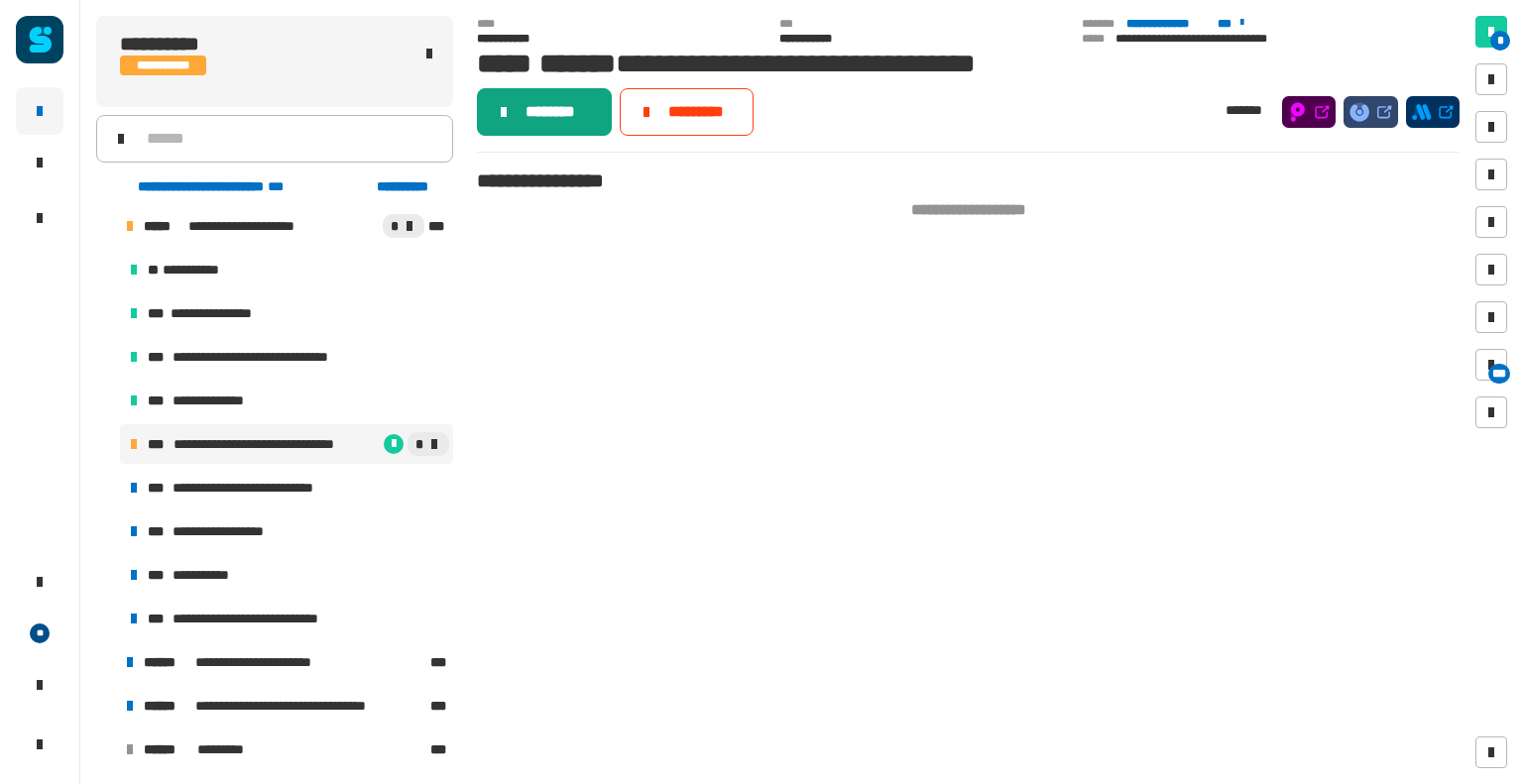 click on "********" 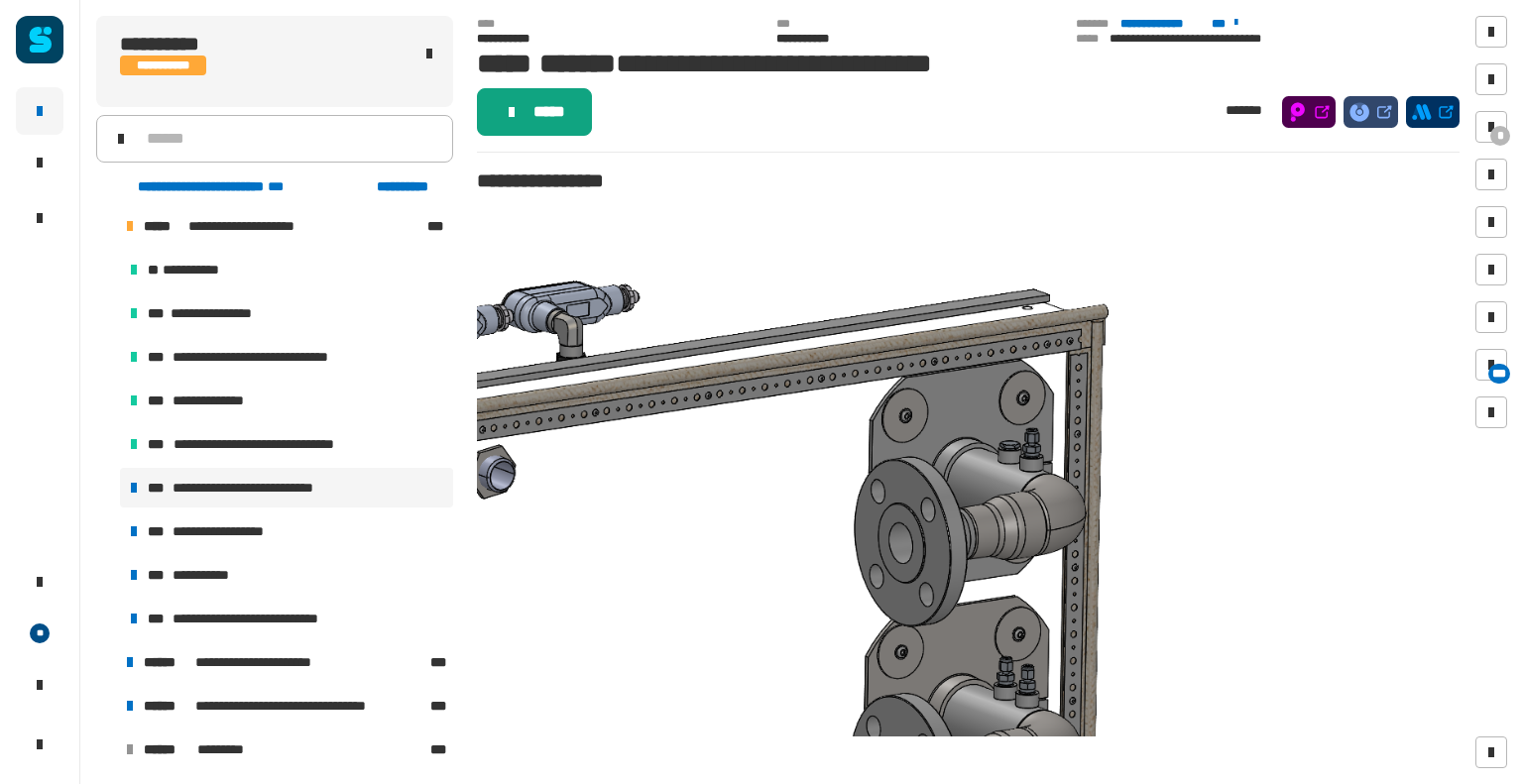 click on "*****" 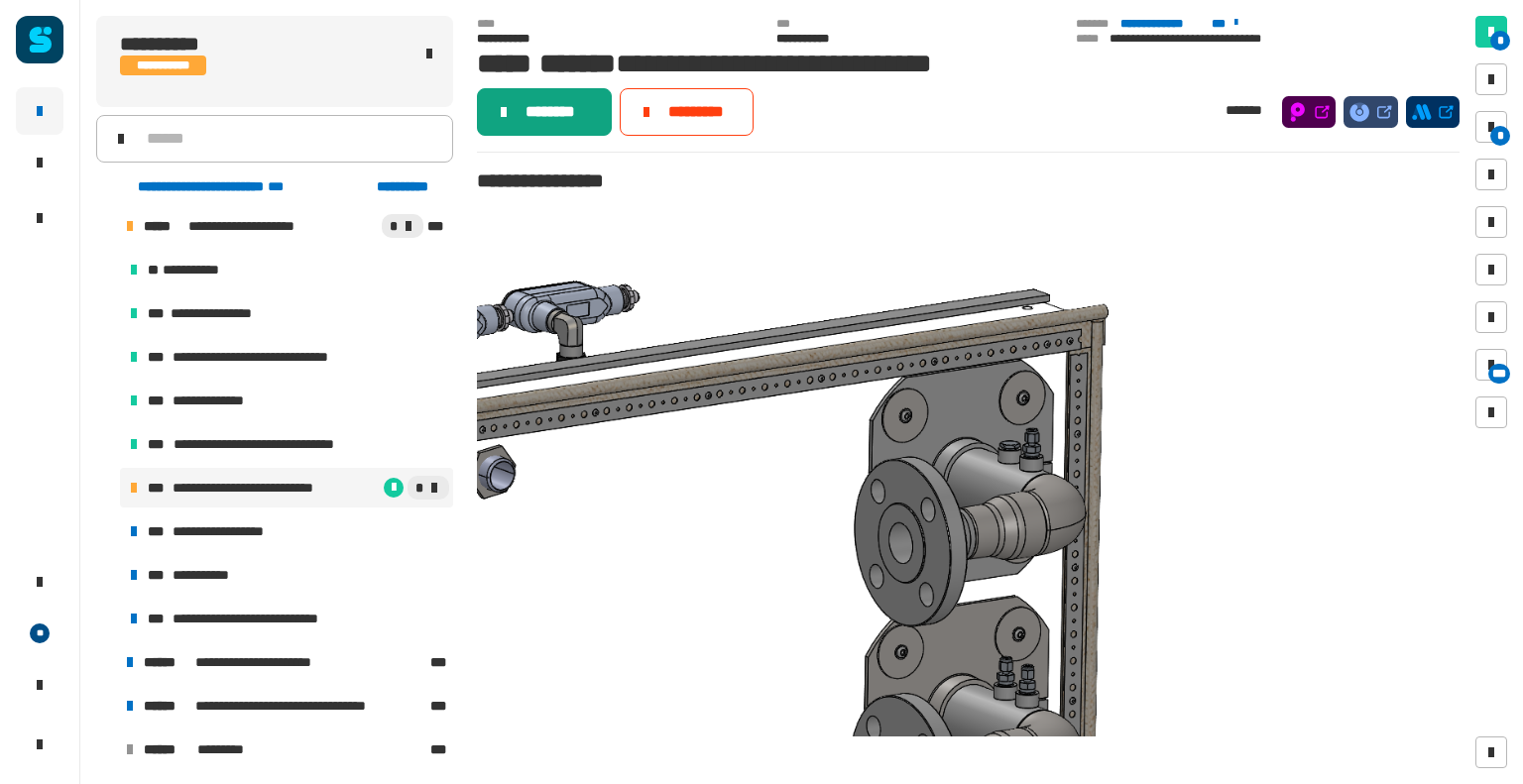 click on "********" 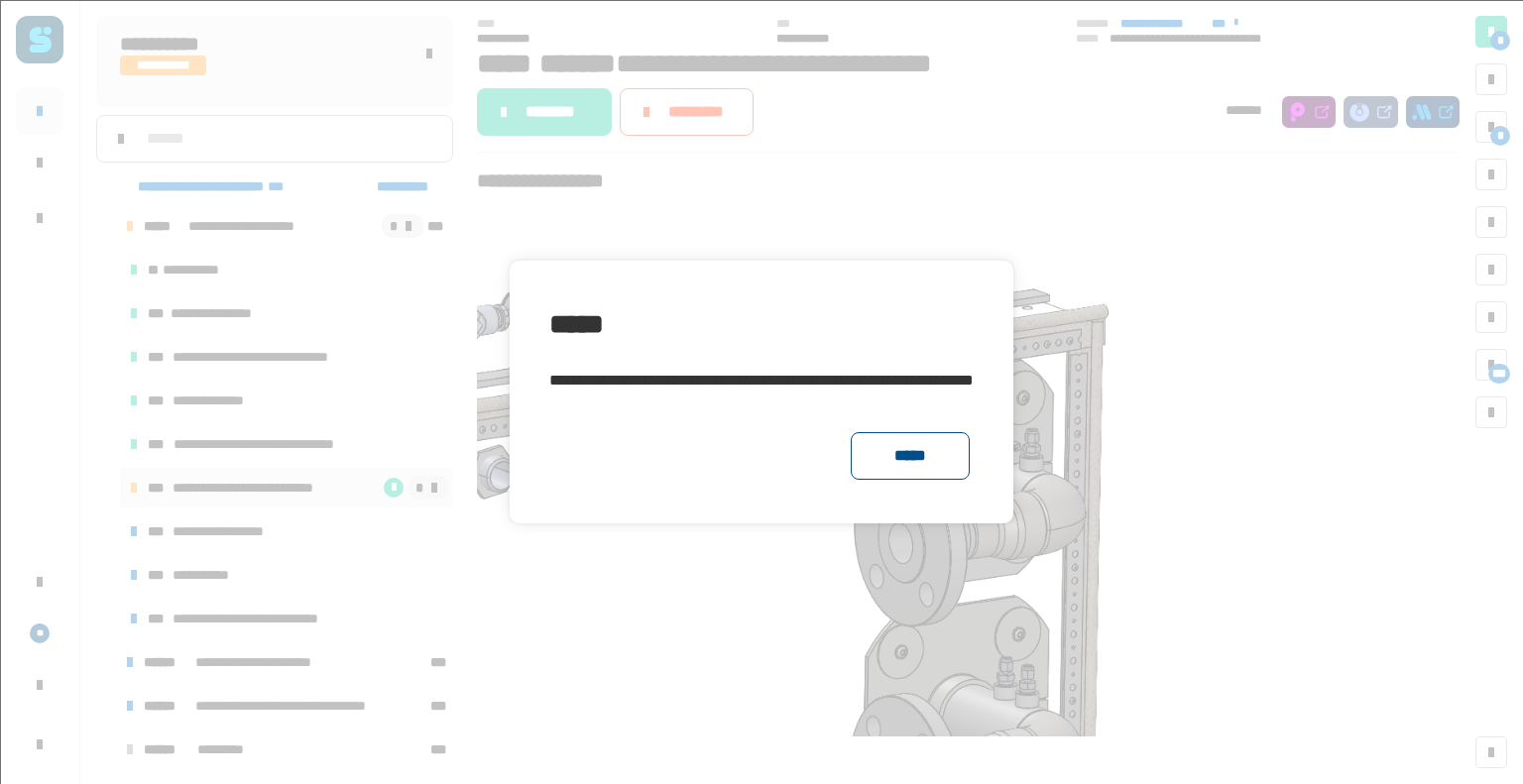 click on "*****" 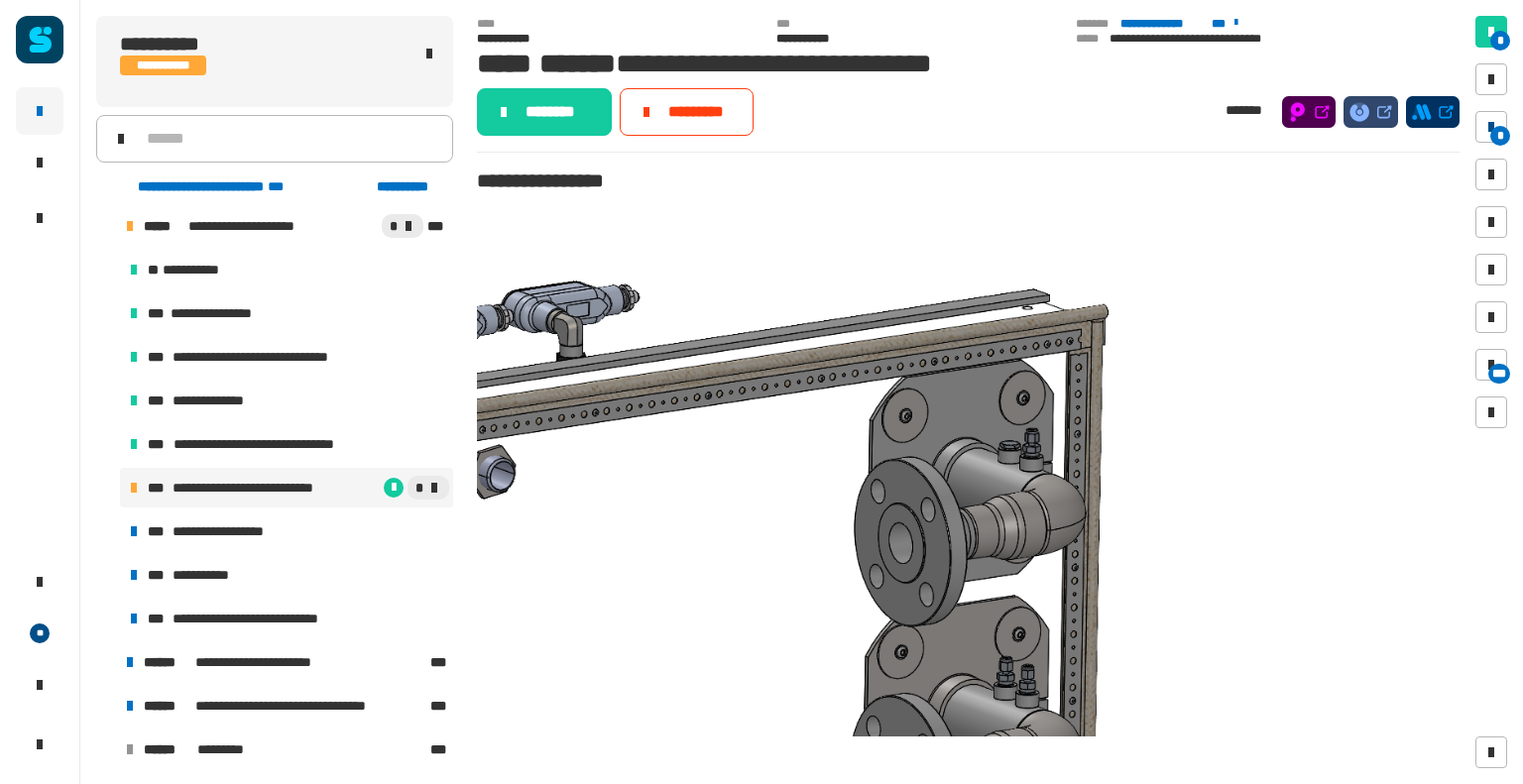 click on "*" at bounding box center [1491, 127] 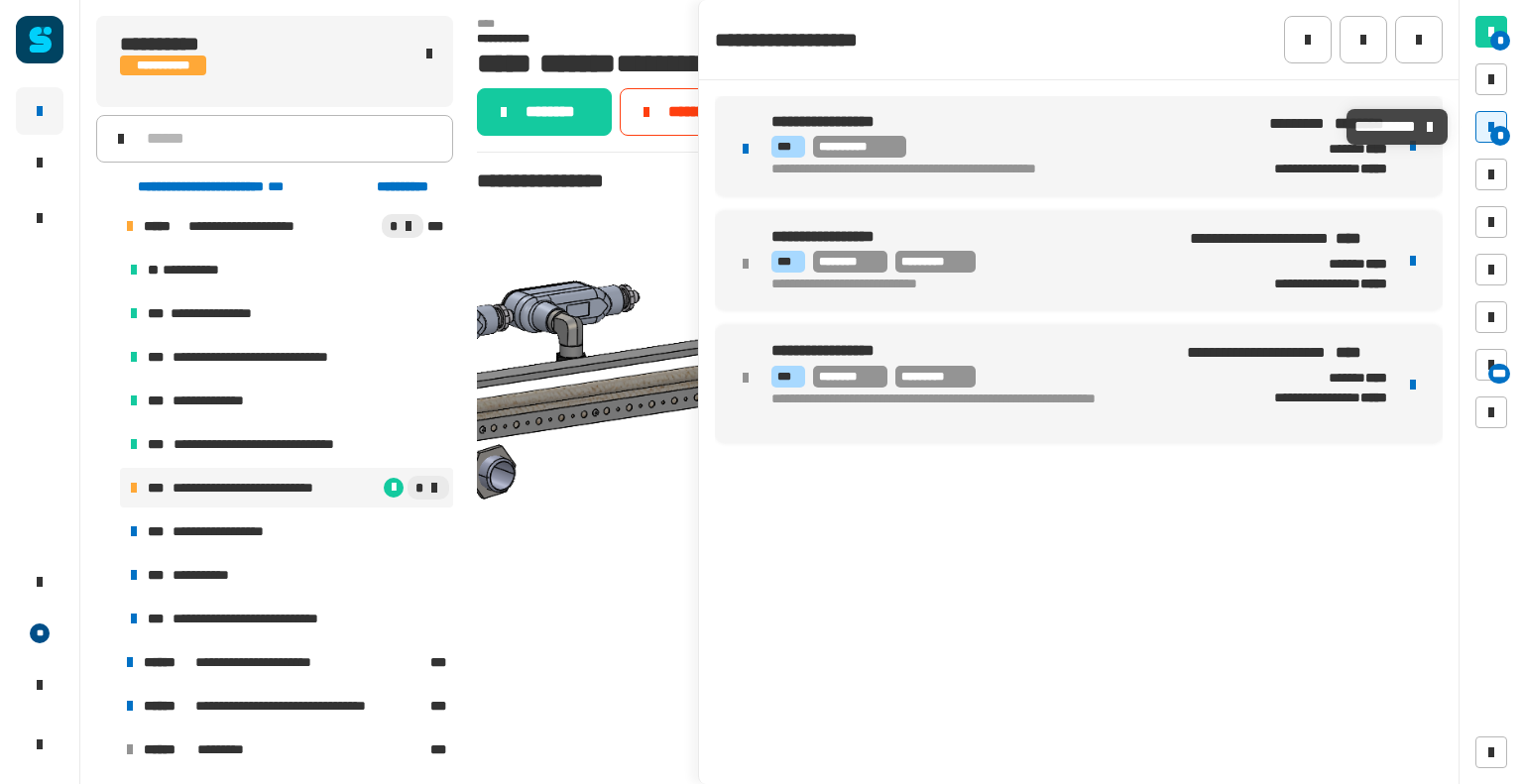 click on "**********" at bounding box center (1001, 122) 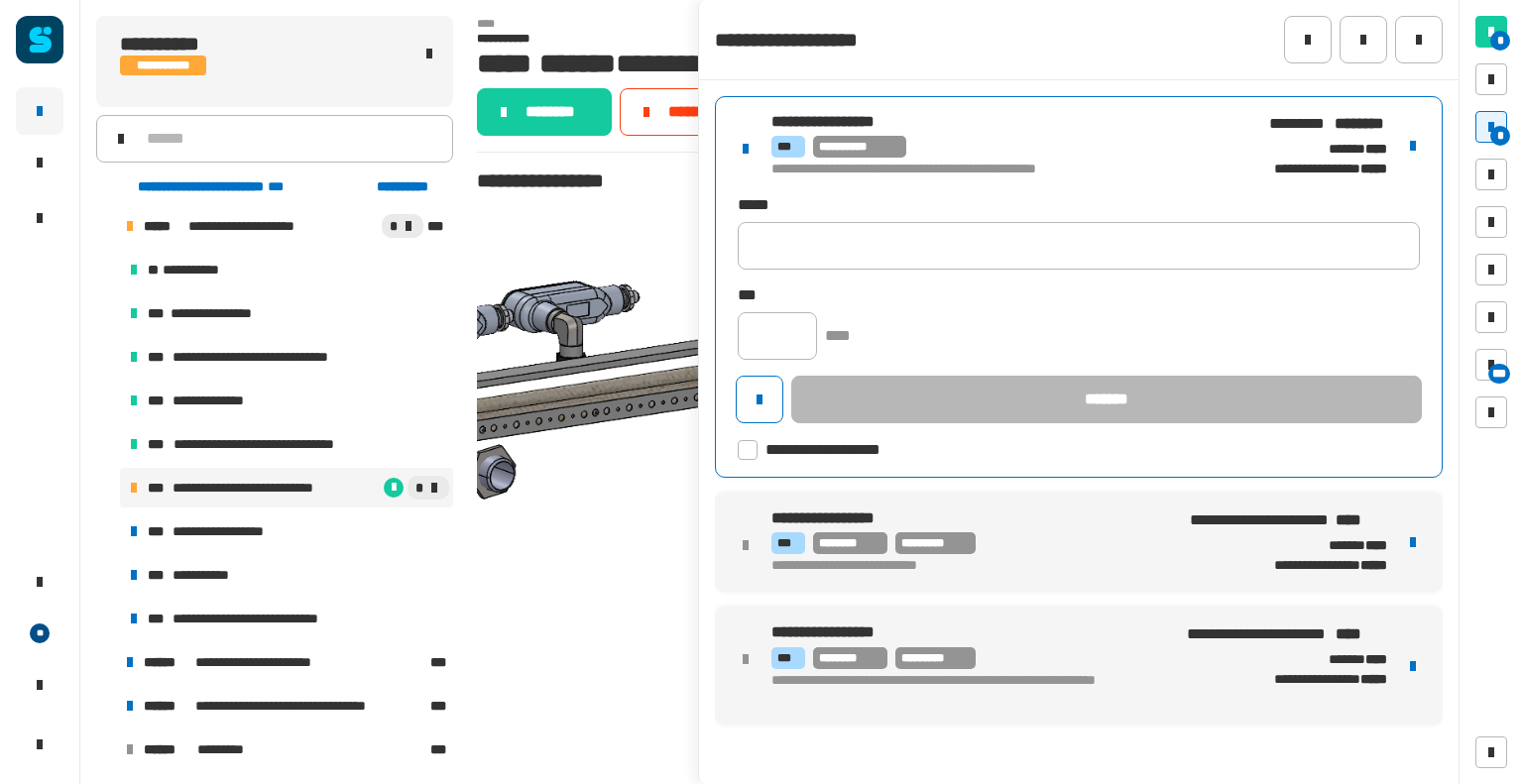 click 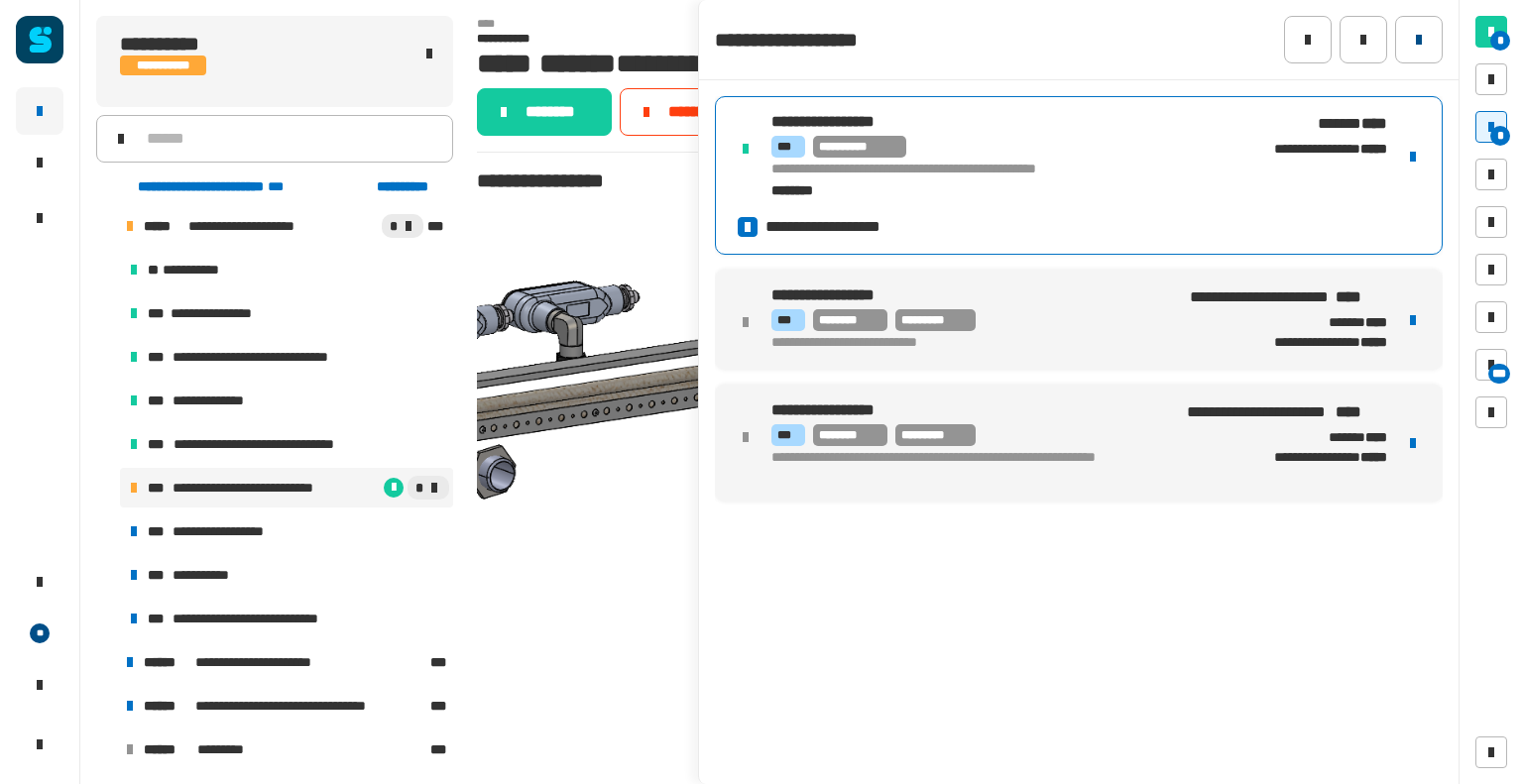 click 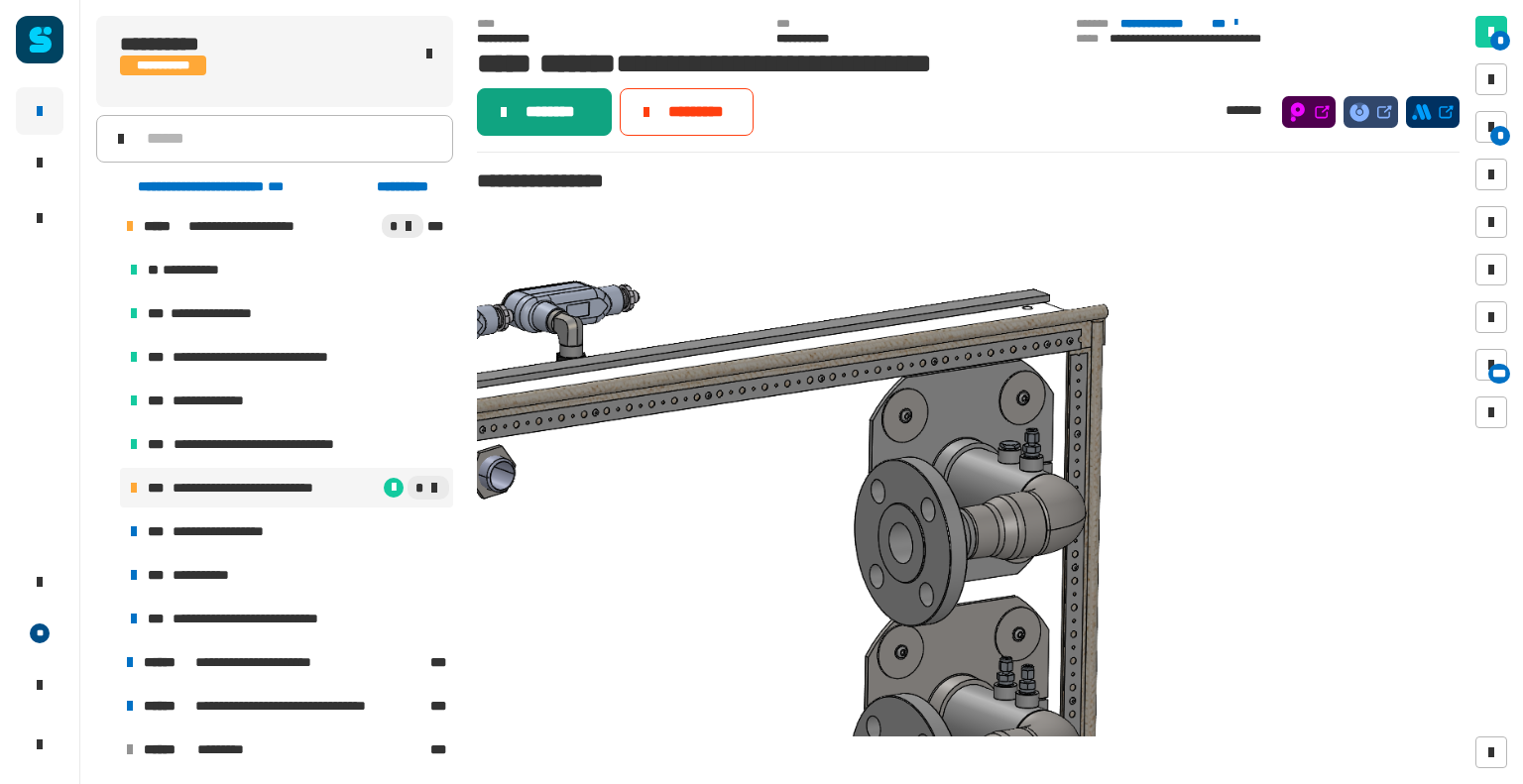 click on "********" 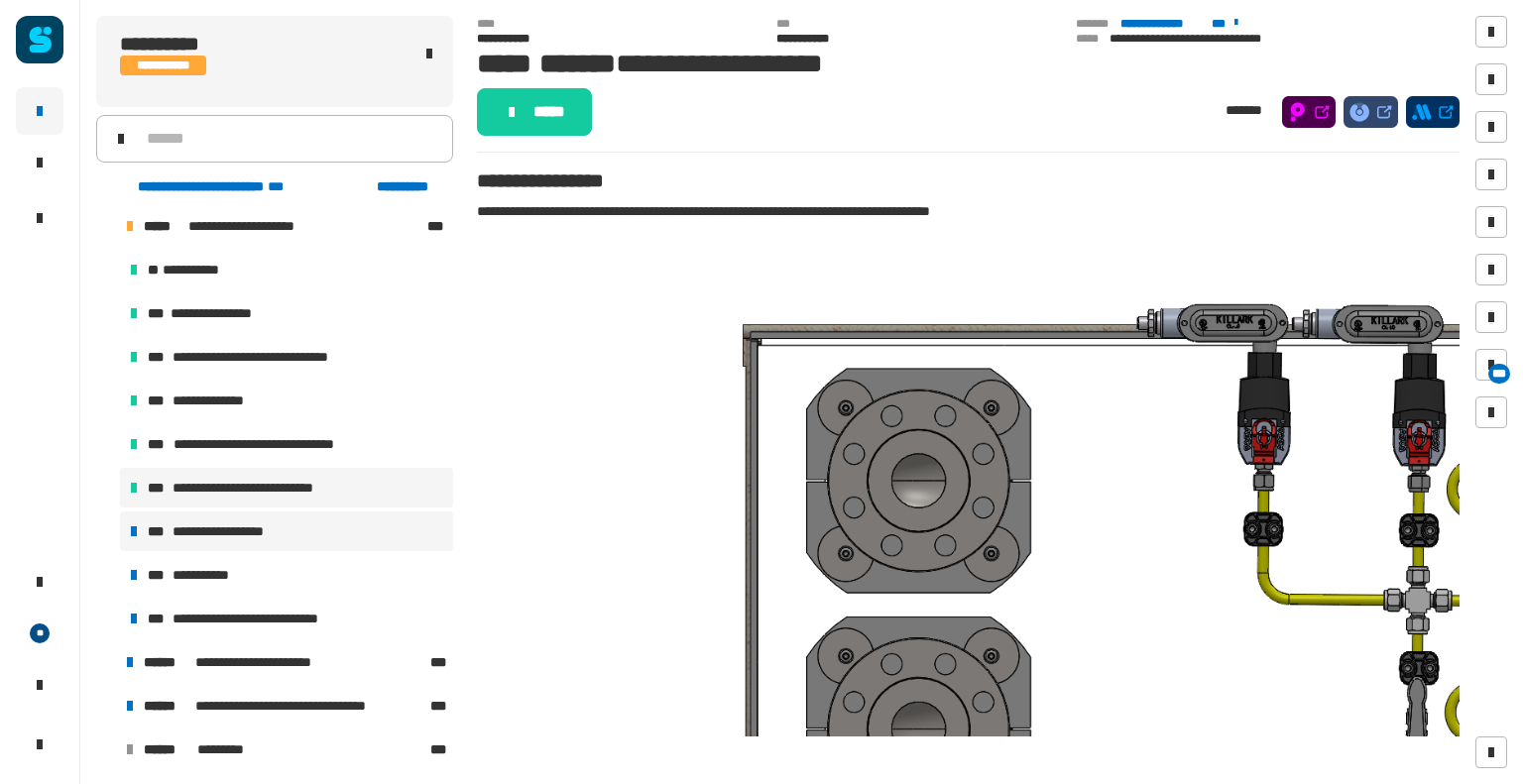 click on "**********" at bounding box center [256, 488] 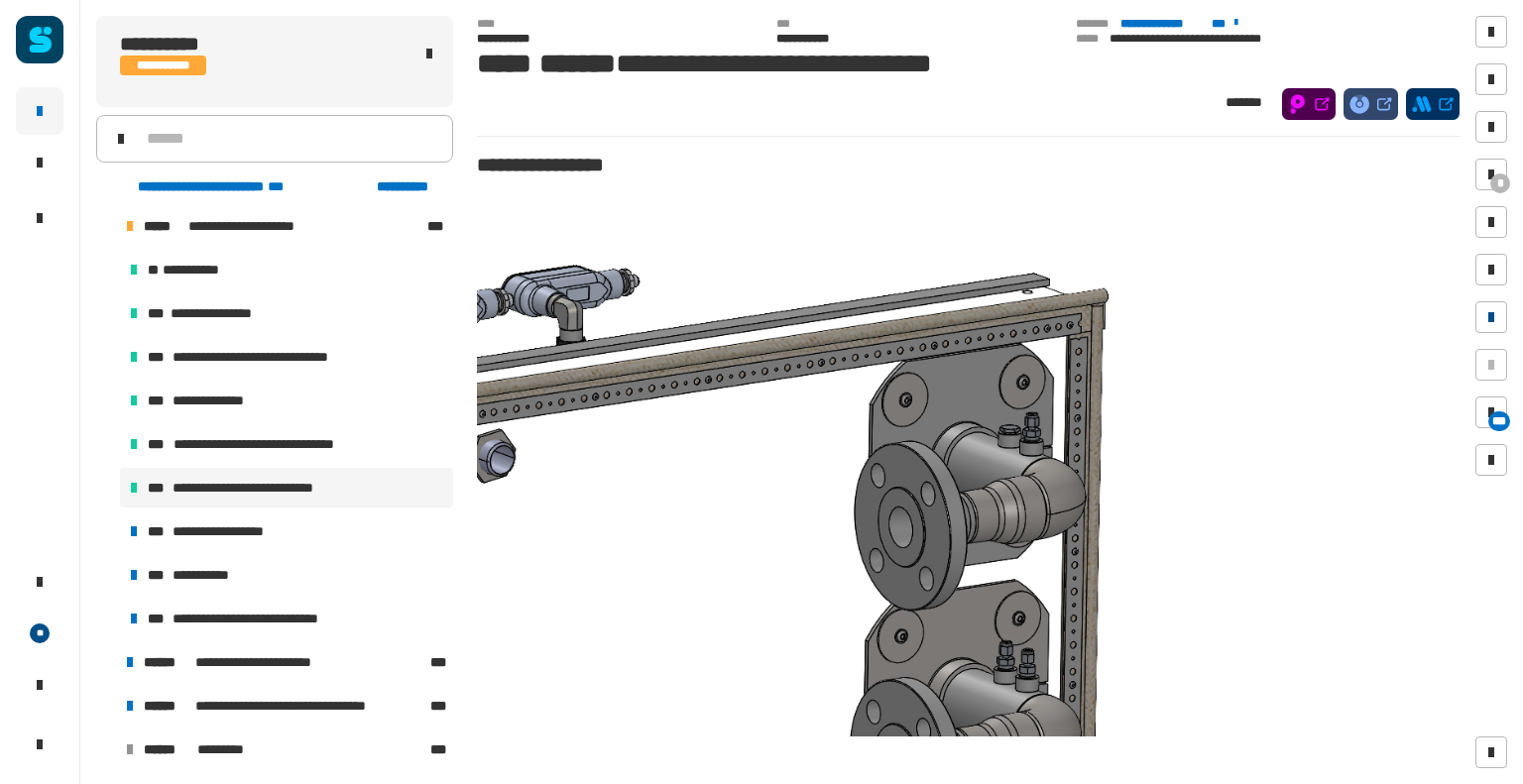 click at bounding box center (1491, 317) 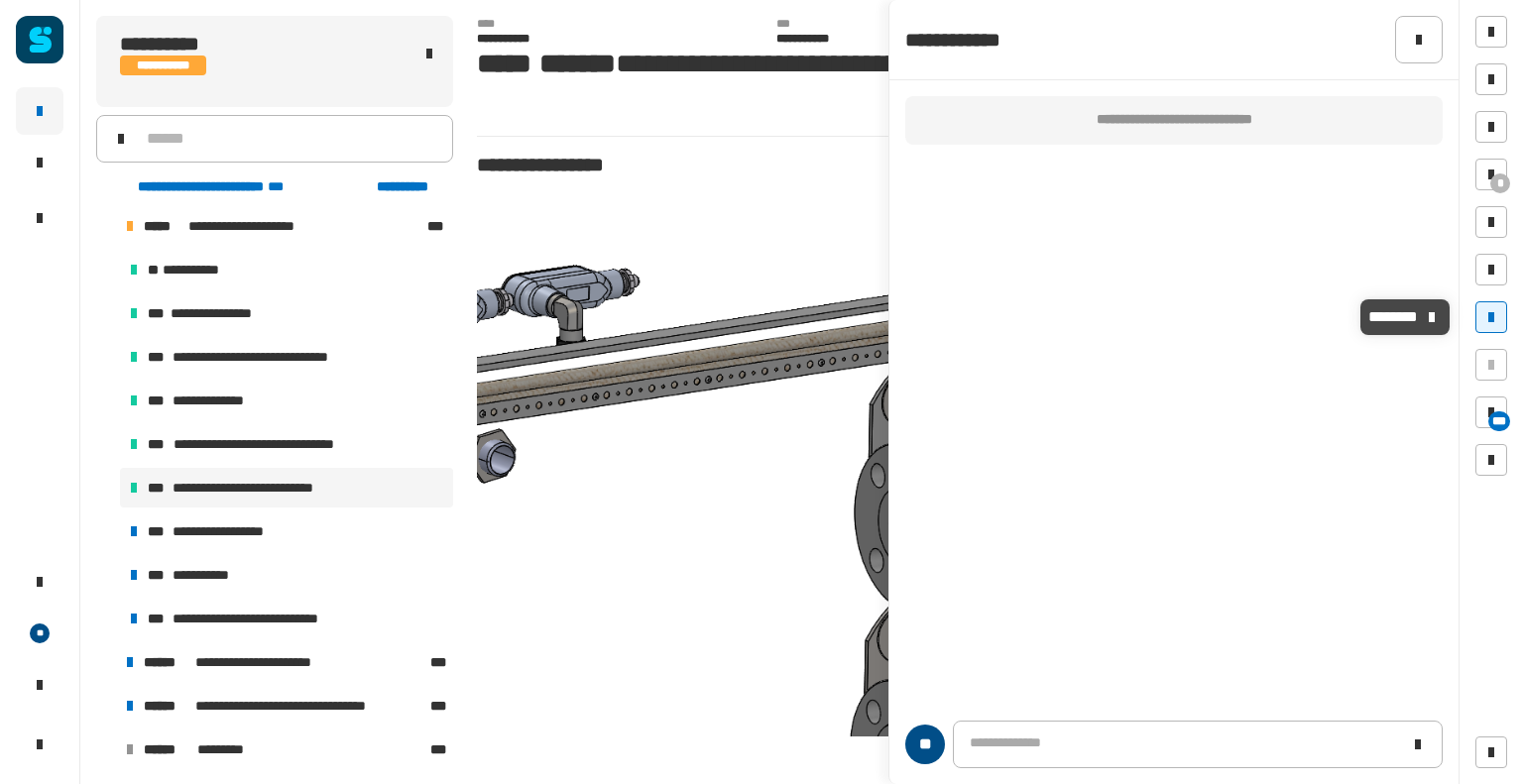 type 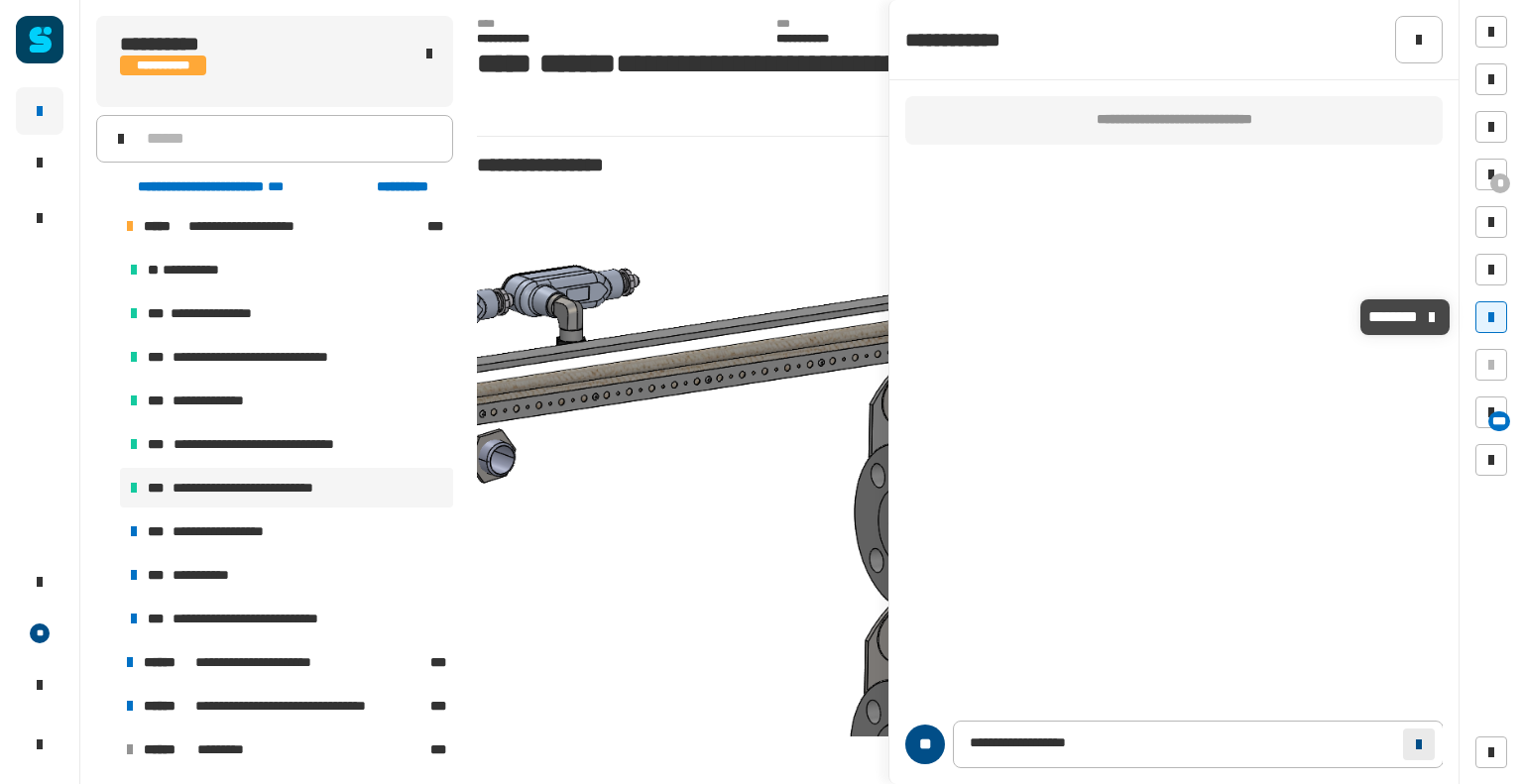 click 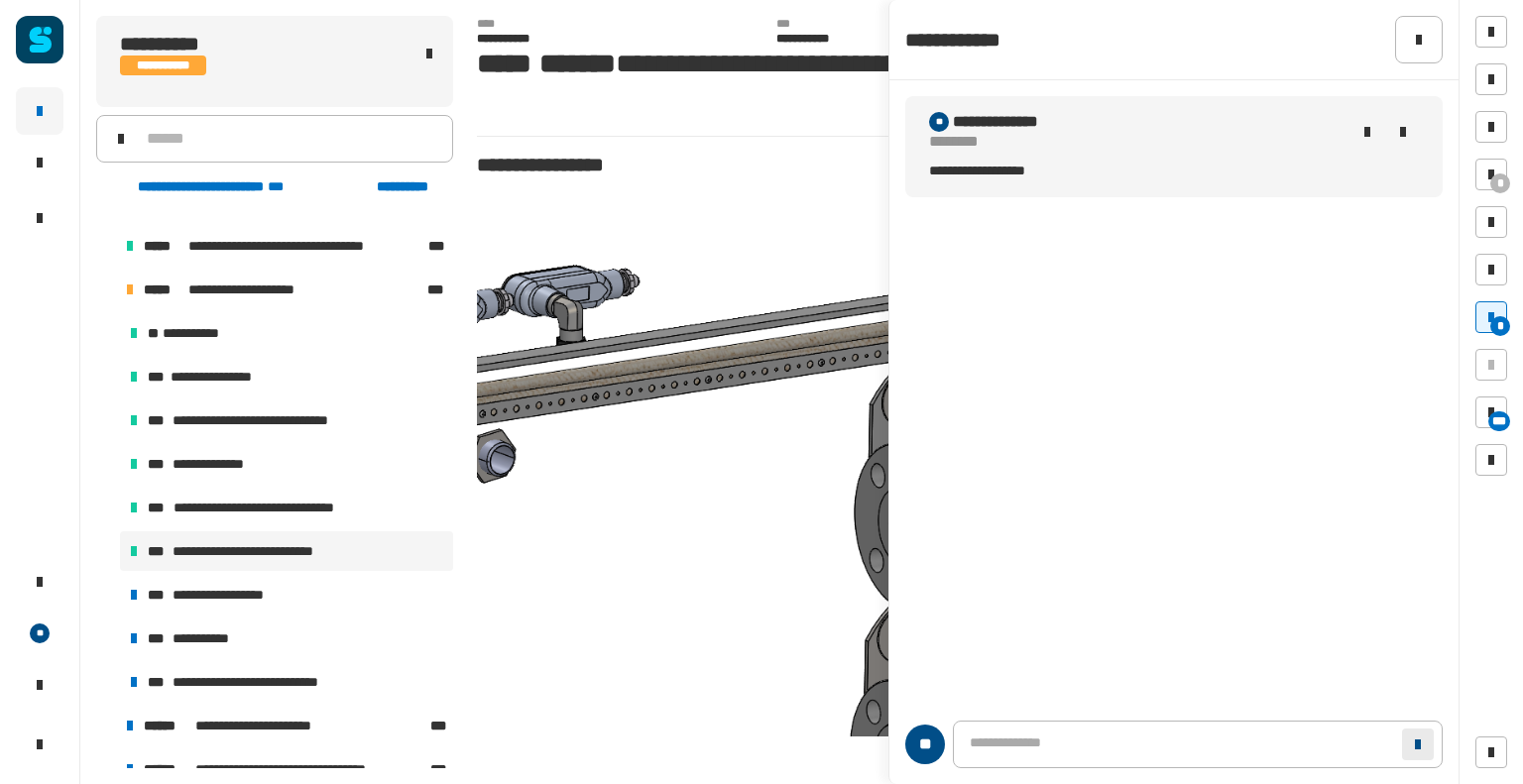 scroll, scrollTop: 309, scrollLeft: 0, axis: vertical 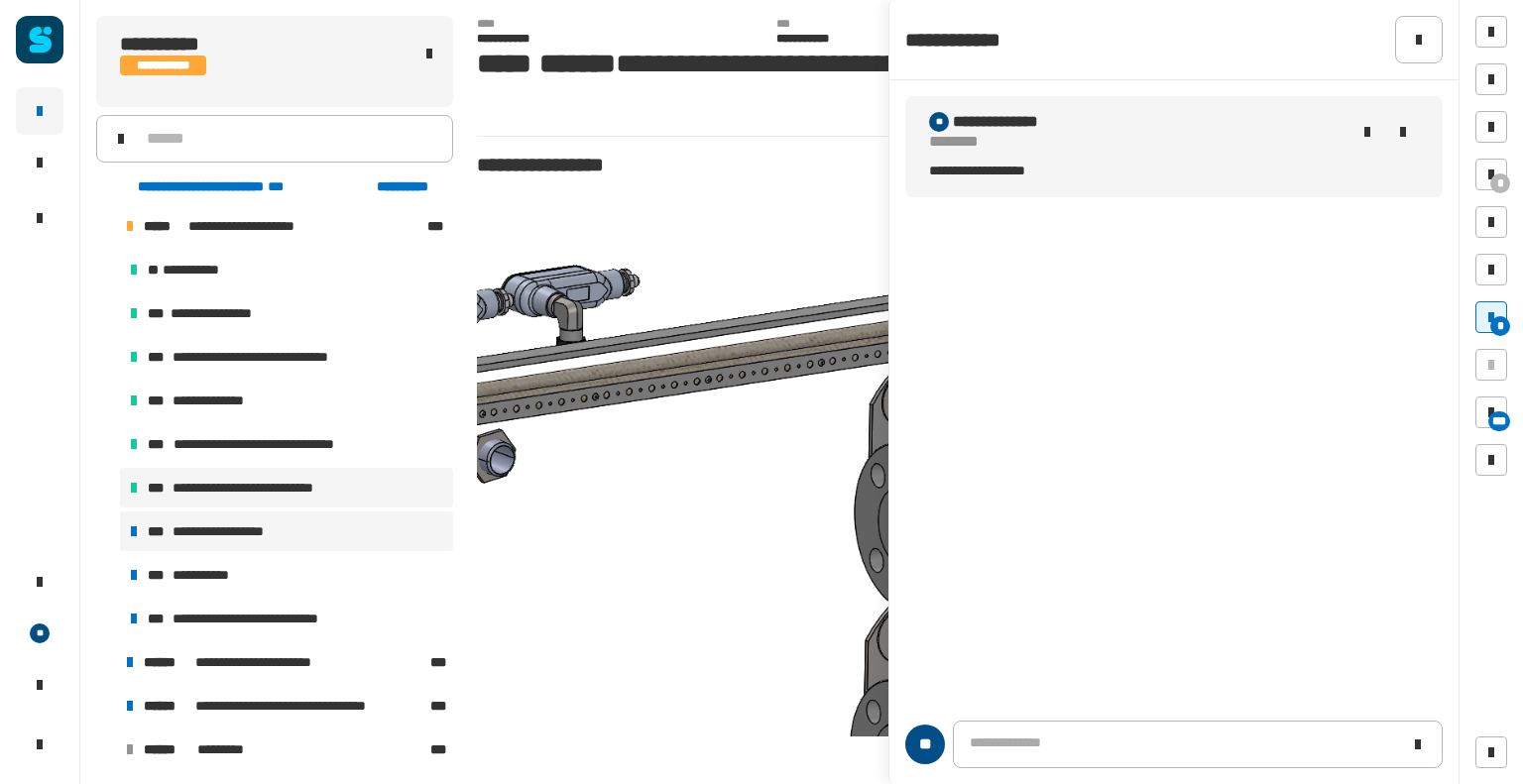click on "**********" at bounding box center (233, 531) 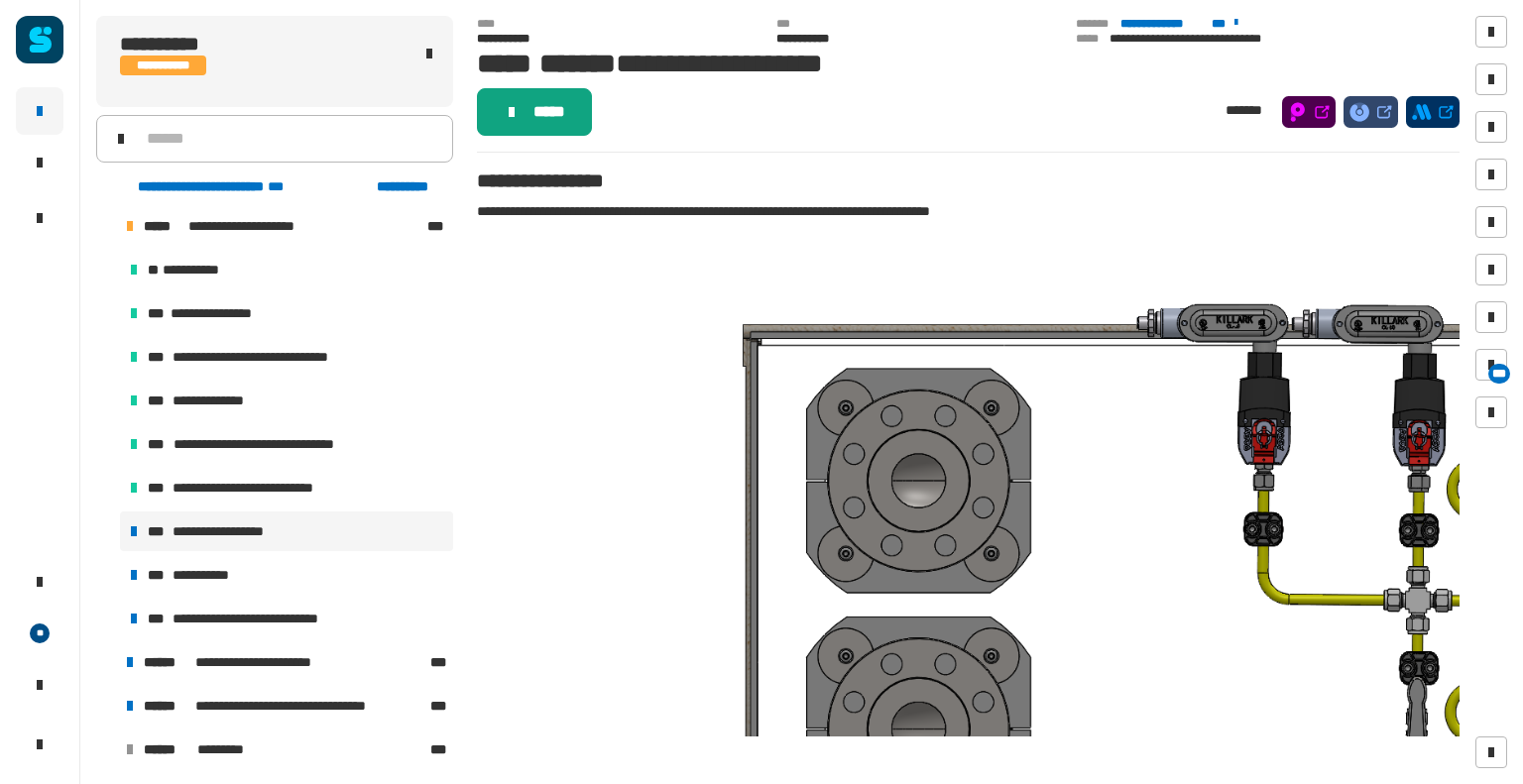 click on "*****" 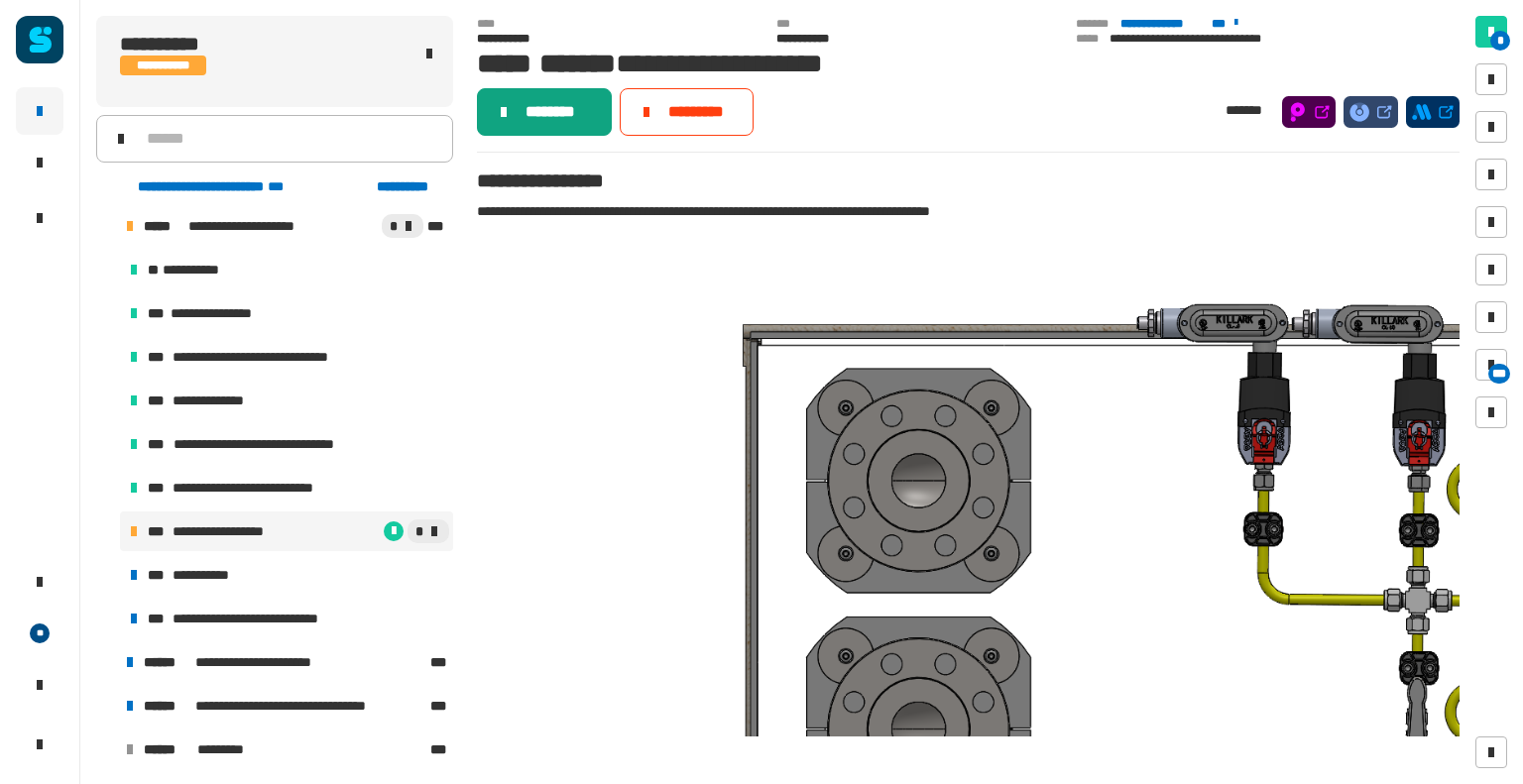 click on "********" 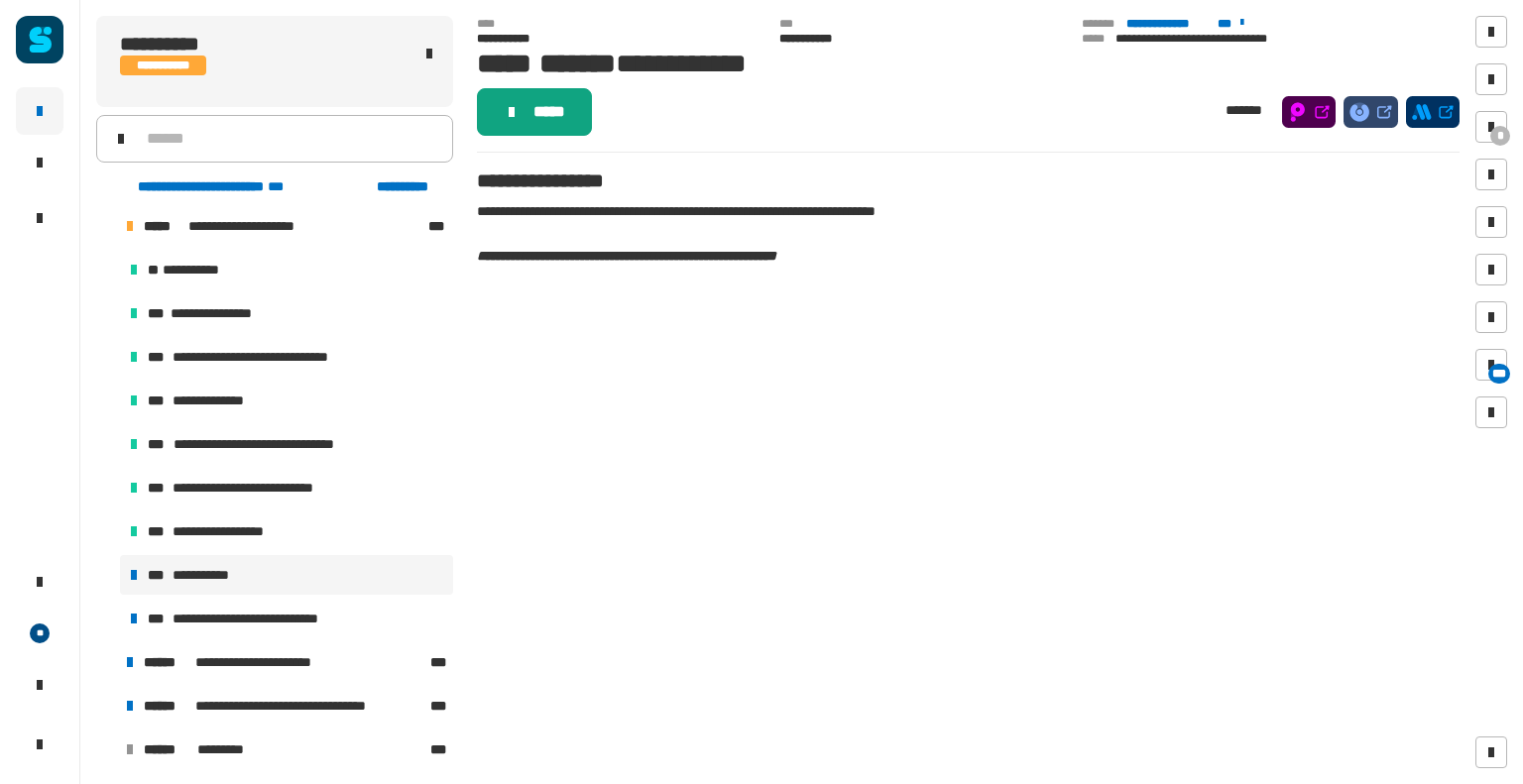 click on "*****" 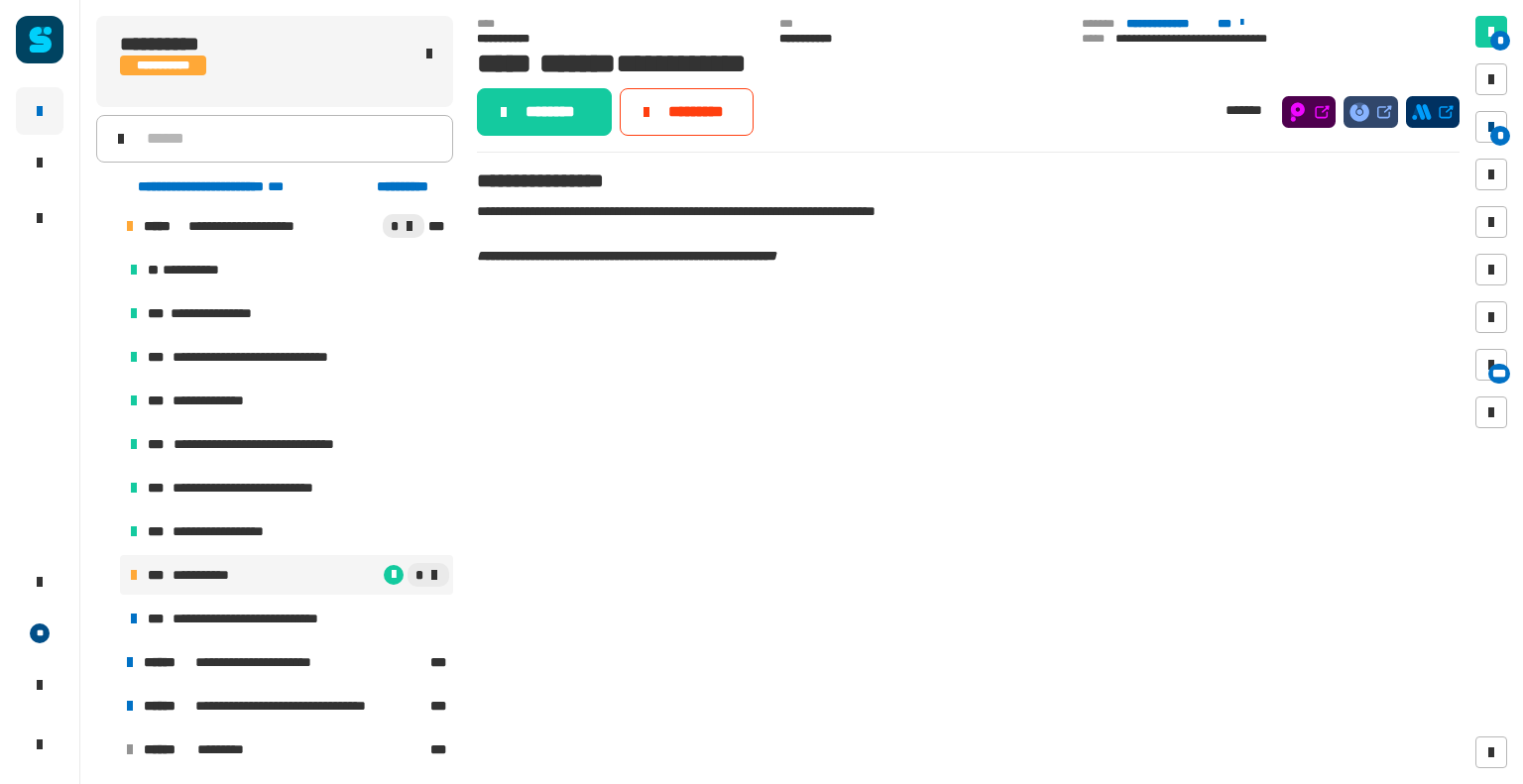 click on "*" at bounding box center (1500, 136) 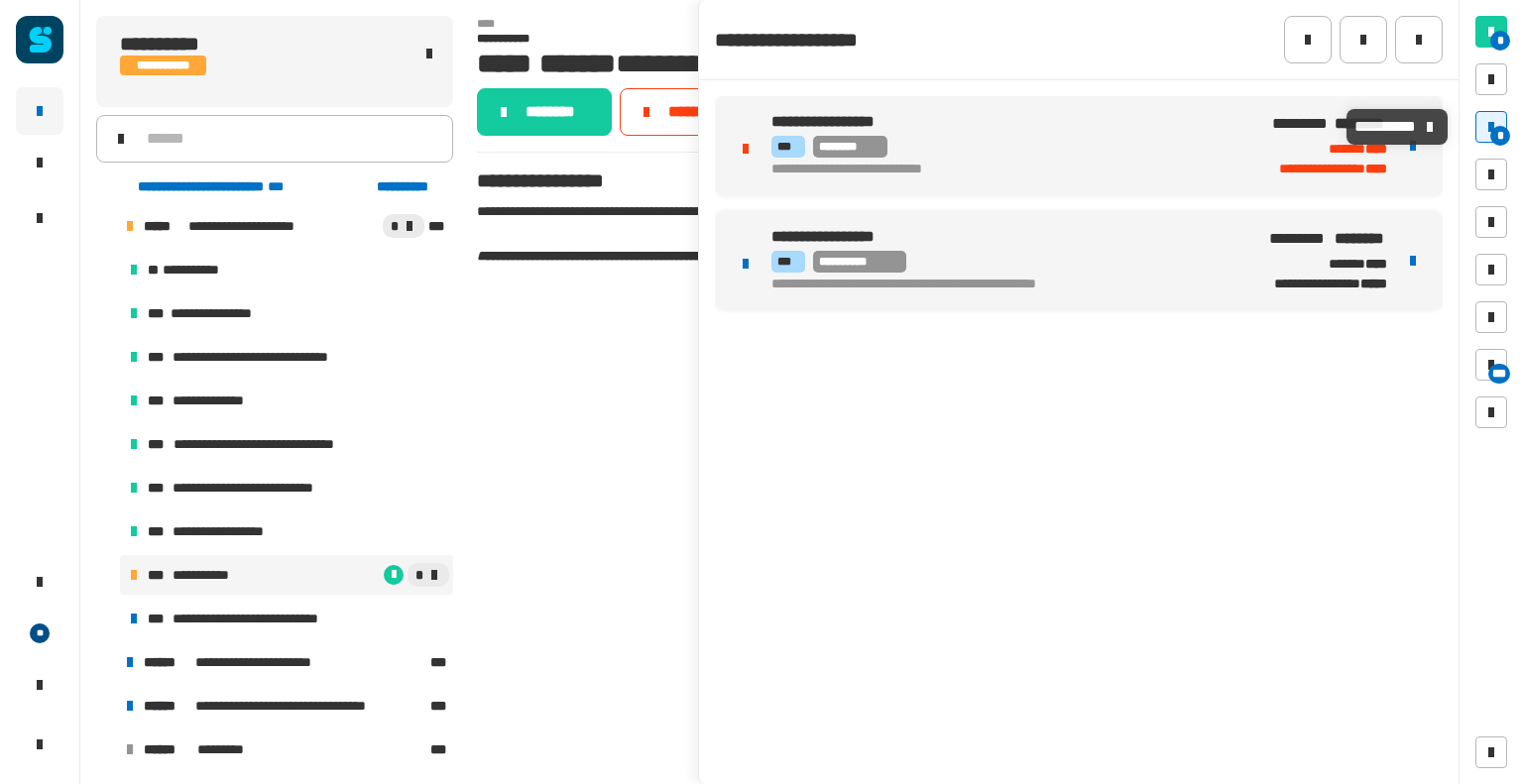 click on "**********" at bounding box center [1001, 262] 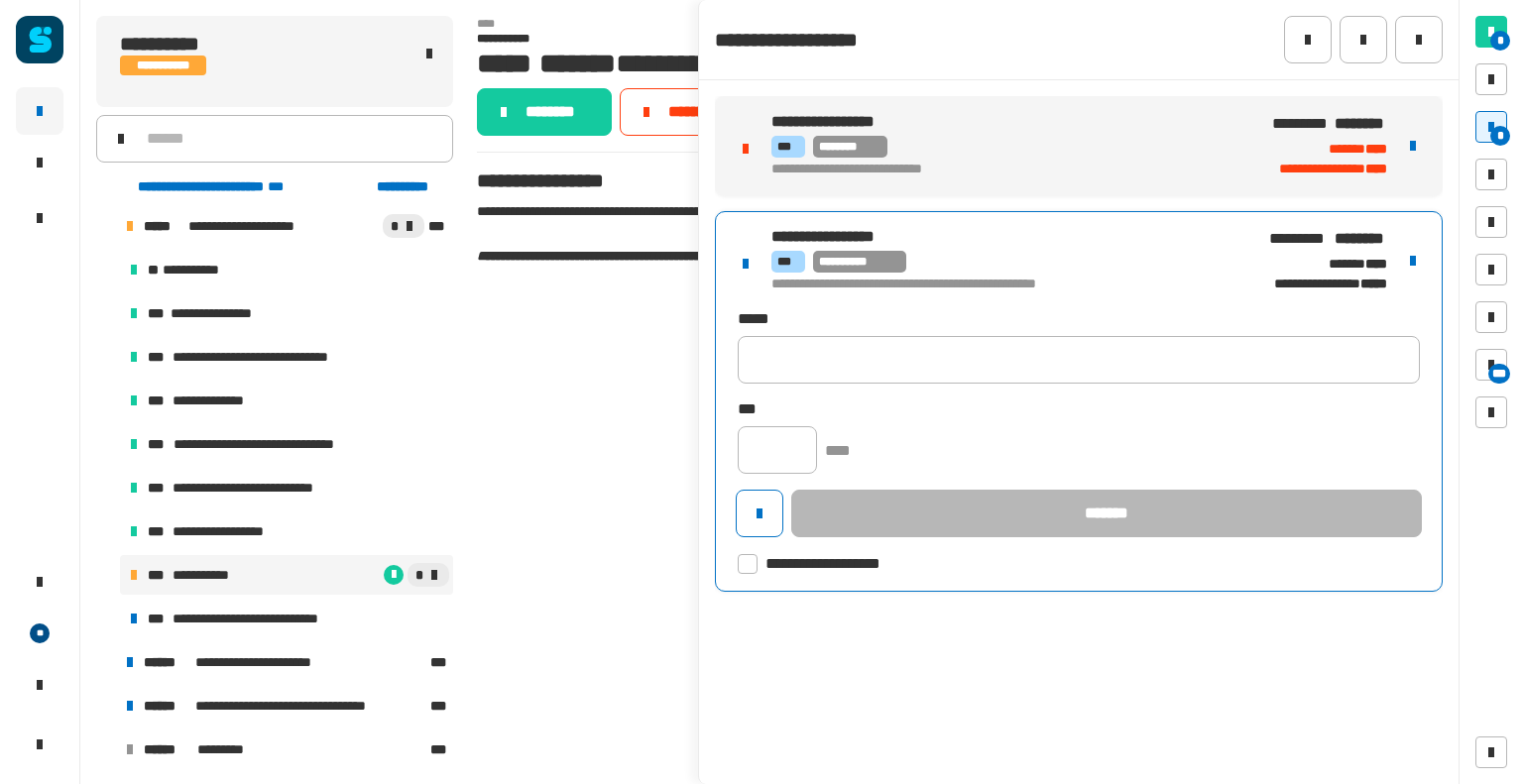 click on "**********" 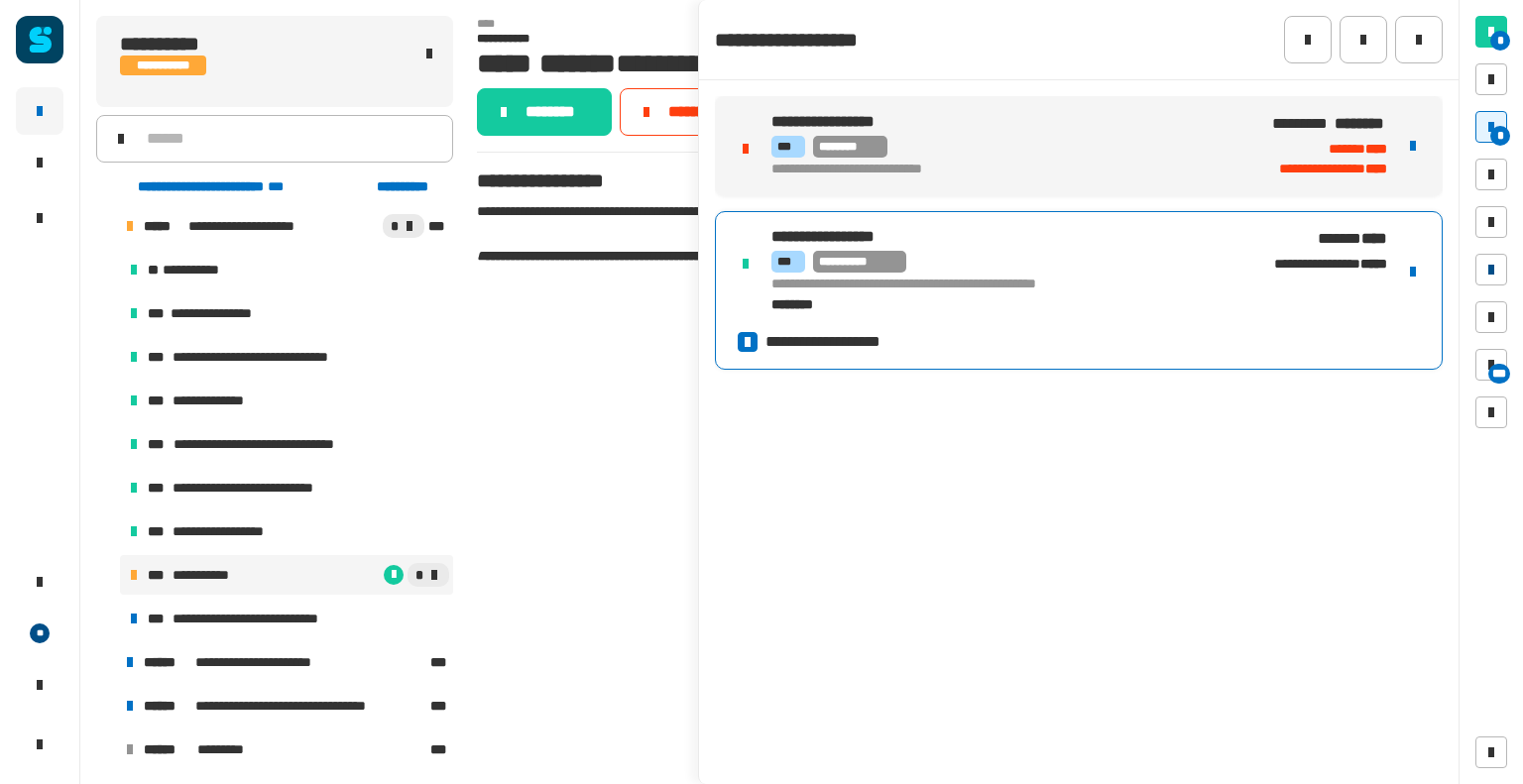 click at bounding box center (1491, 270) 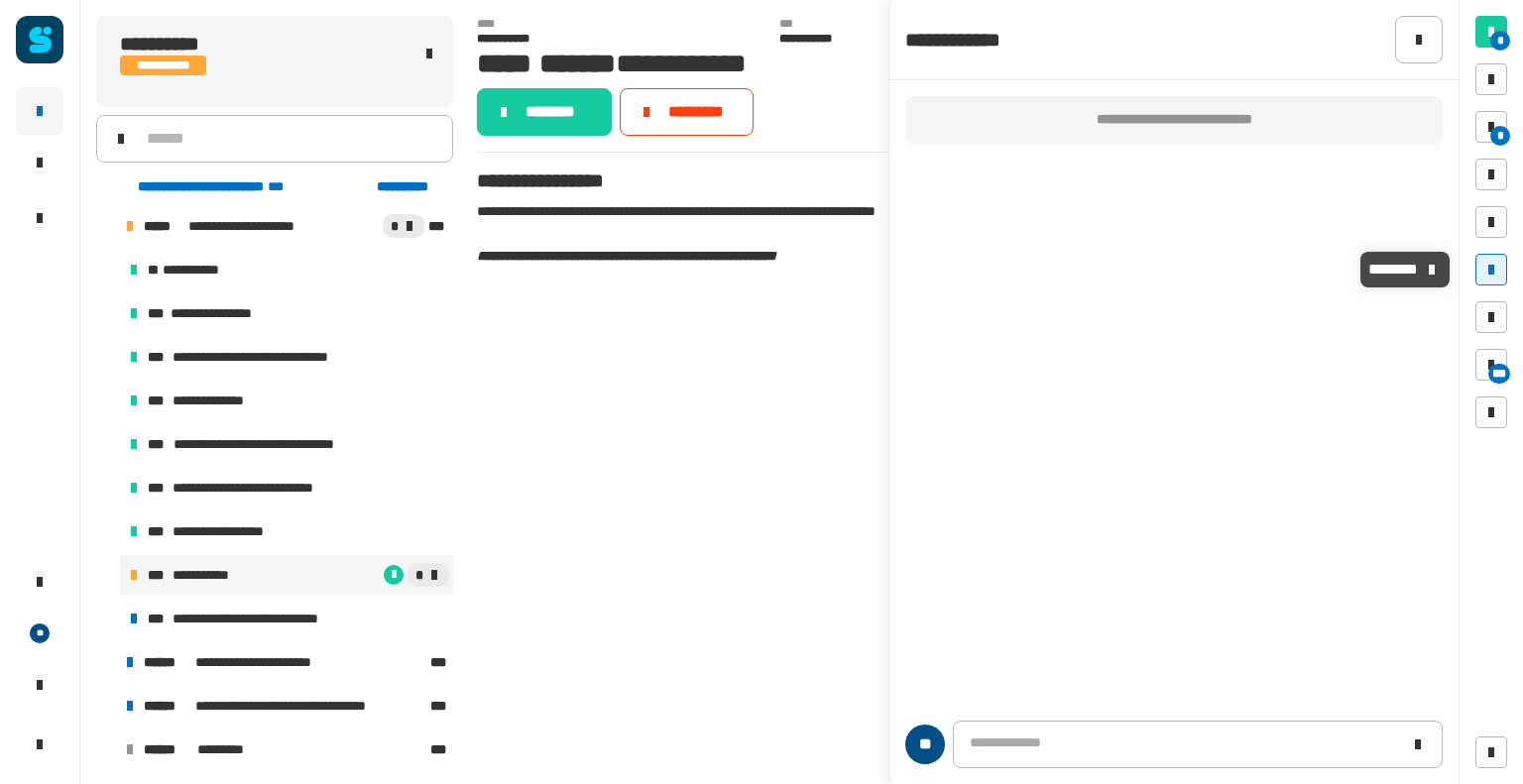 type 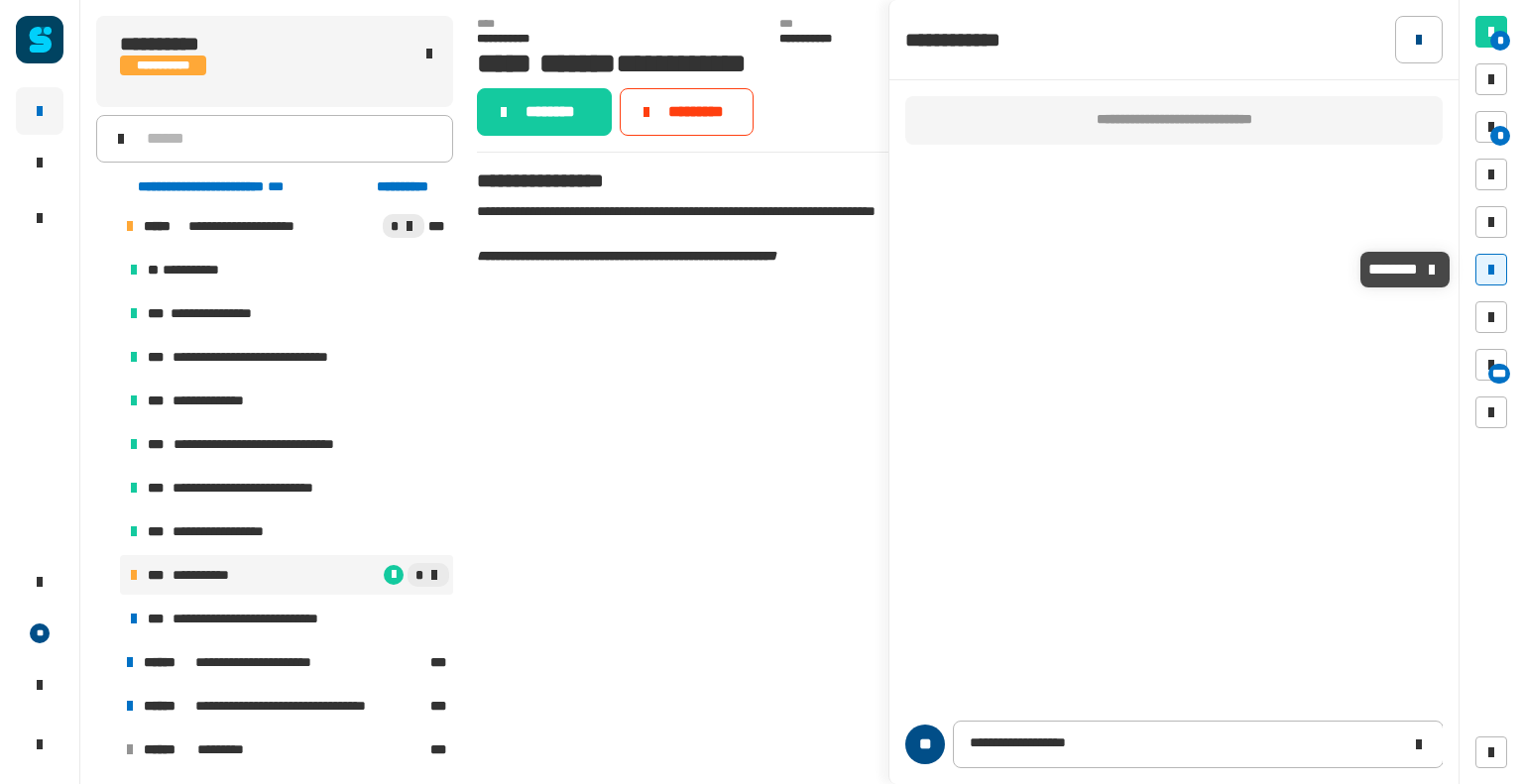 click 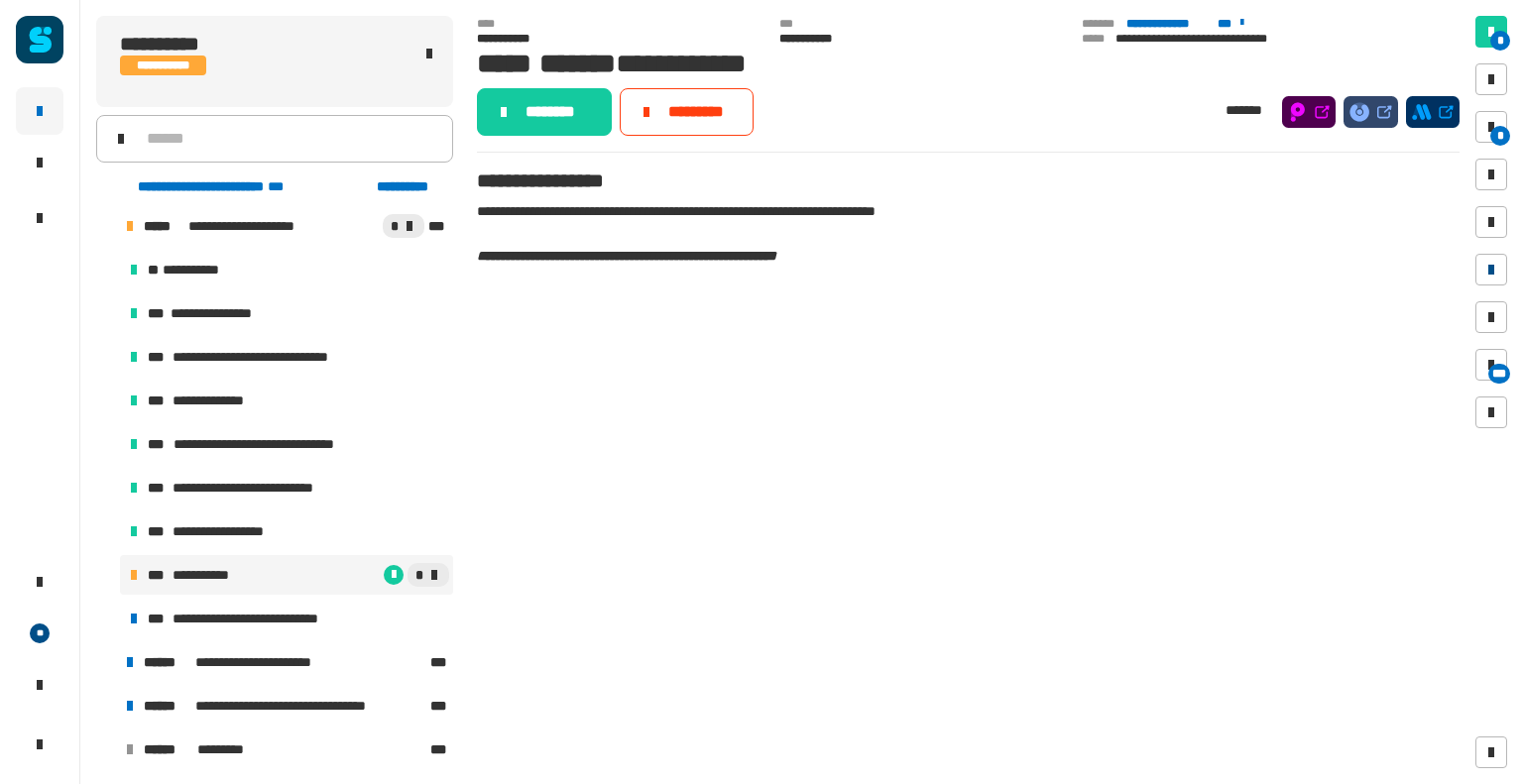 click at bounding box center (1491, 270) 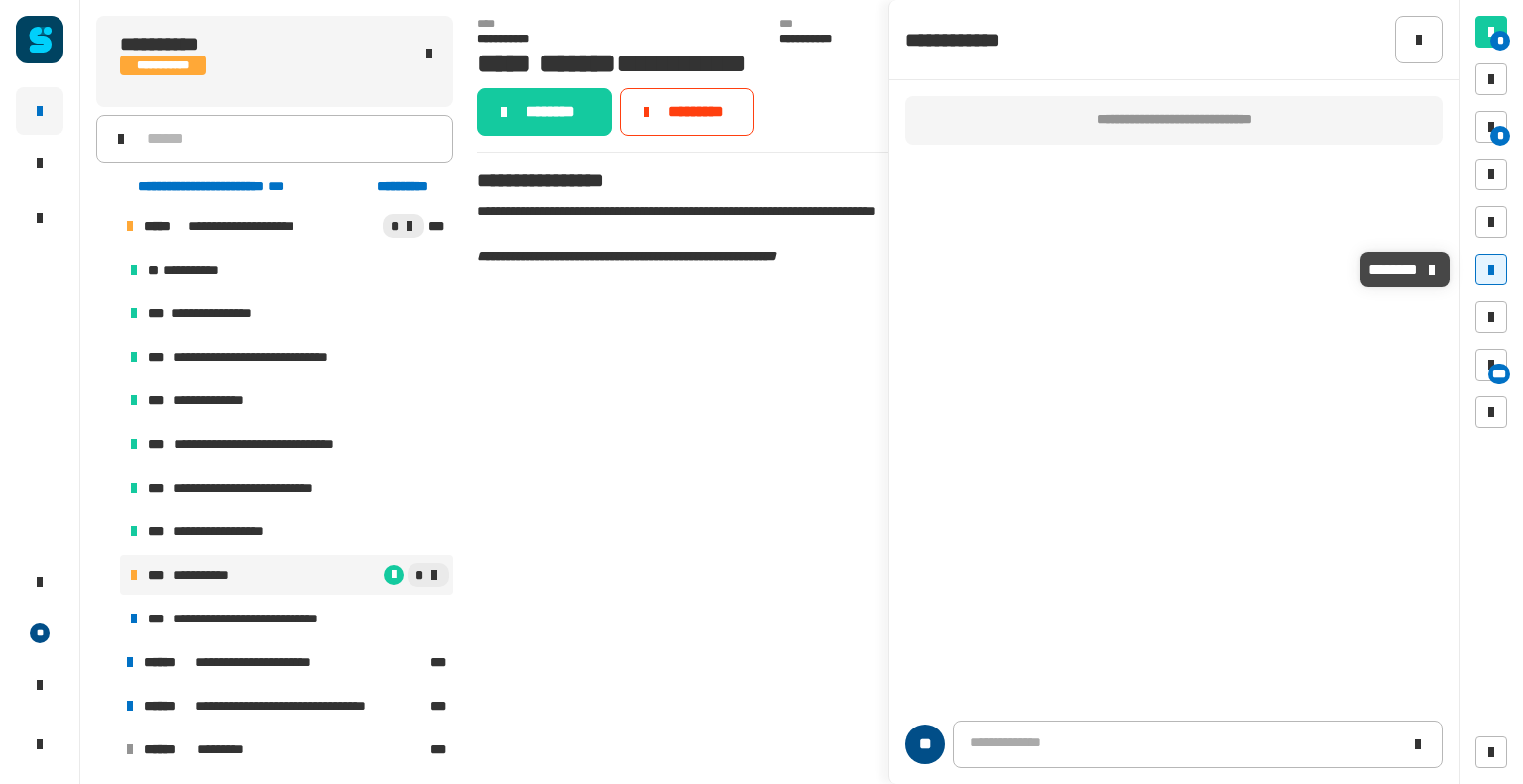 click 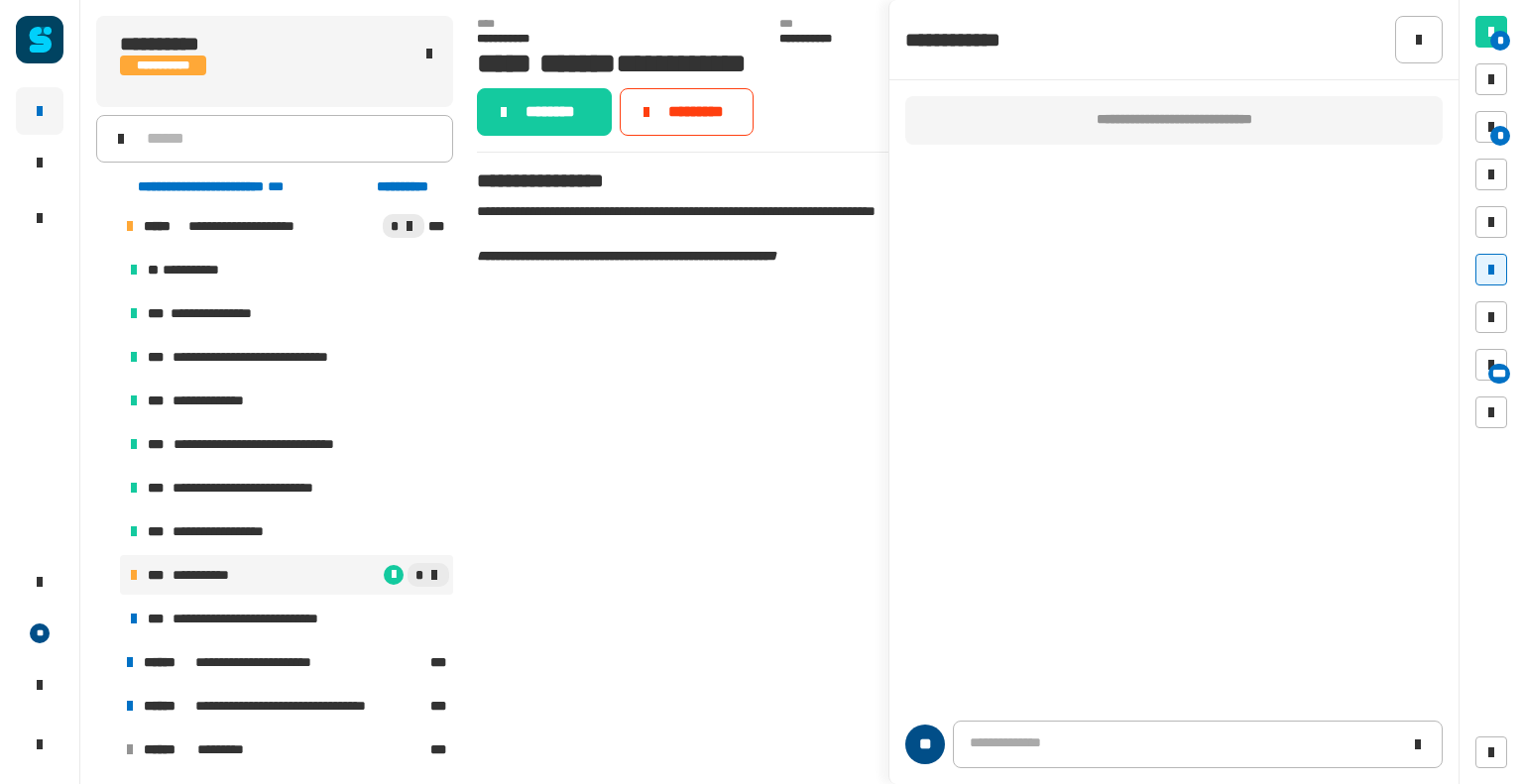 type 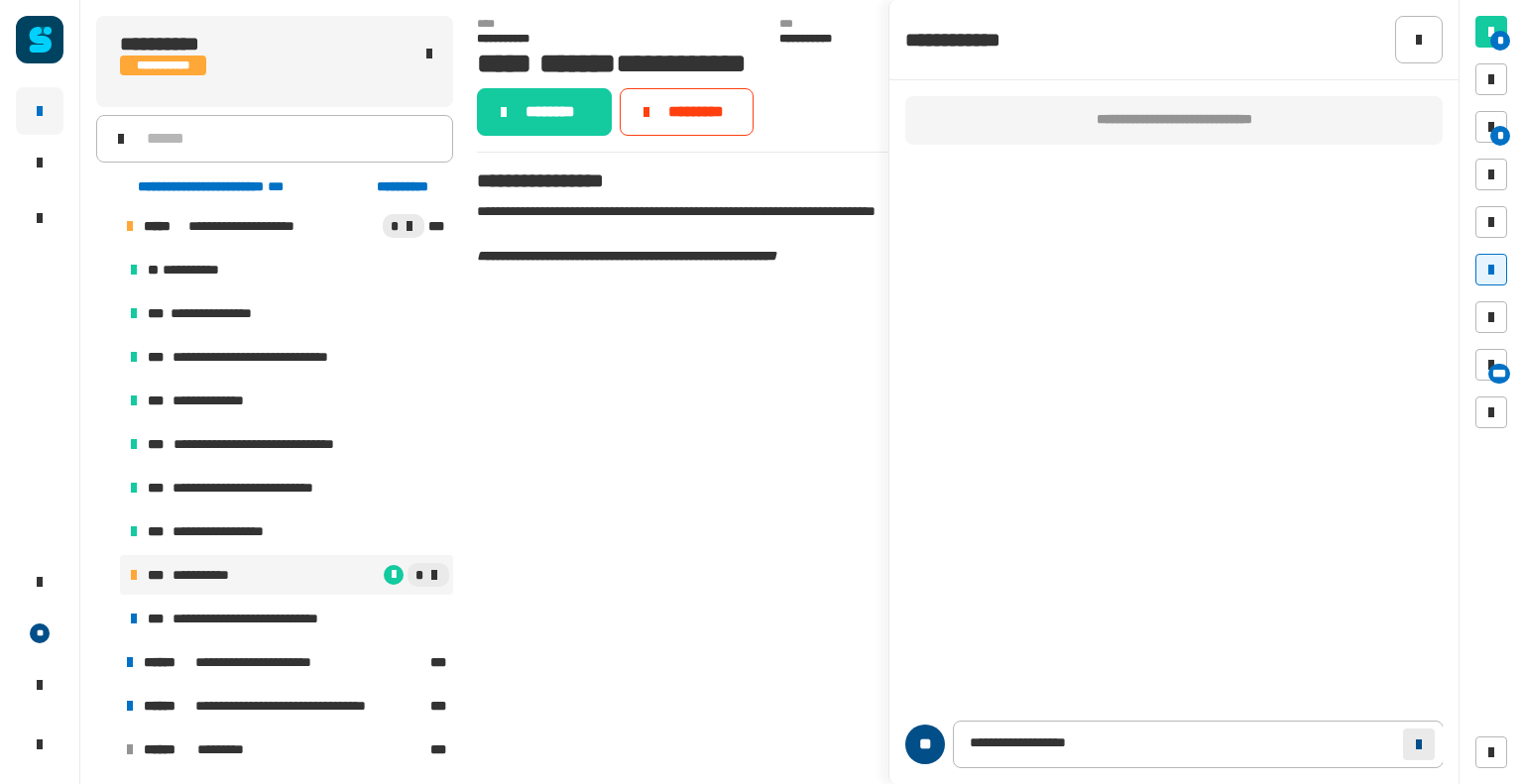 click 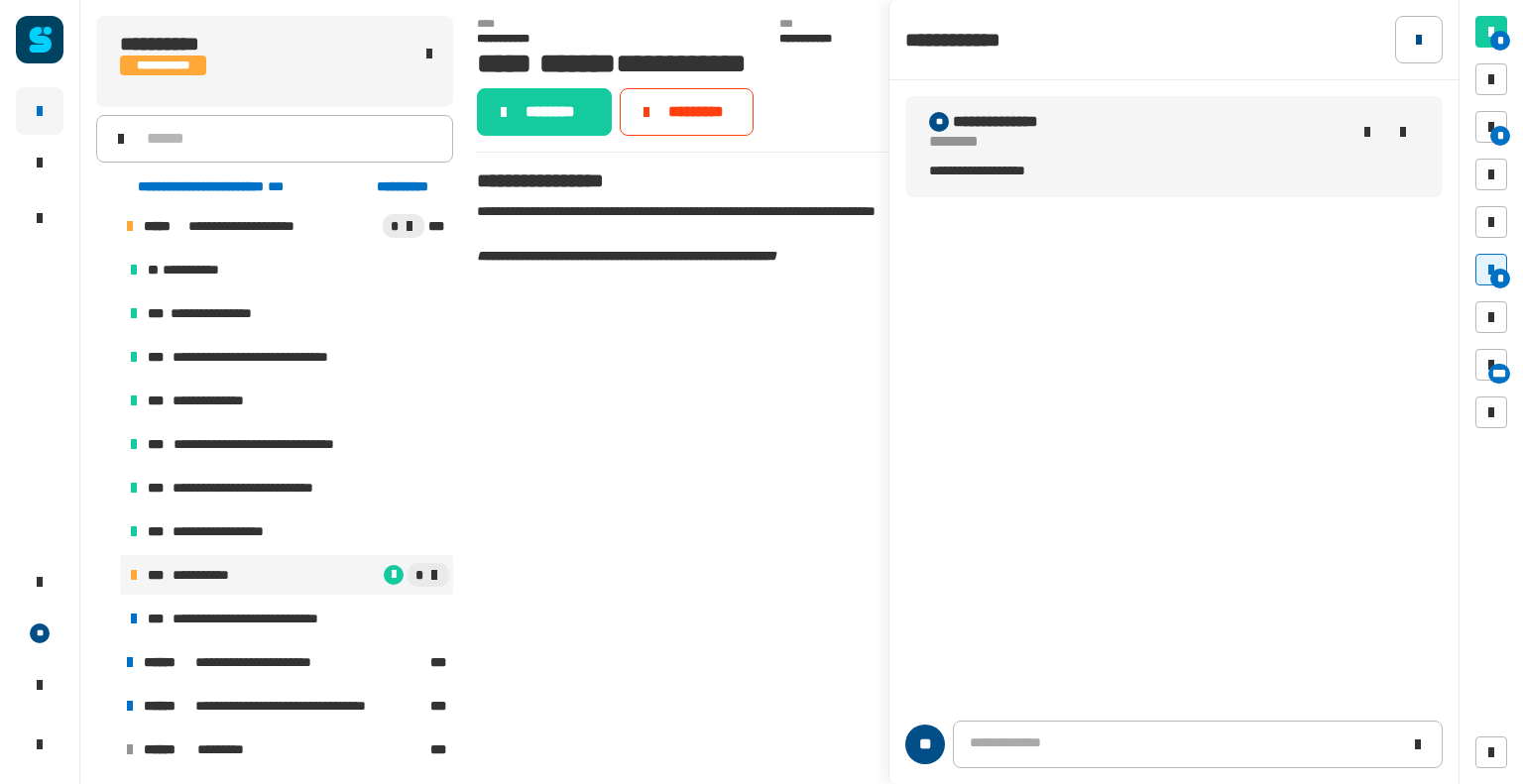 click 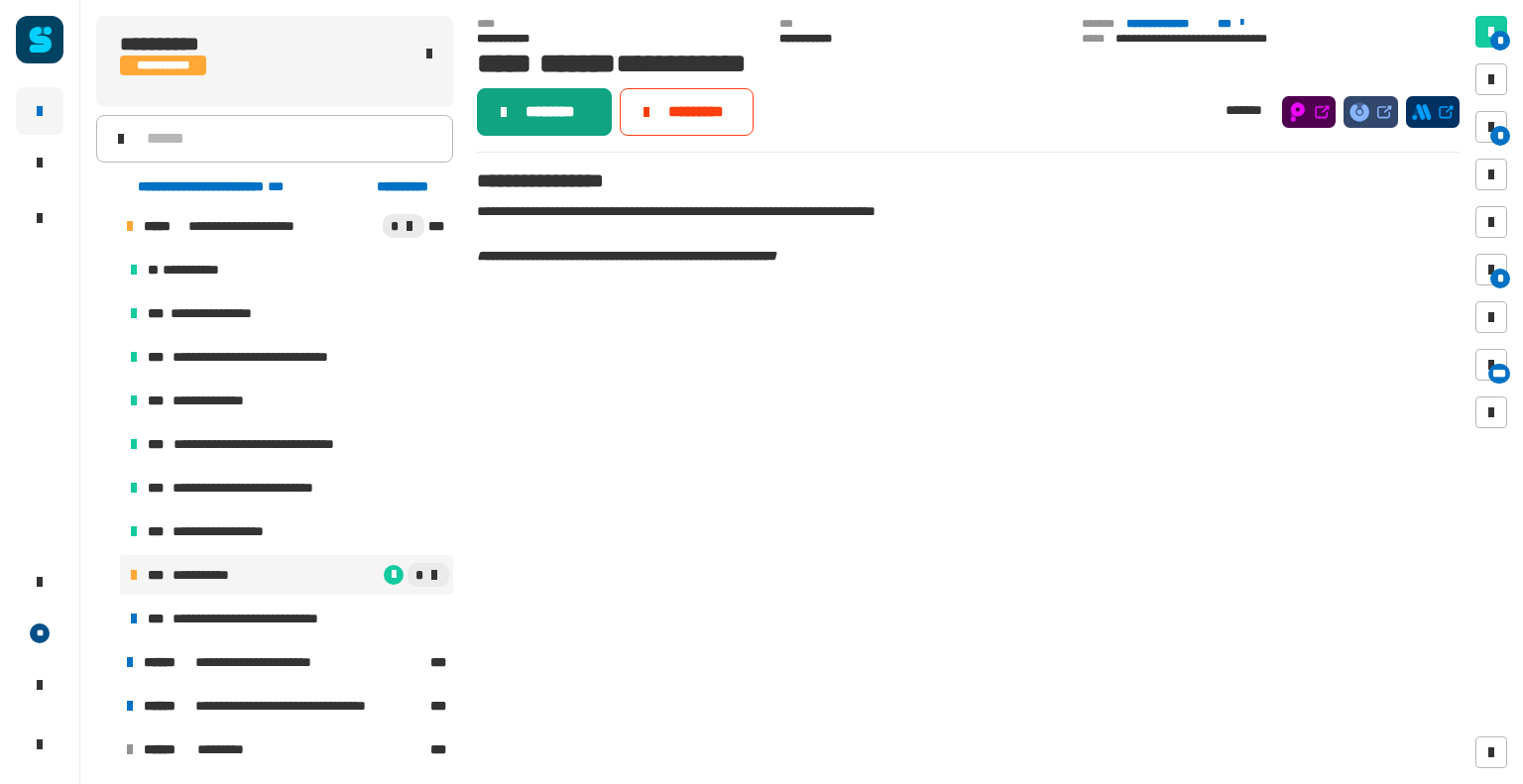 click on "********" 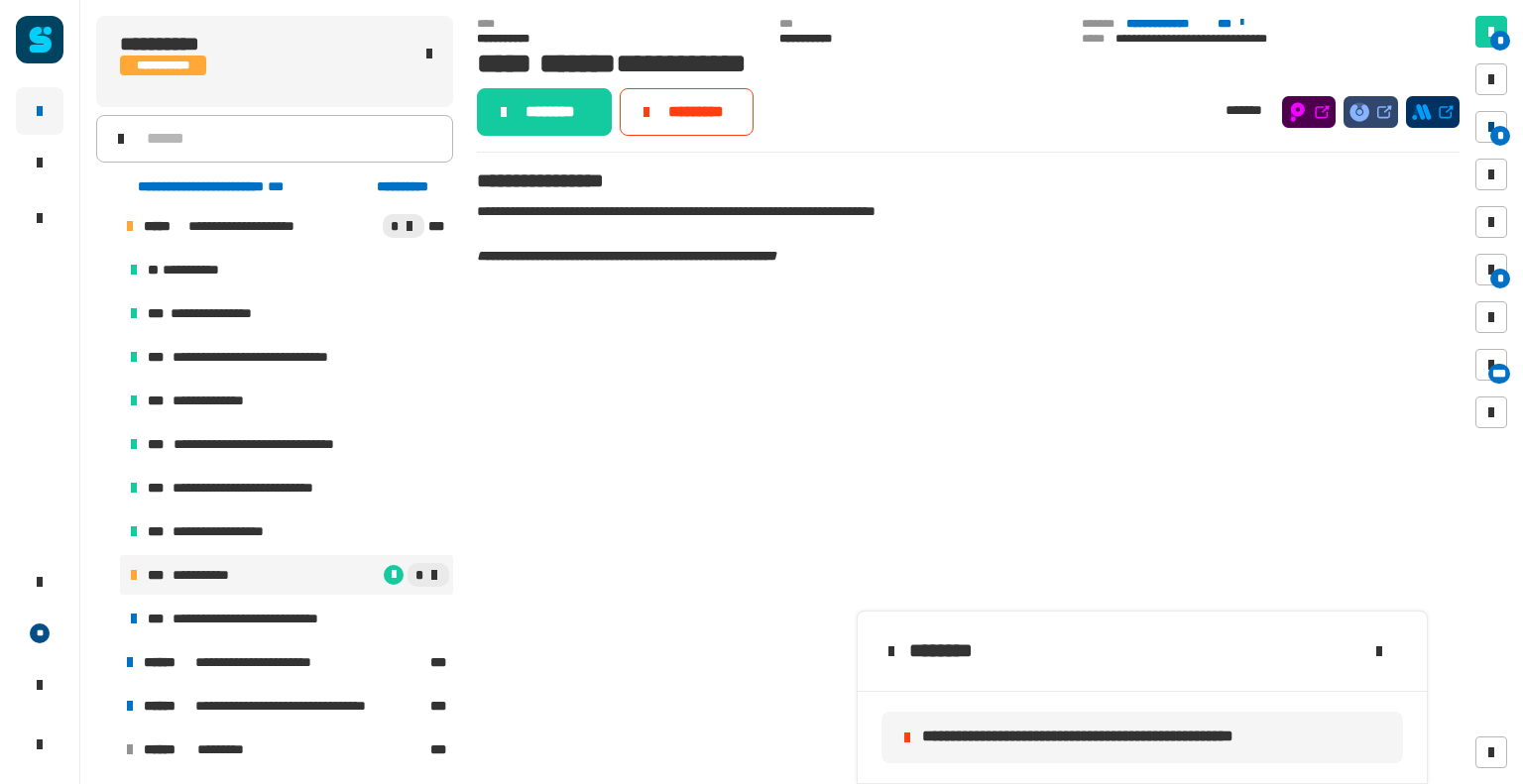 click on "*" at bounding box center (1491, 127) 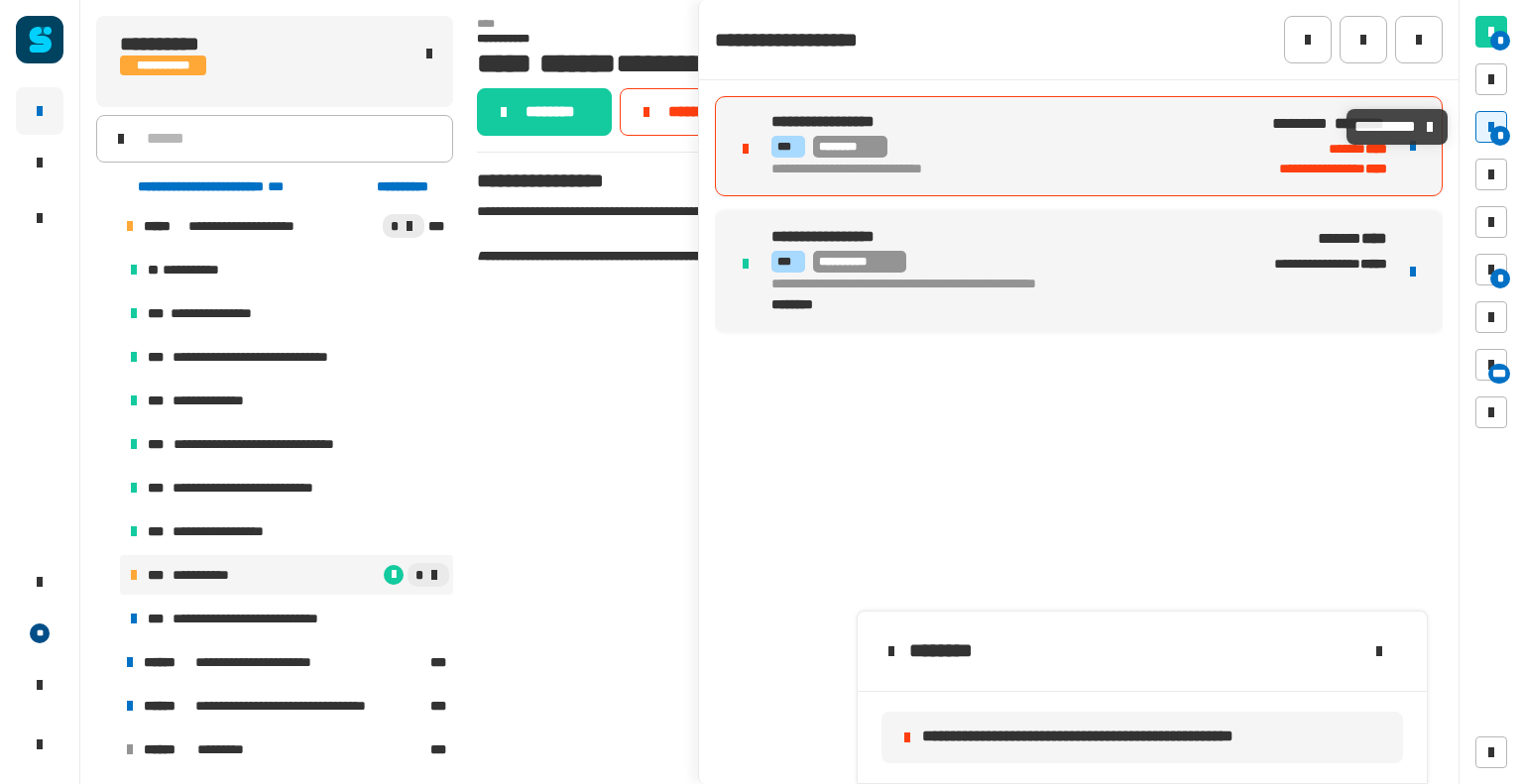 click on "**********" at bounding box center (1005, 170) 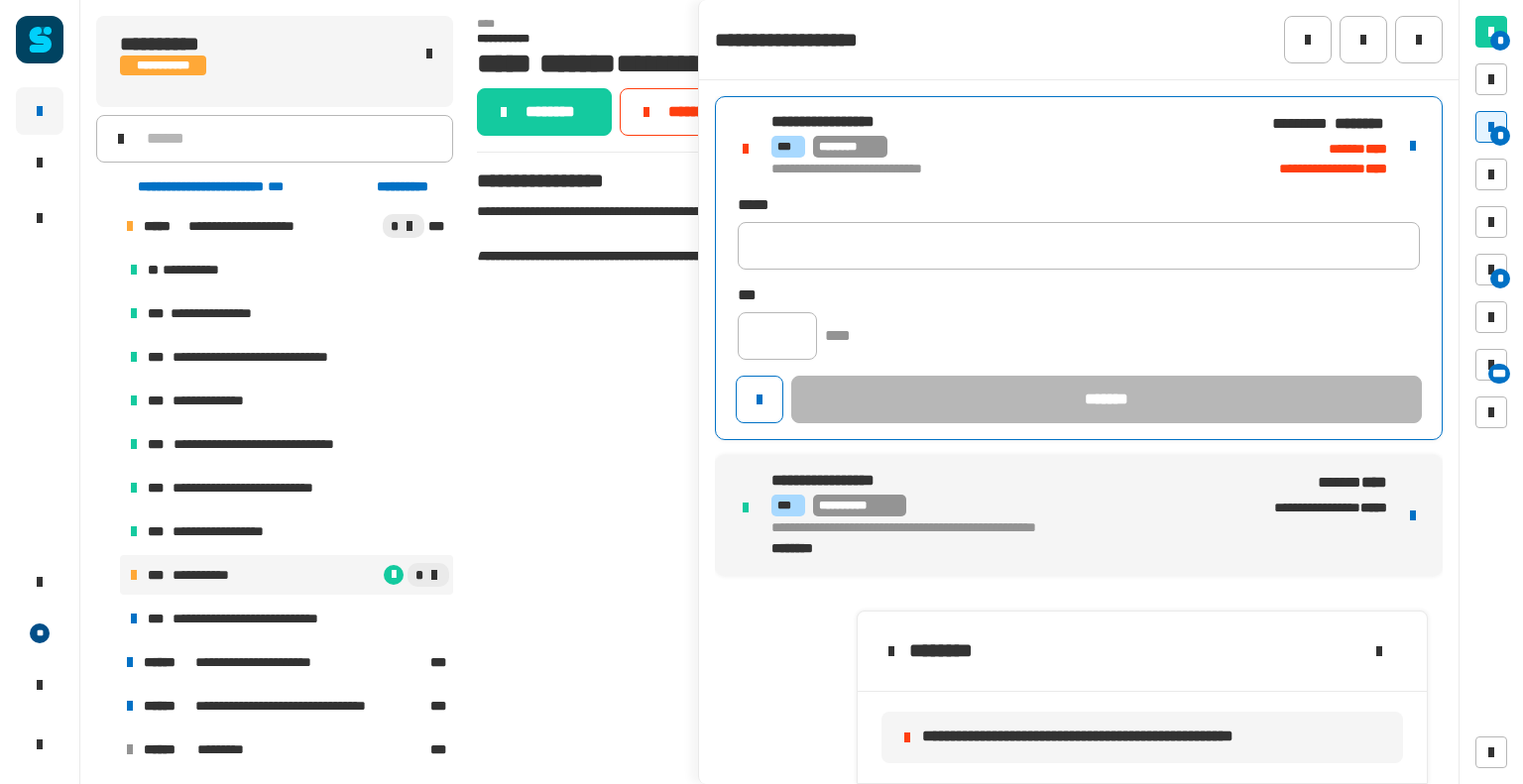 click on "**********" 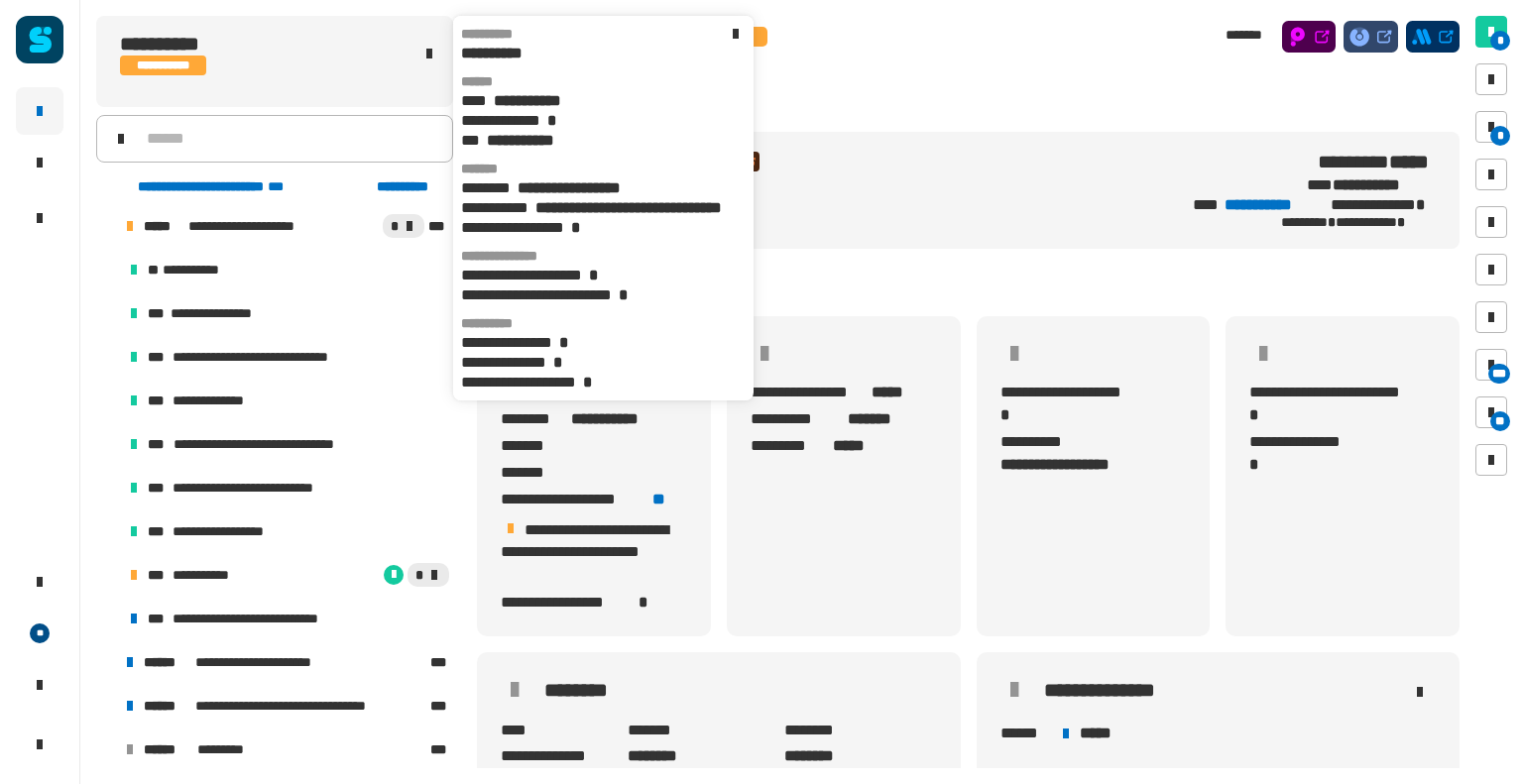 click 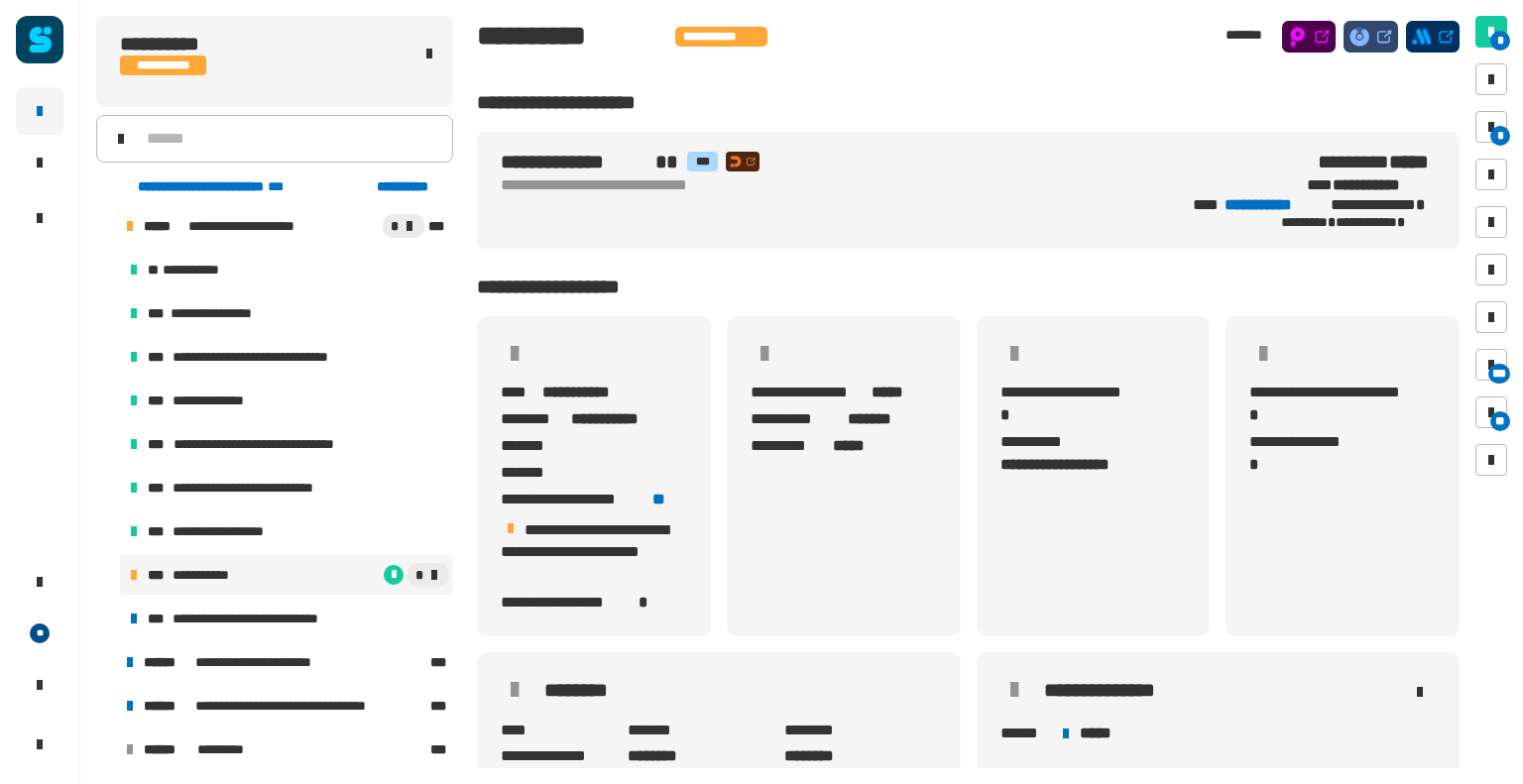click on "*" at bounding box center (343, 575) 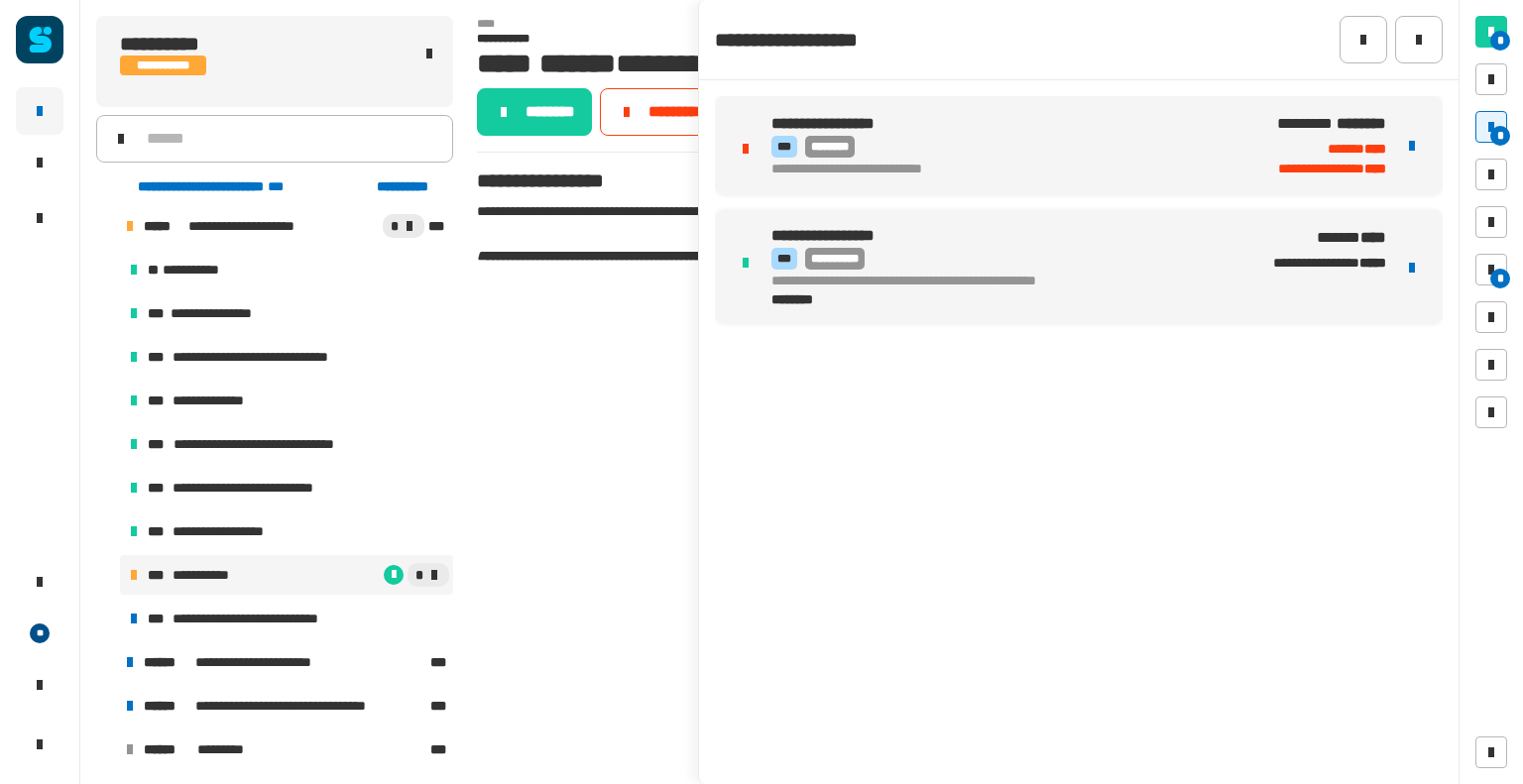 type 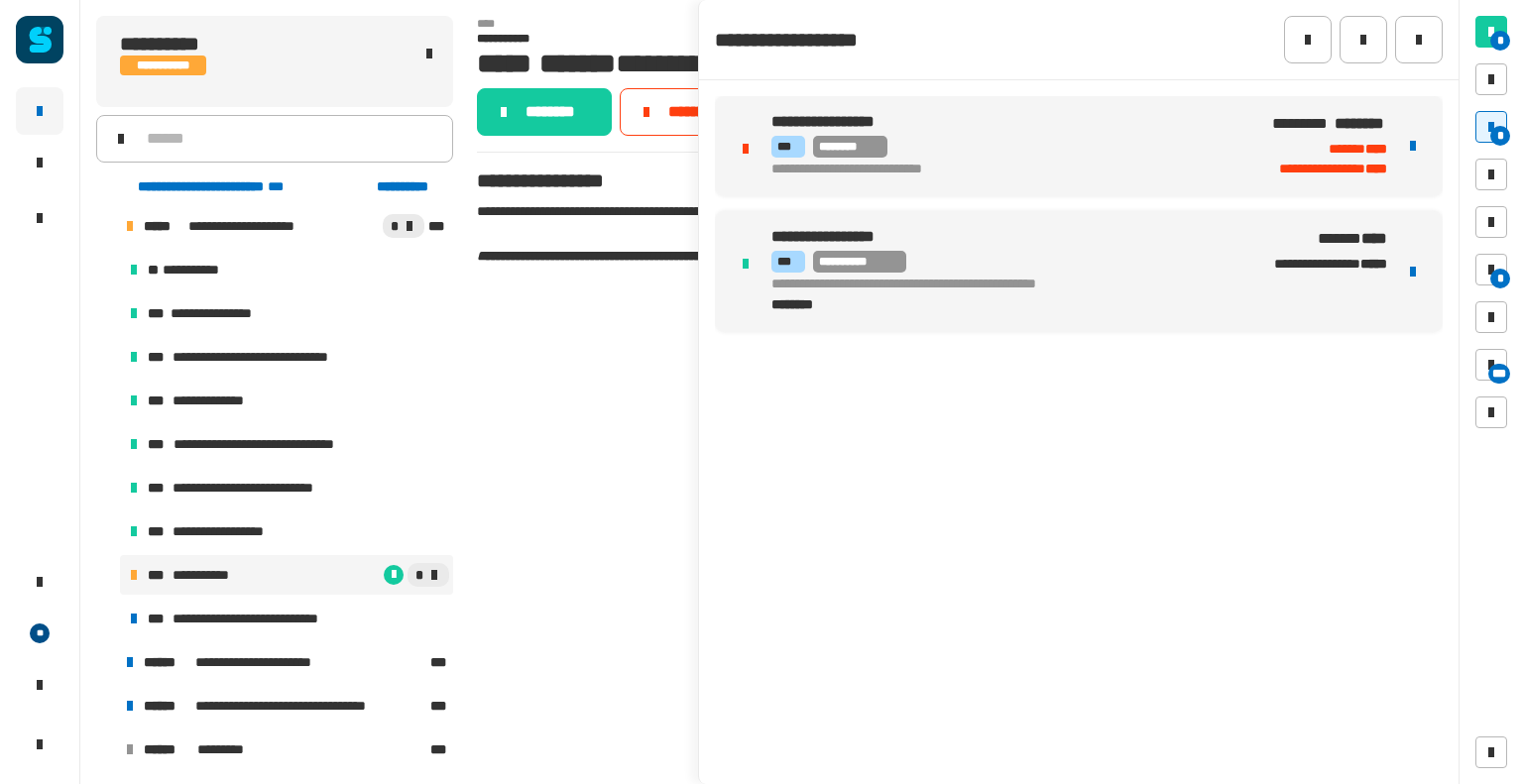 click on "**********" at bounding box center (1079, 146) 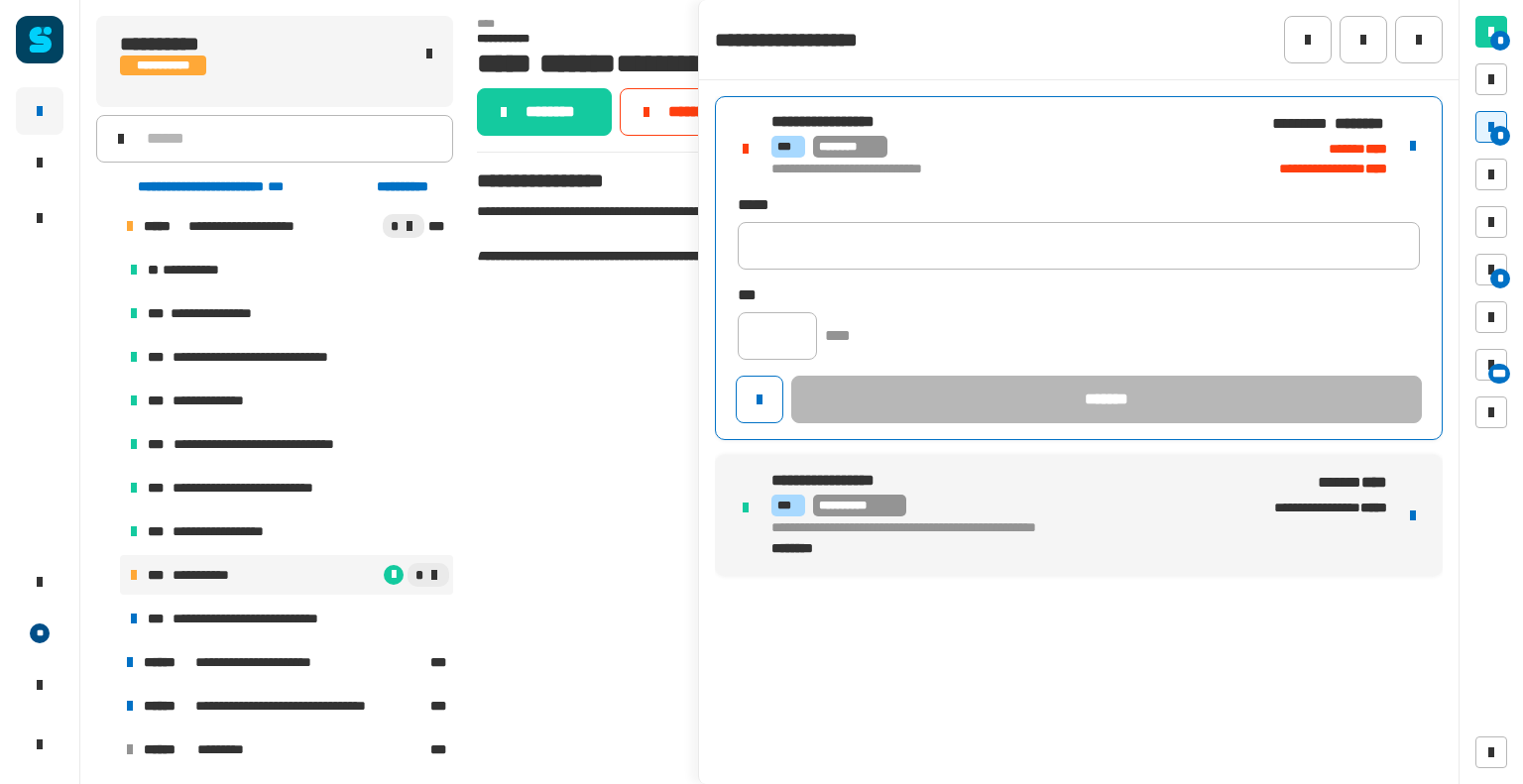 click at bounding box center (1413, 146) 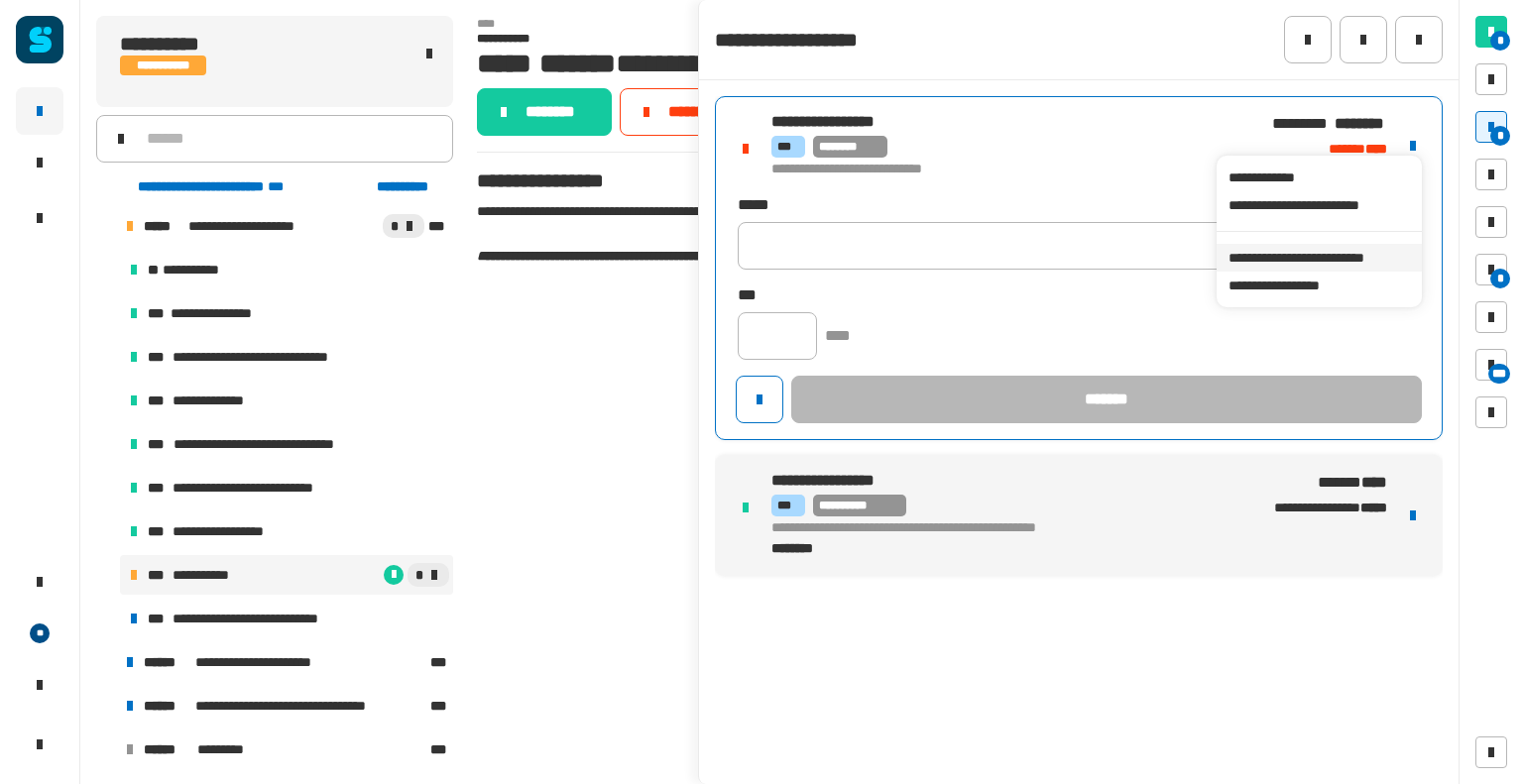 click on "**********" at bounding box center (1319, 258) 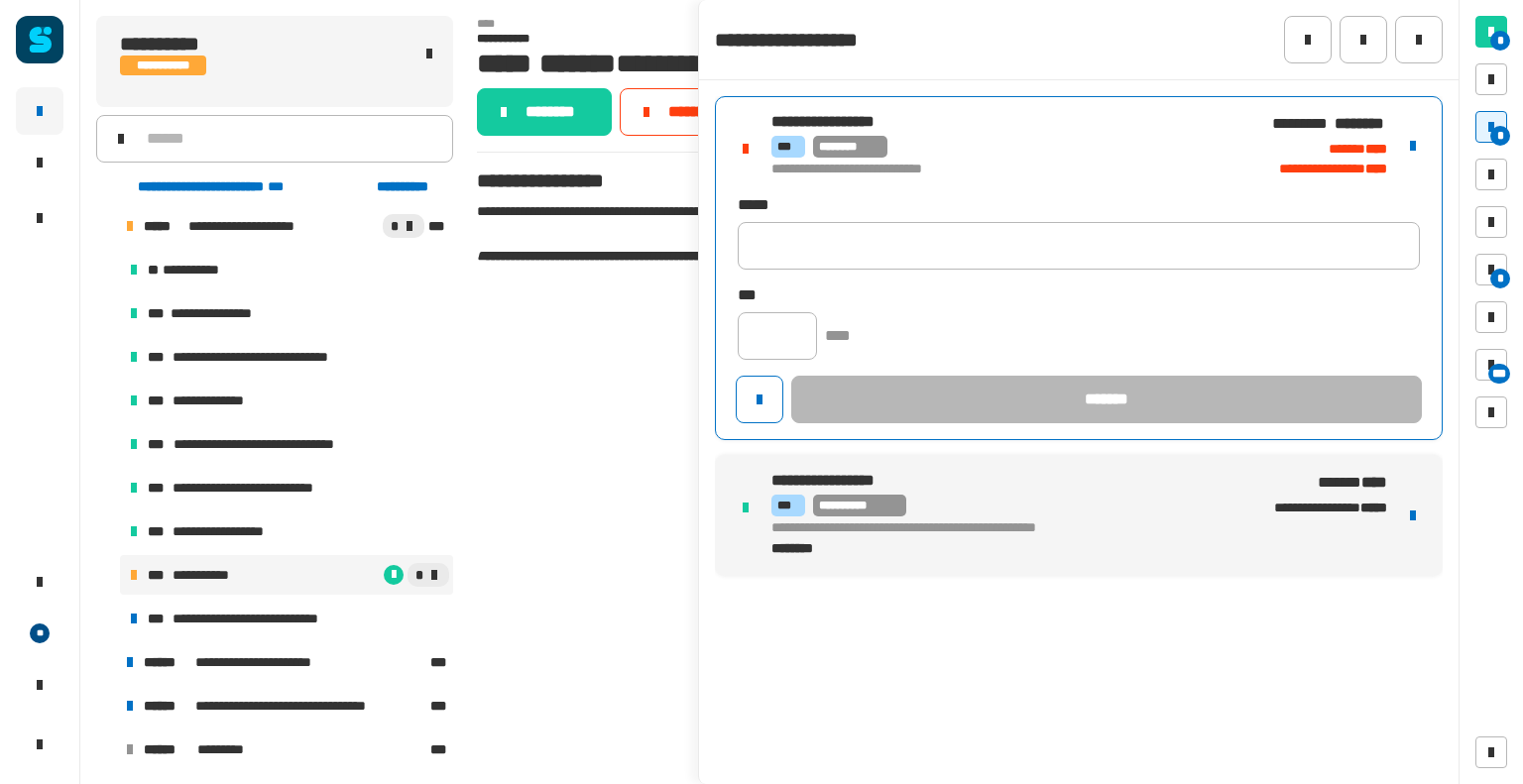 click at bounding box center (1413, 146) 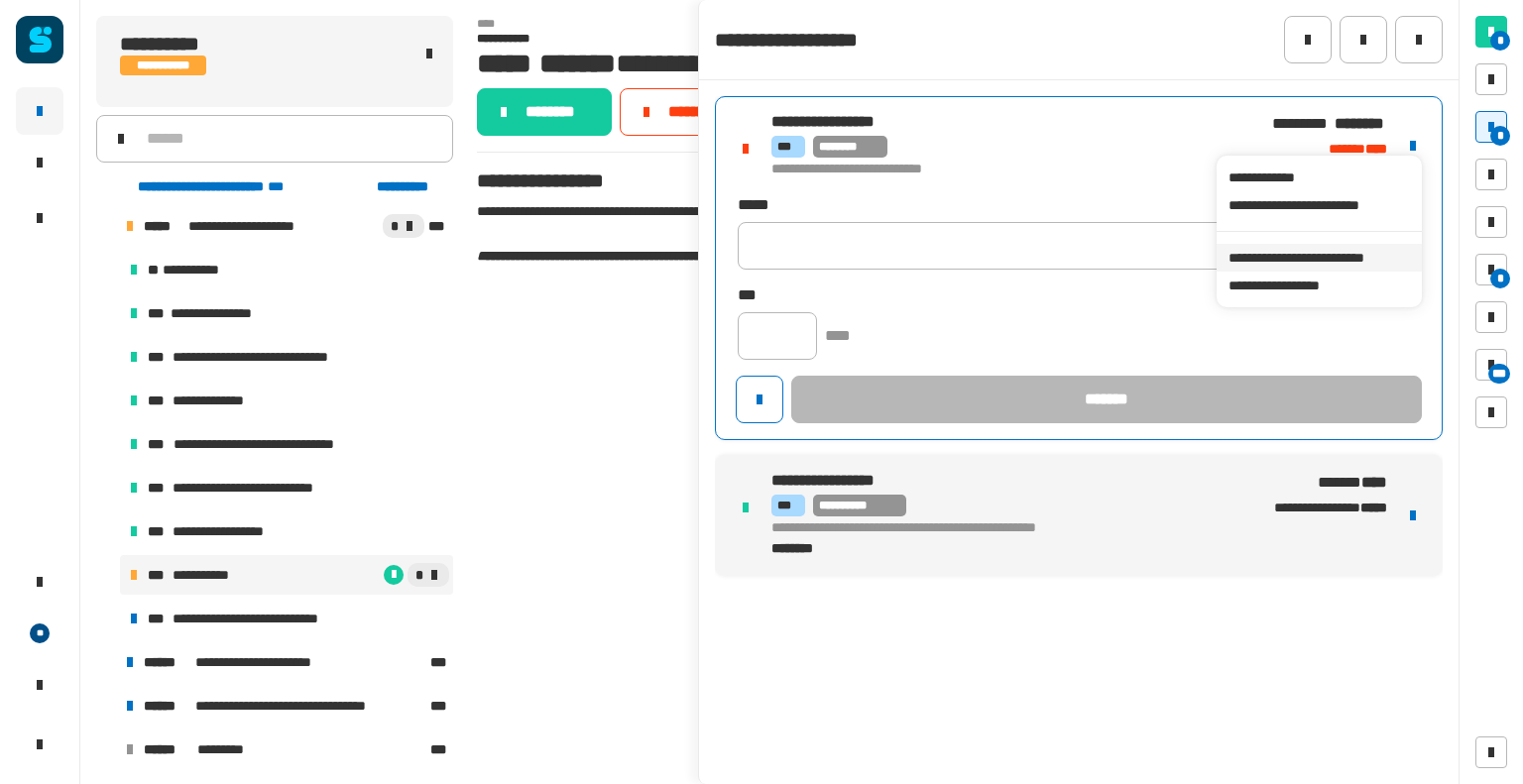 click on "**********" at bounding box center (1319, 258) 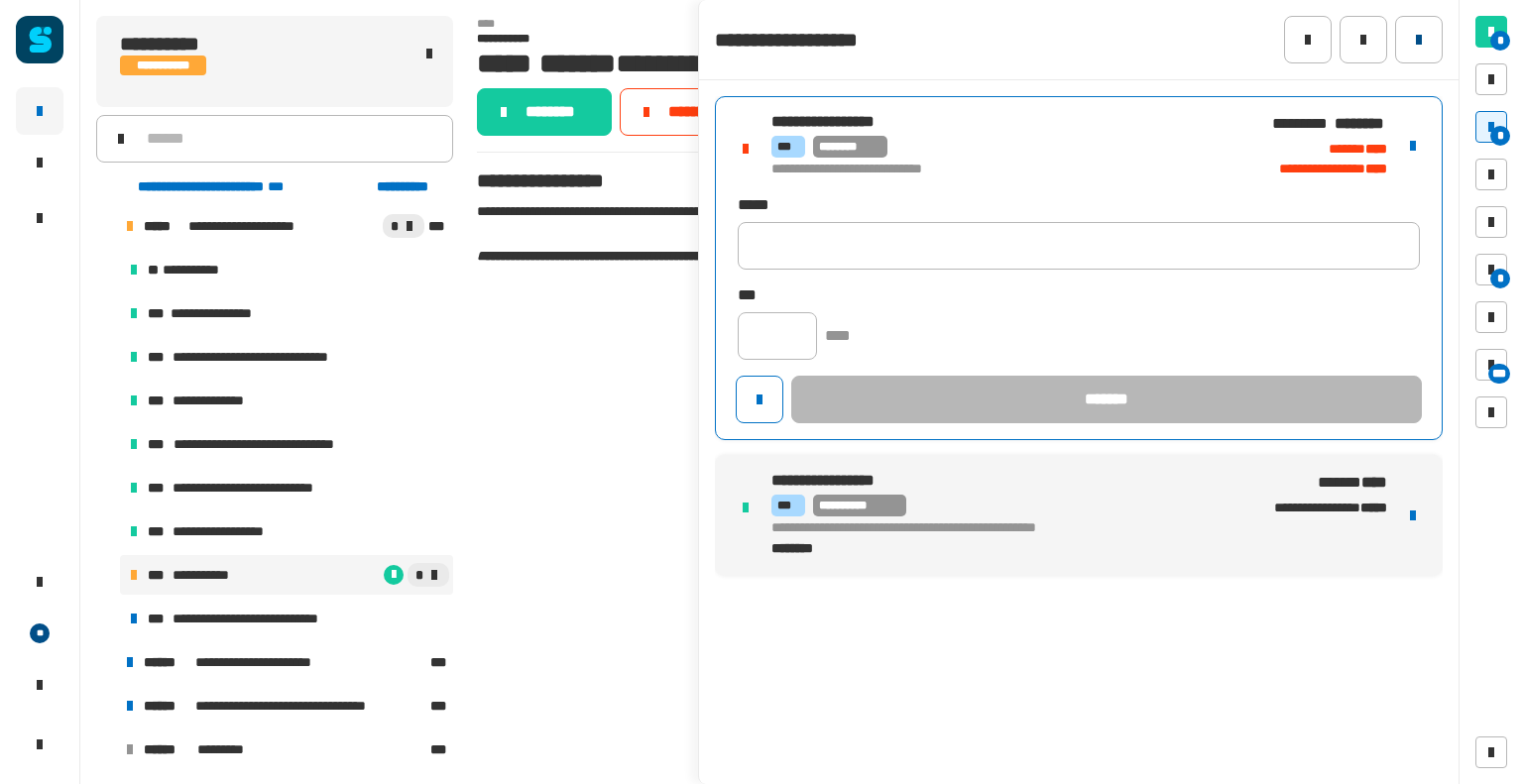 click 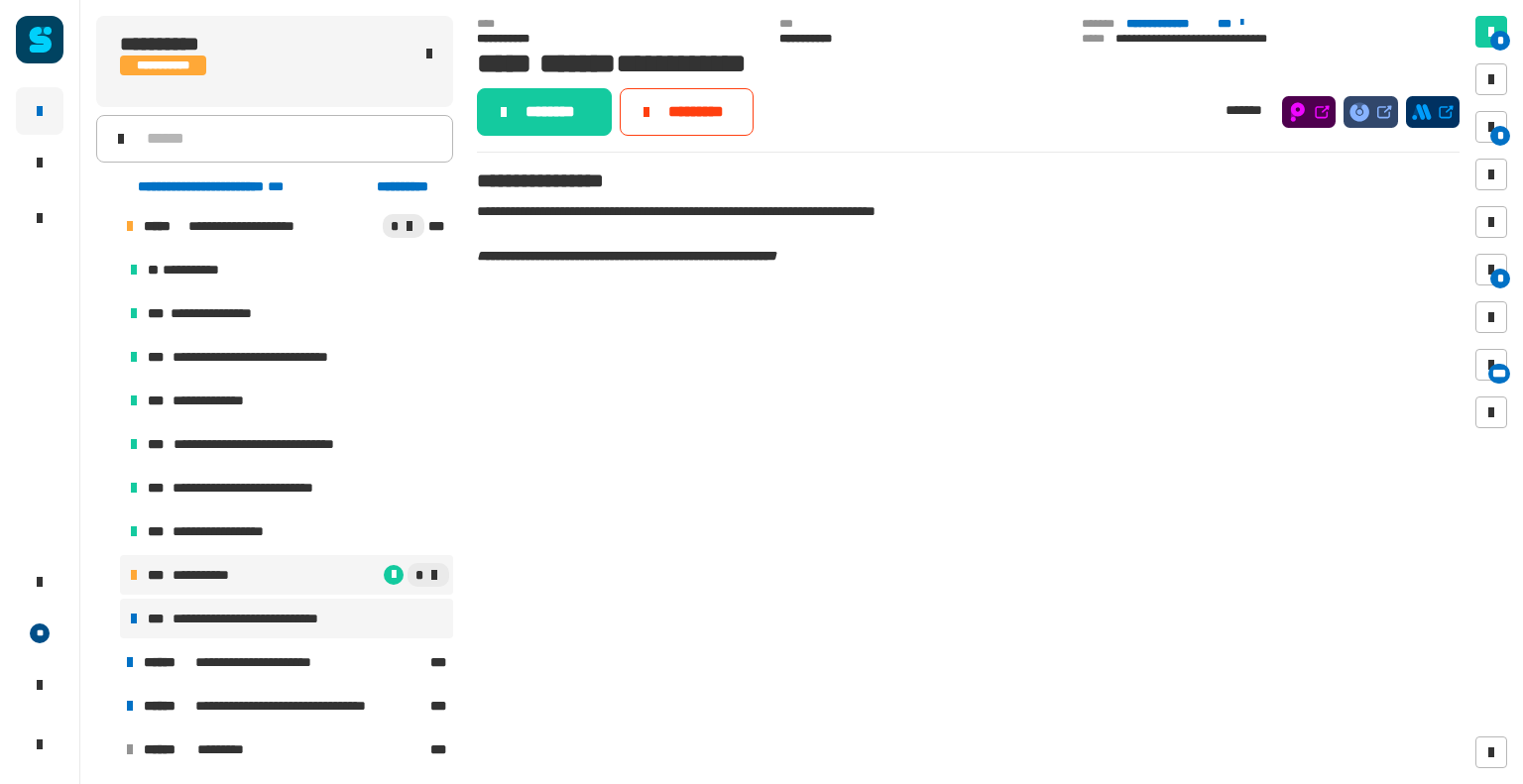 click on "**********" at bounding box center (287, 618) 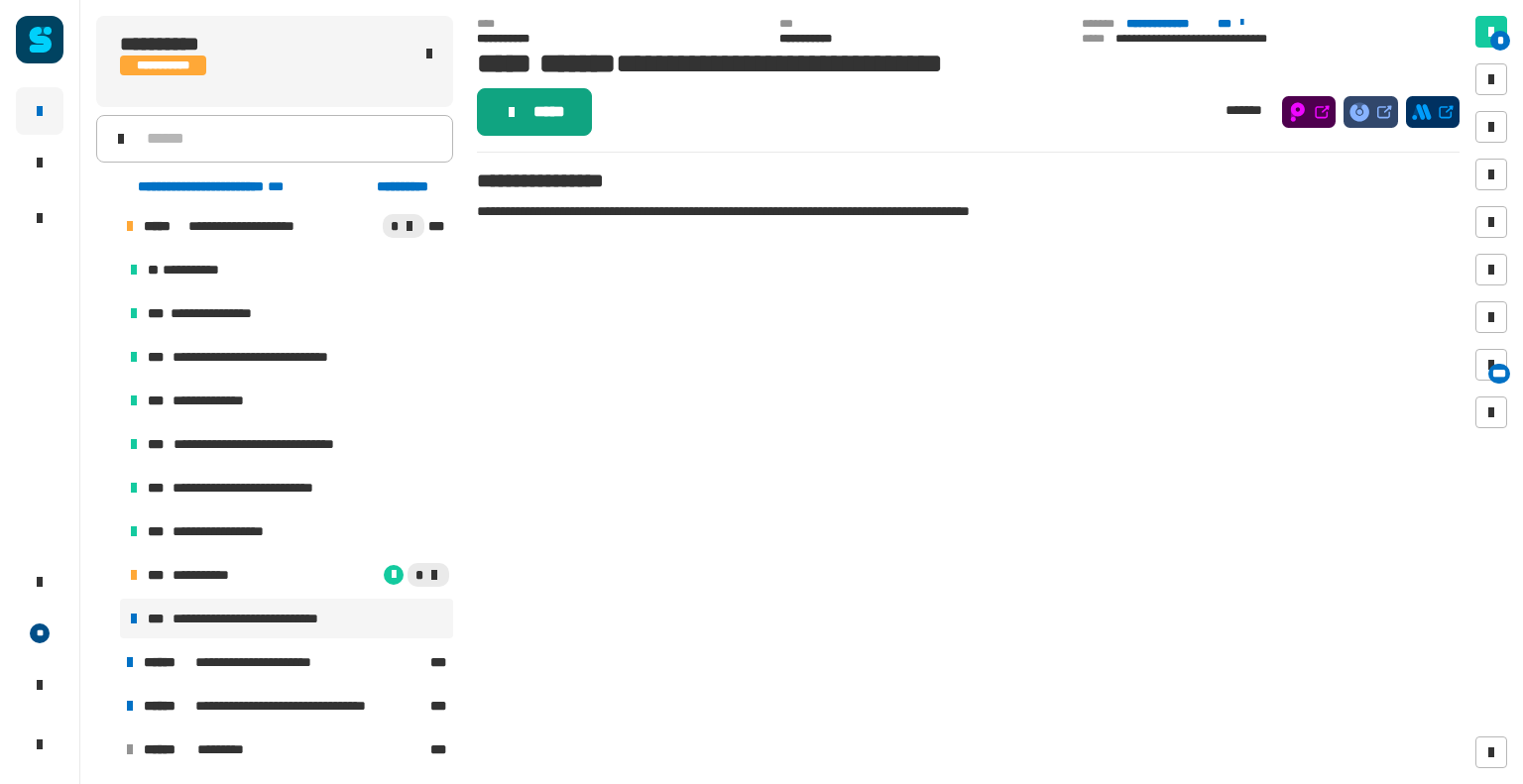 click on "*****" 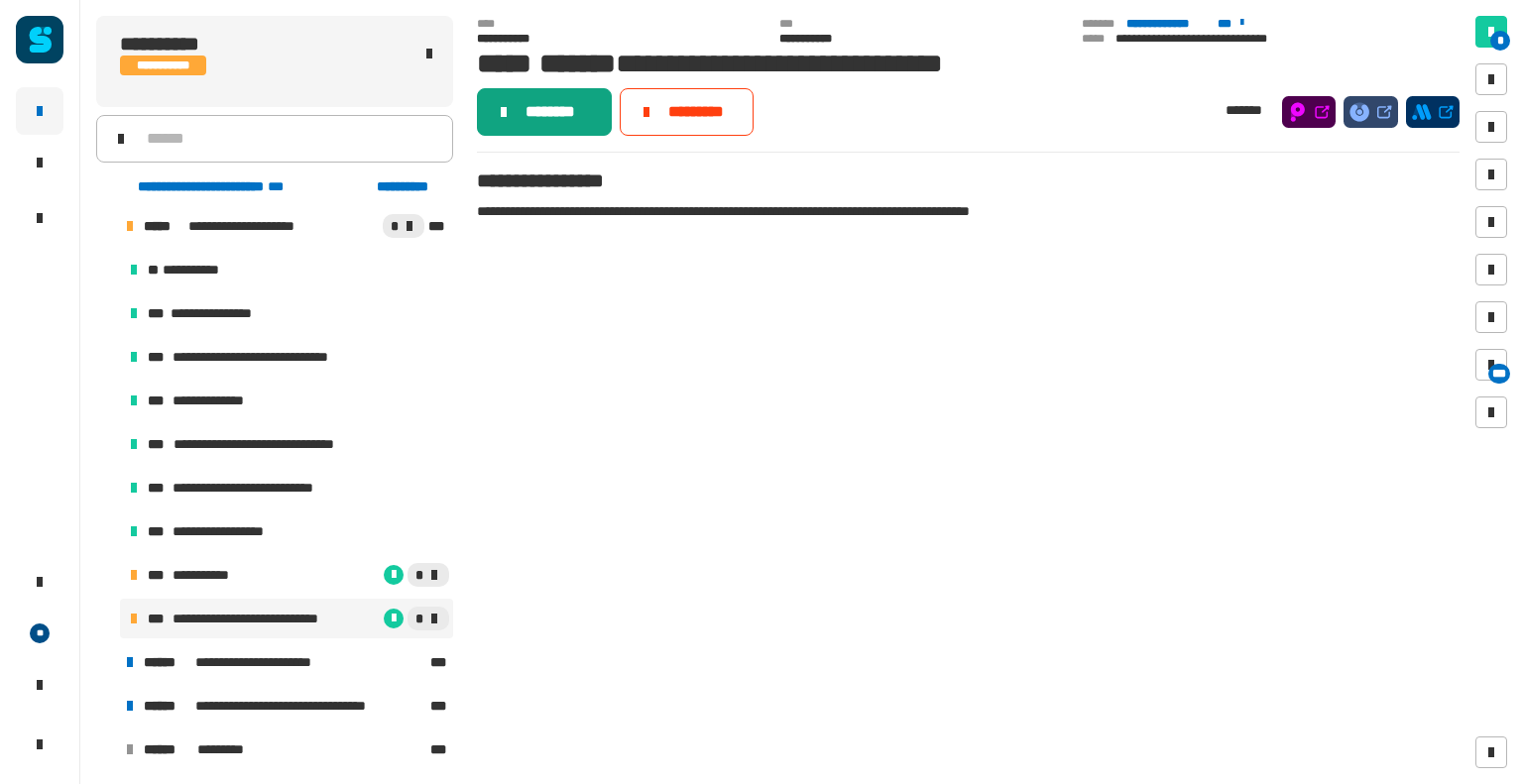 click on "********" 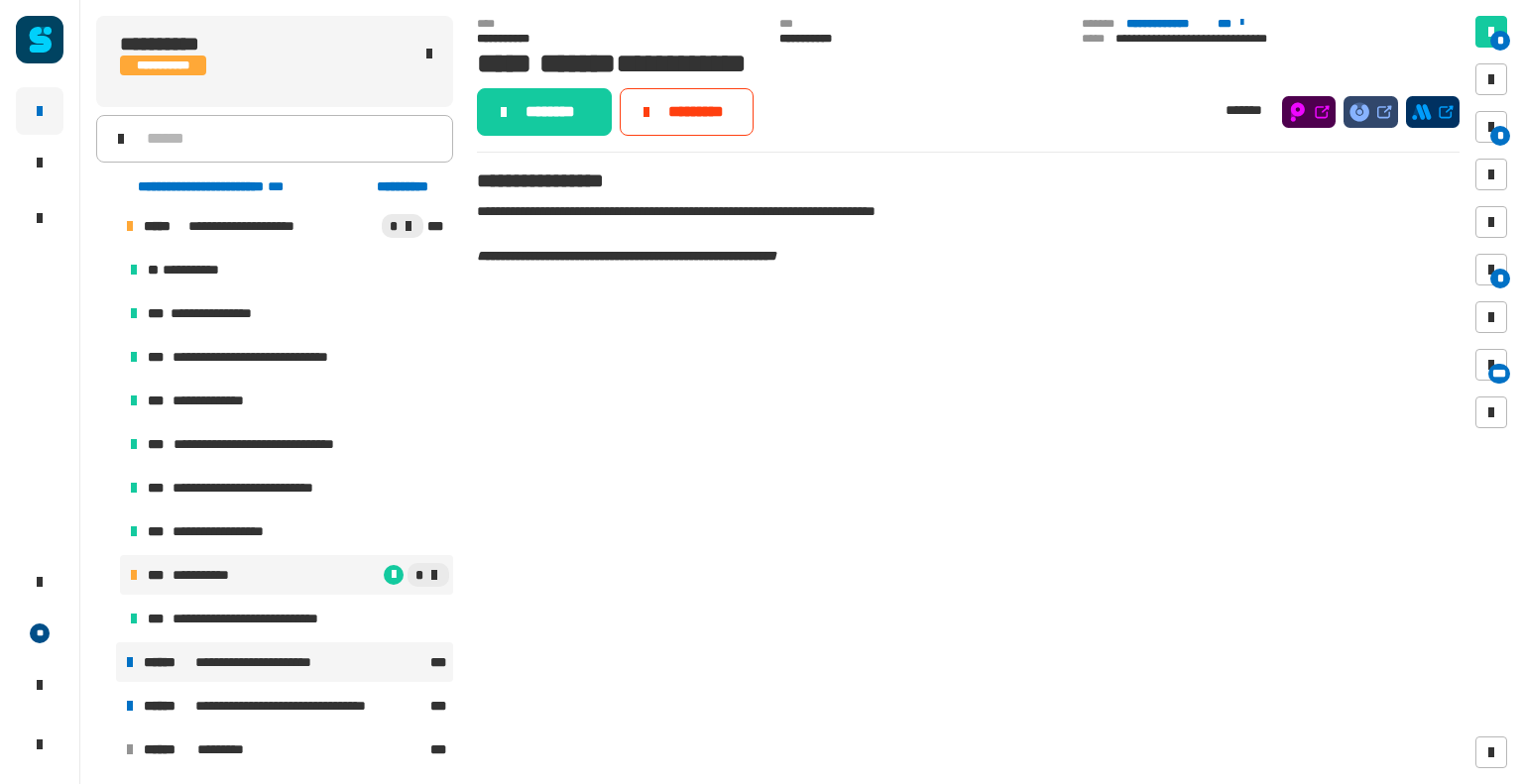 click on "**********" at bounding box center [269, 662] 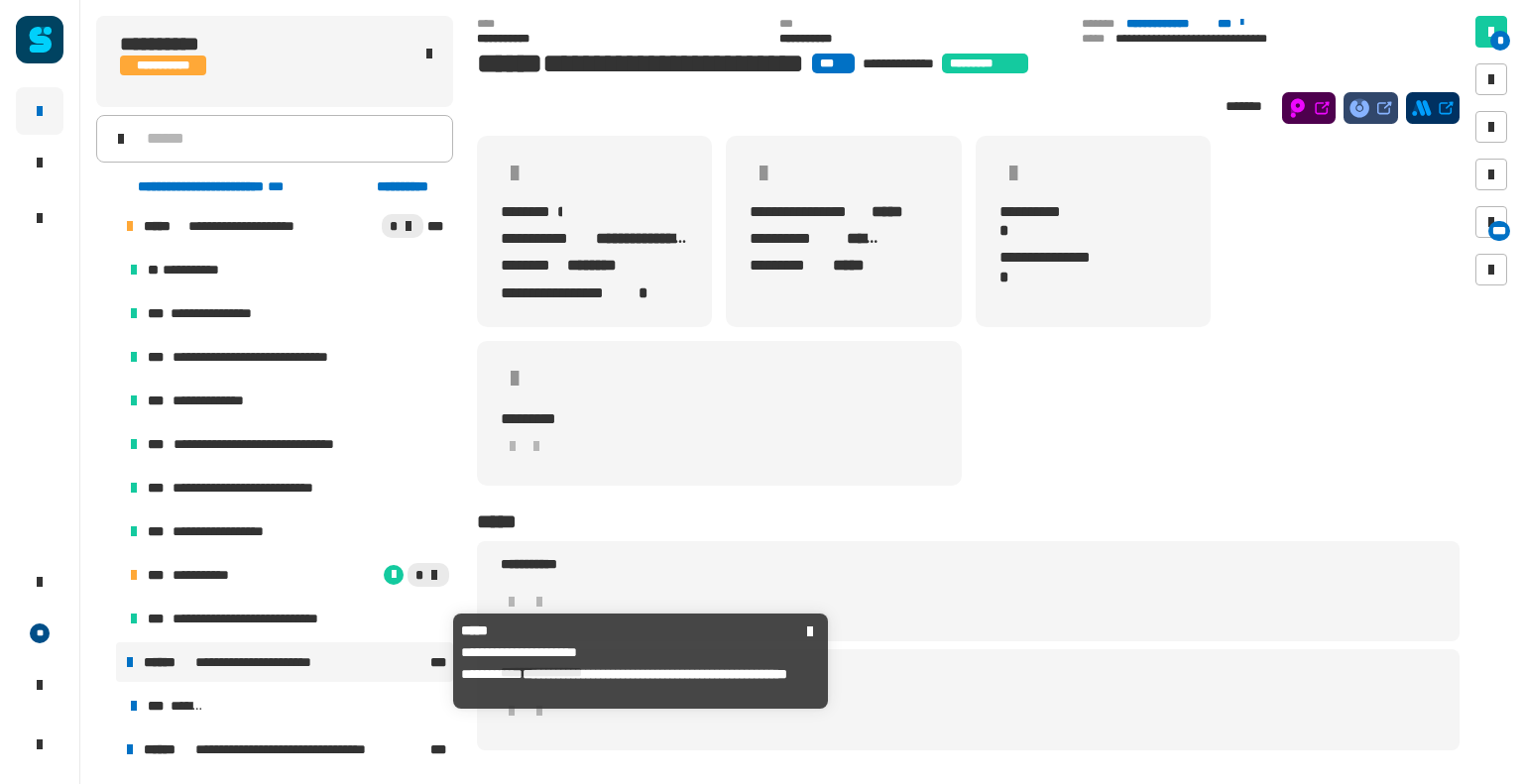 scroll, scrollTop: 353, scrollLeft: 0, axis: vertical 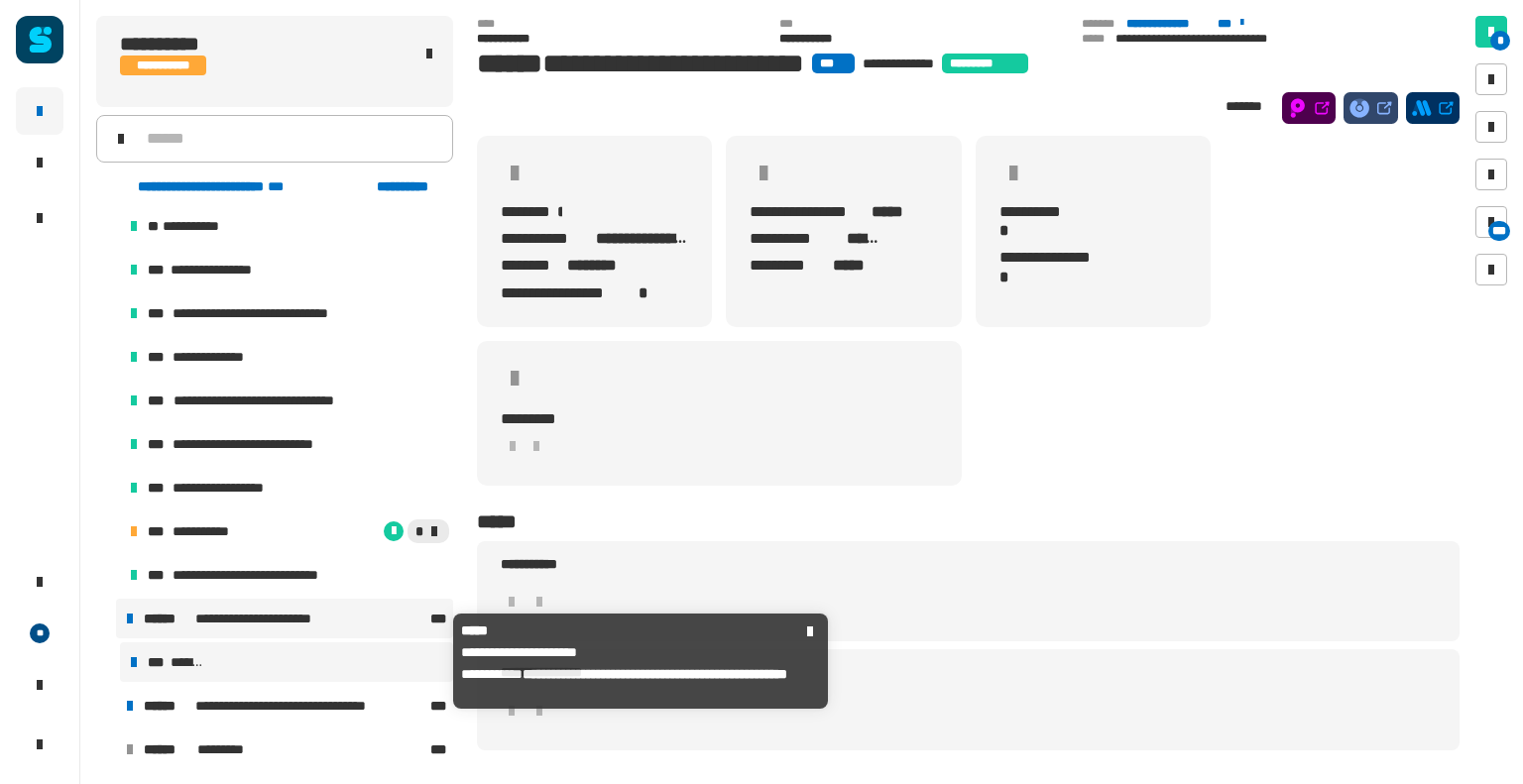 click on "*** *******" at bounding box center [287, 662] 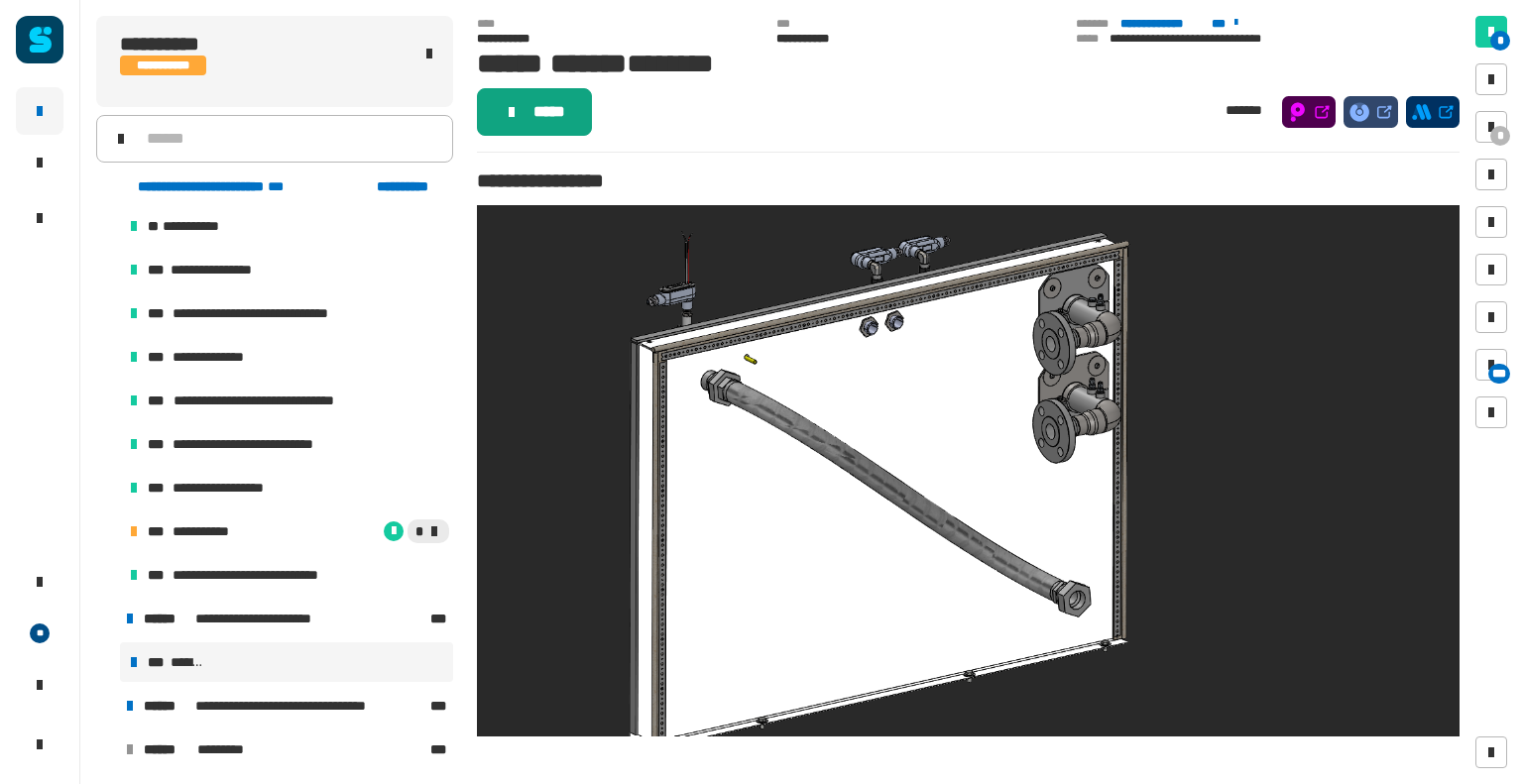 click on "*****" 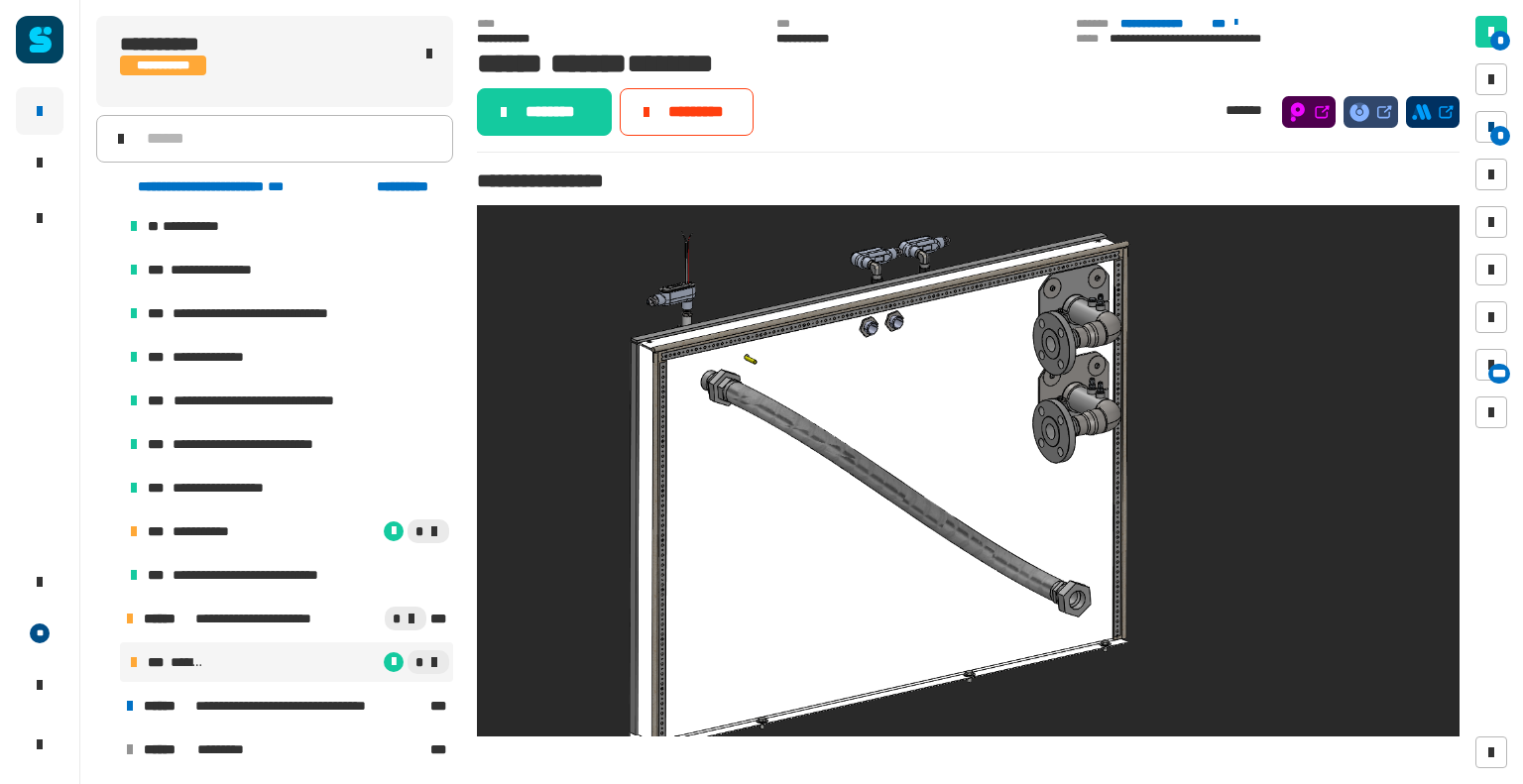 click on "*" at bounding box center [1491, 127] 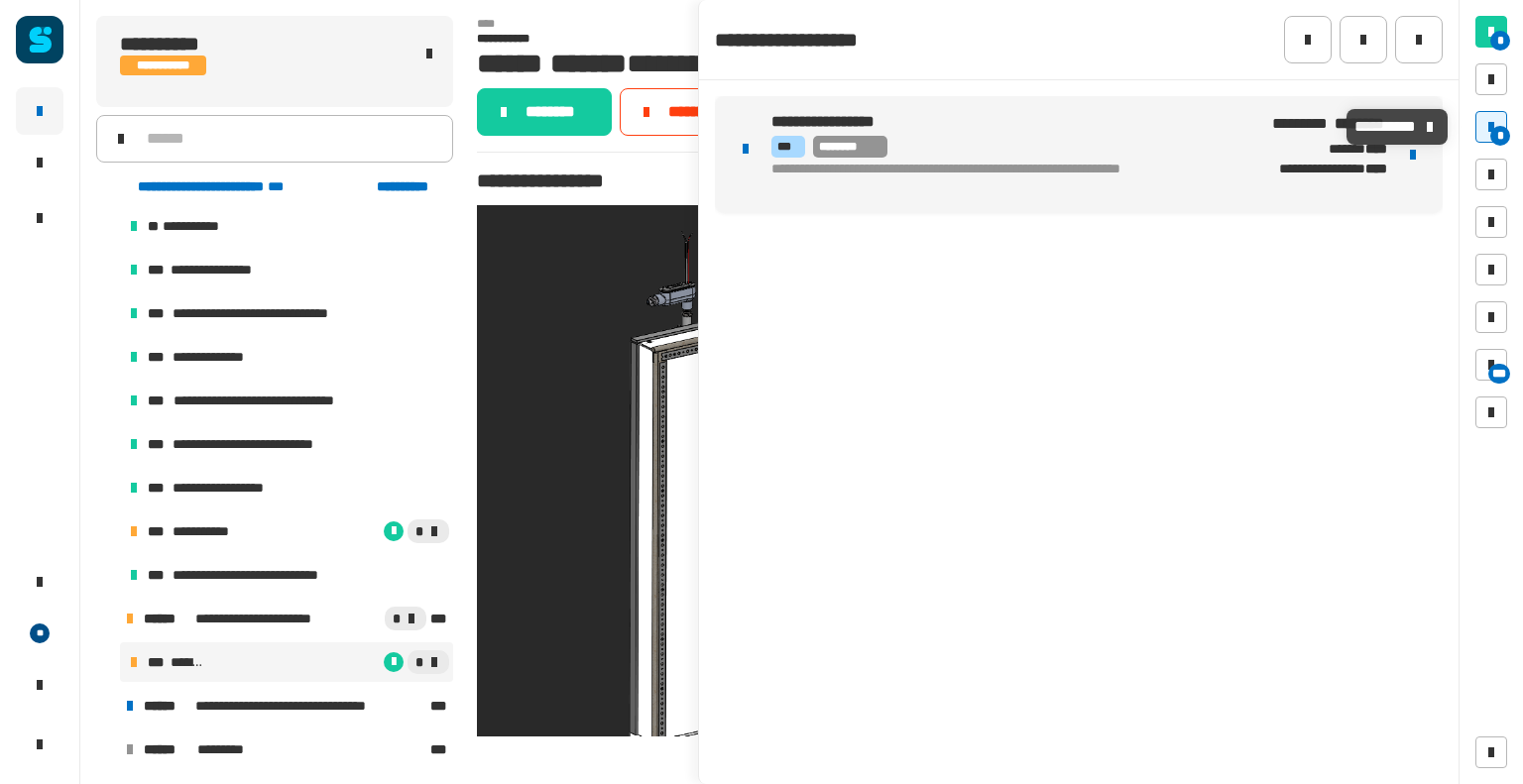 click on "**********" at bounding box center [1006, 178] 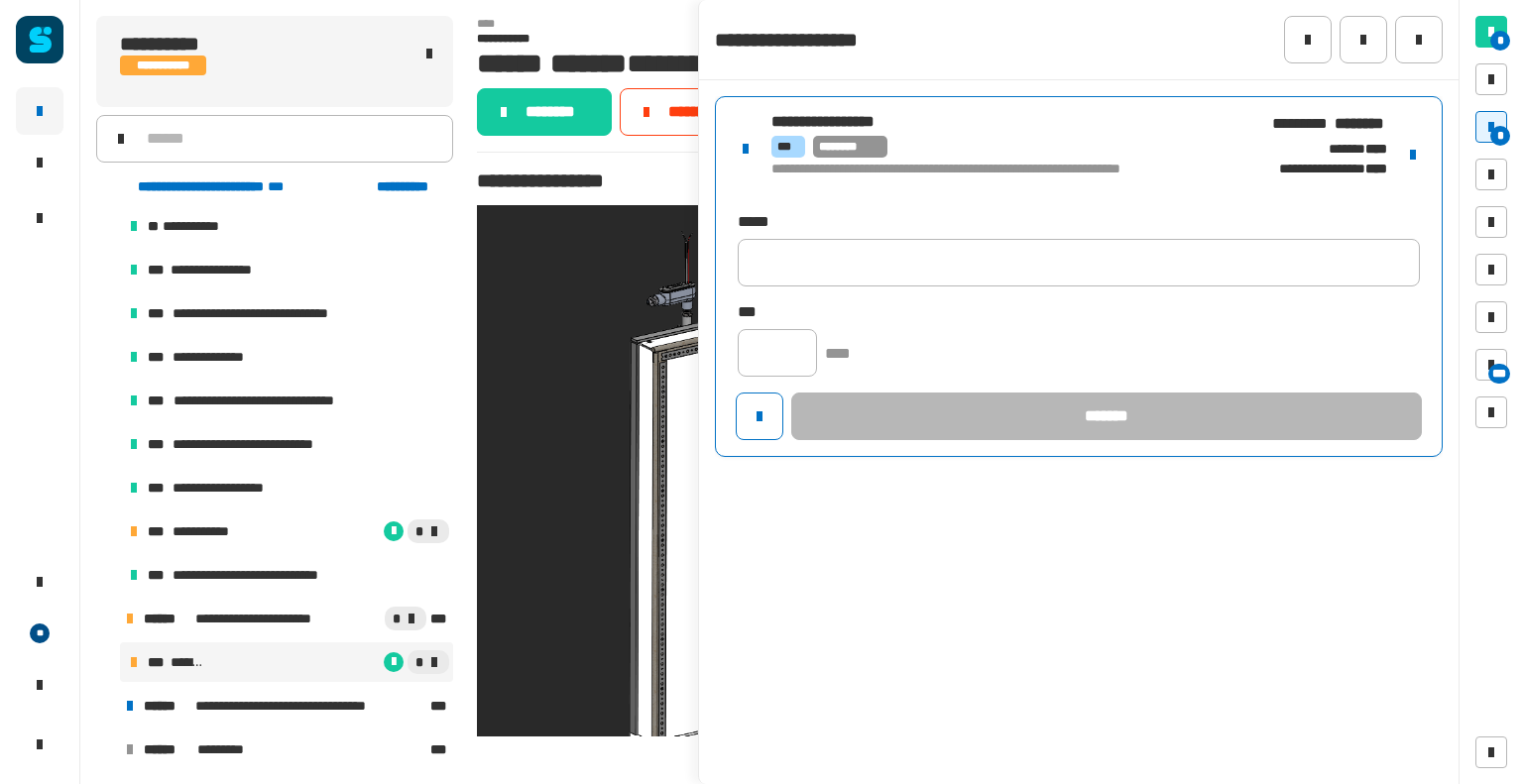 click at bounding box center (1413, 155) 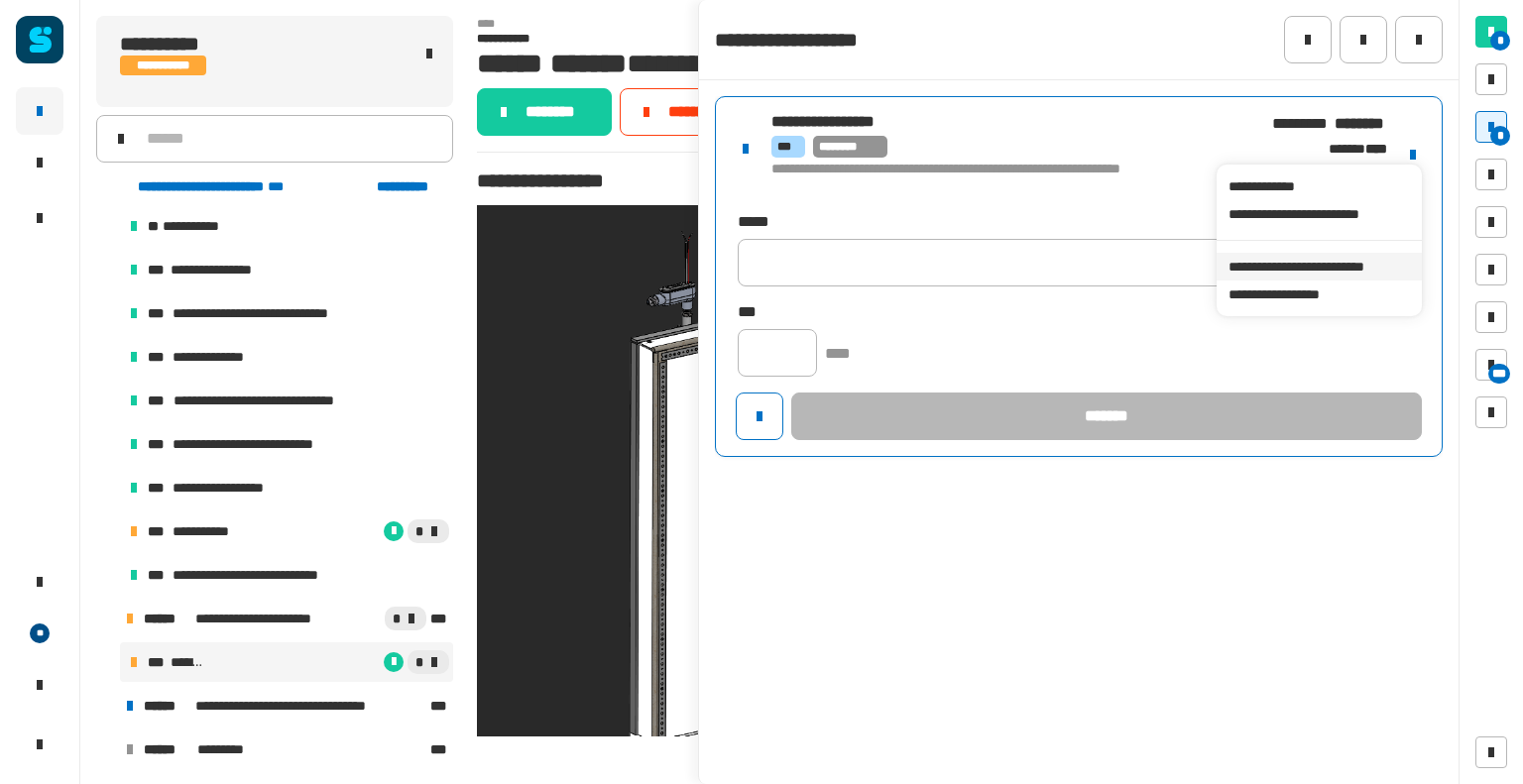 click on "**********" at bounding box center (1319, 267) 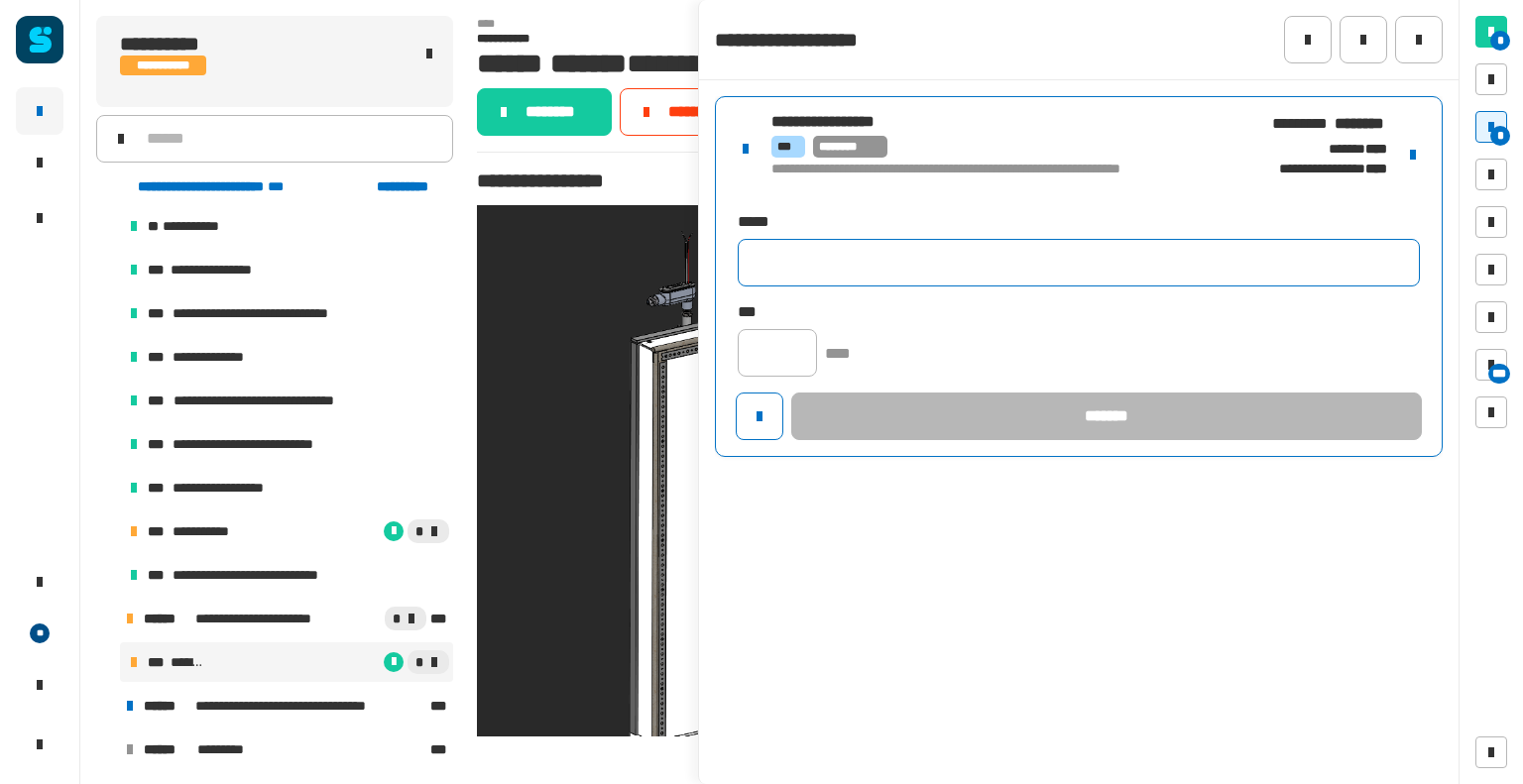 click 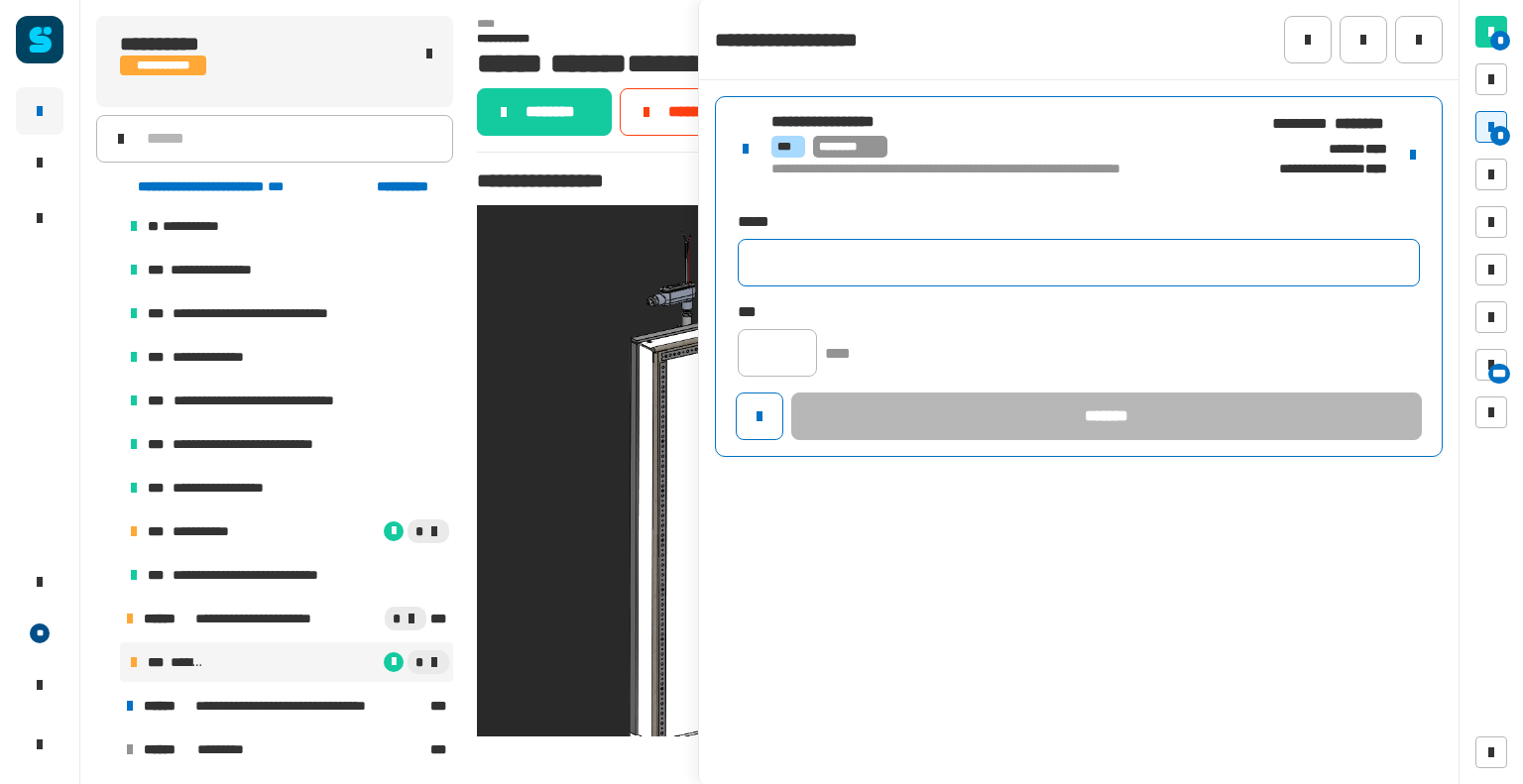 paste on "**********" 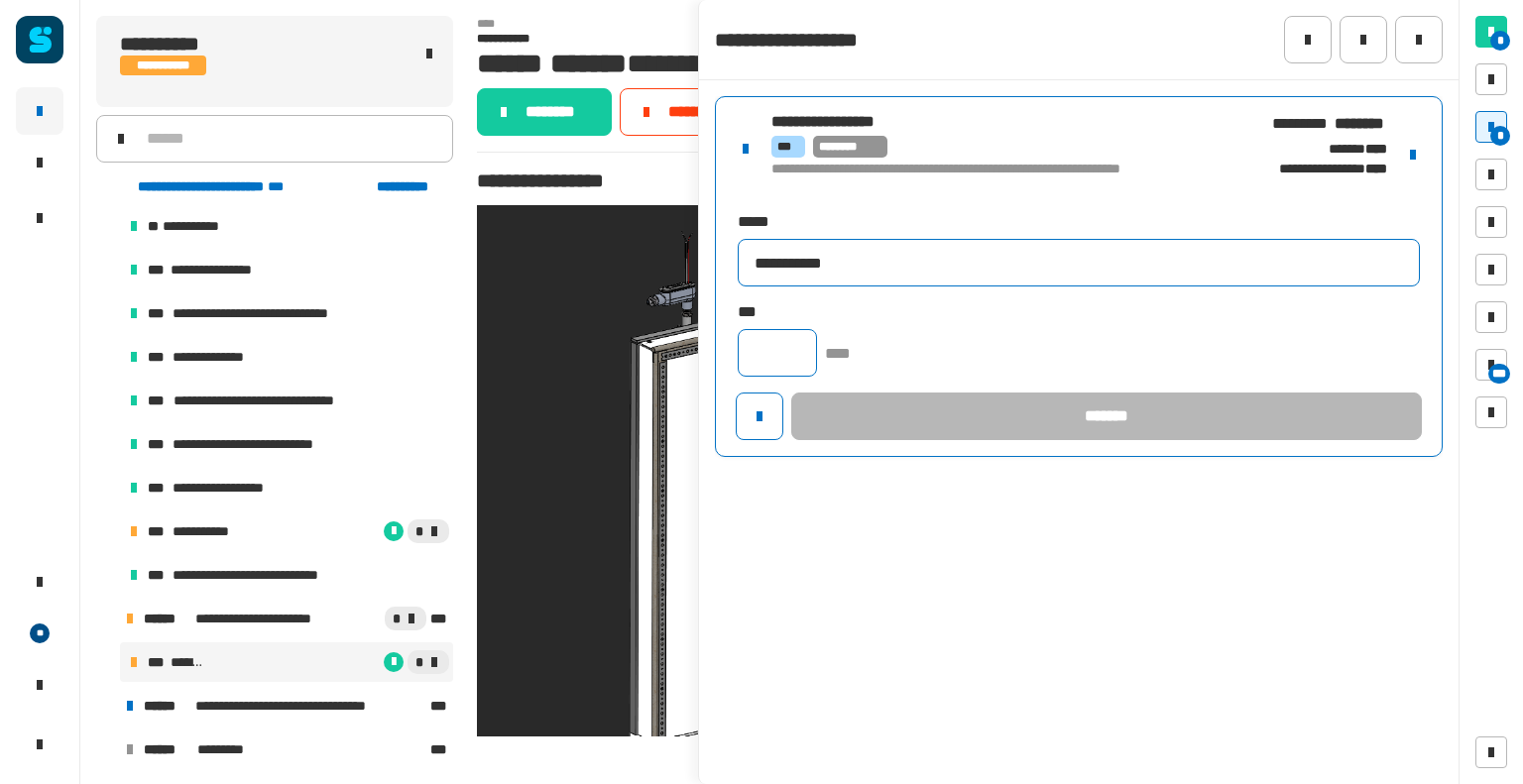 type on "**********" 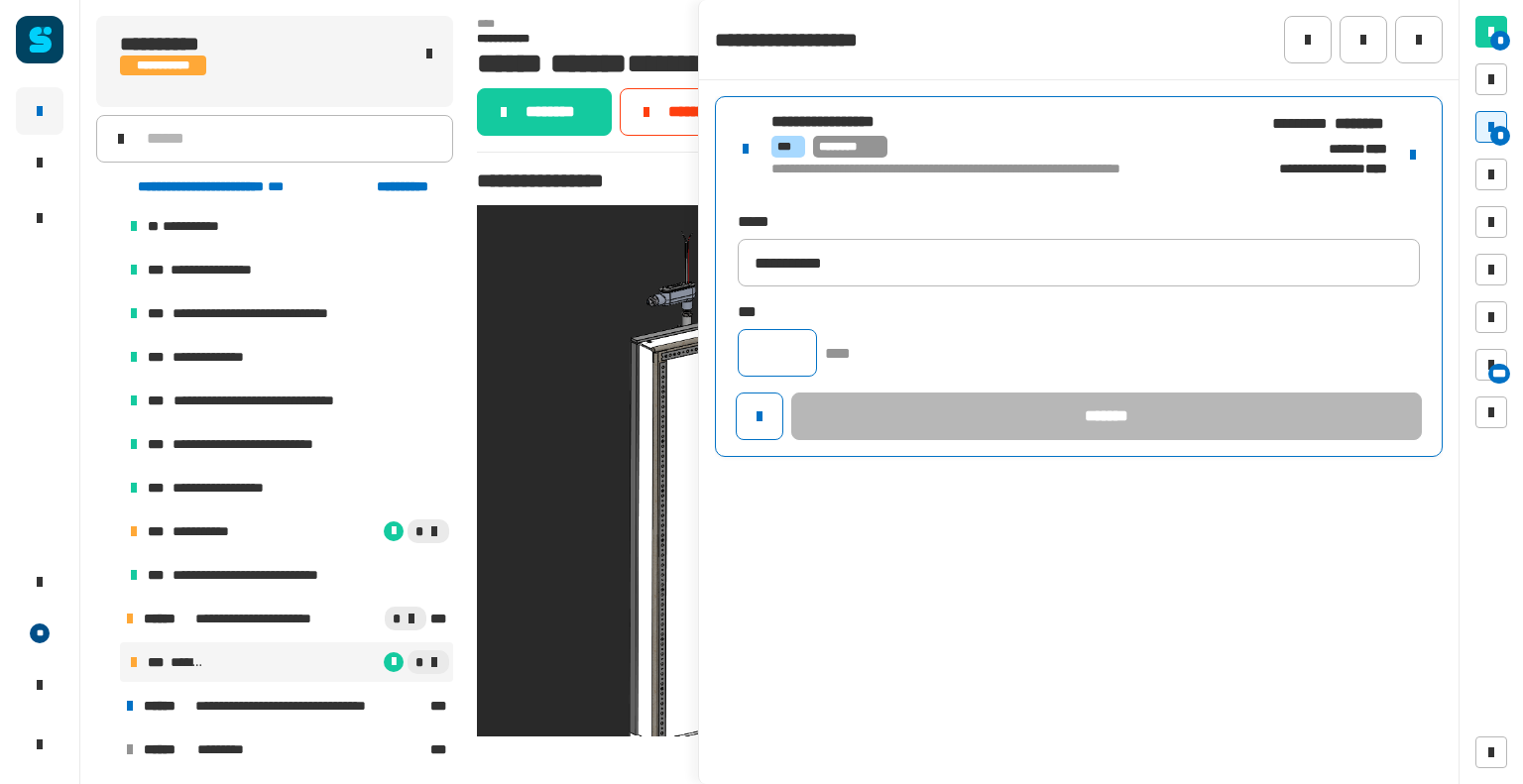 click 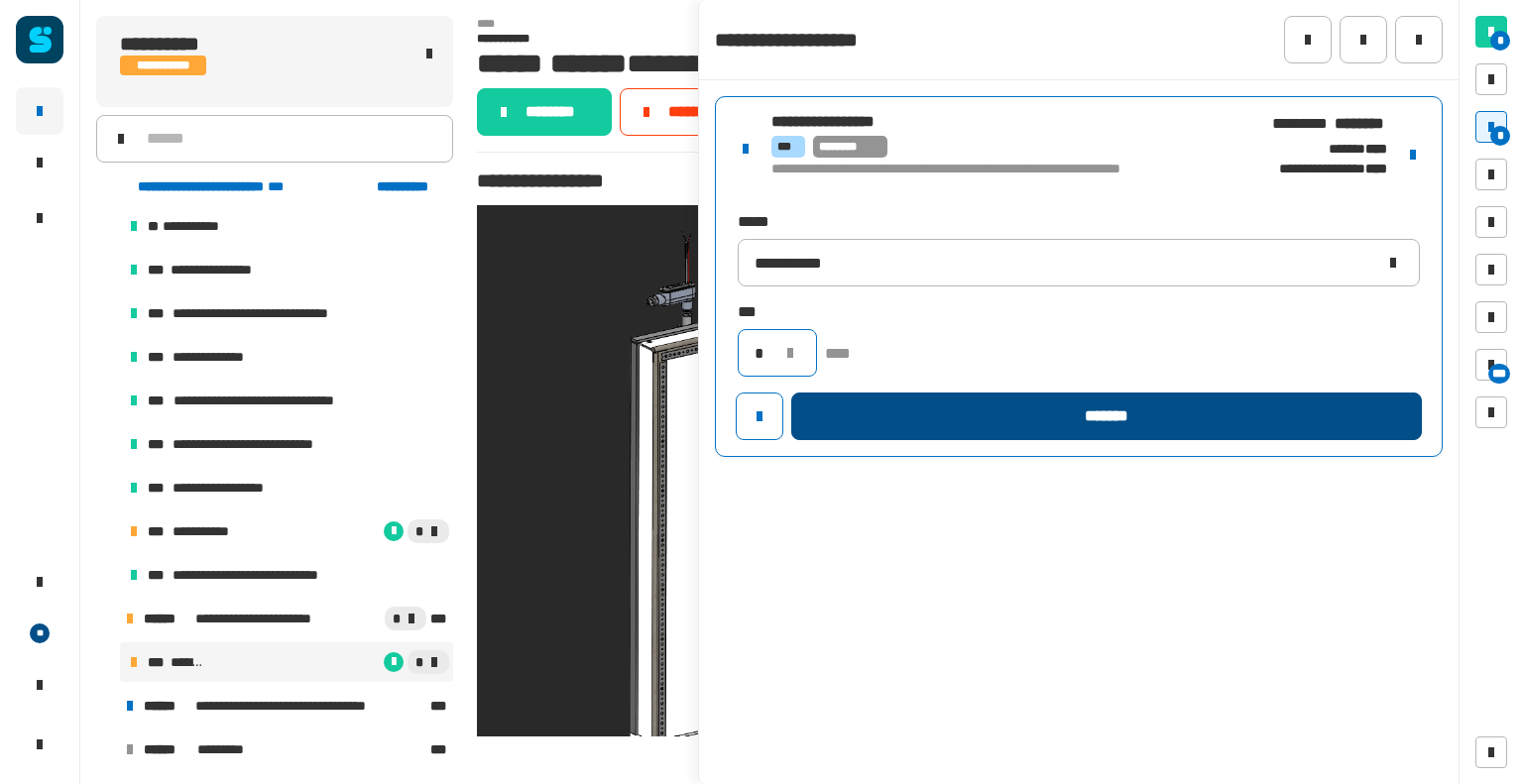 type on "*" 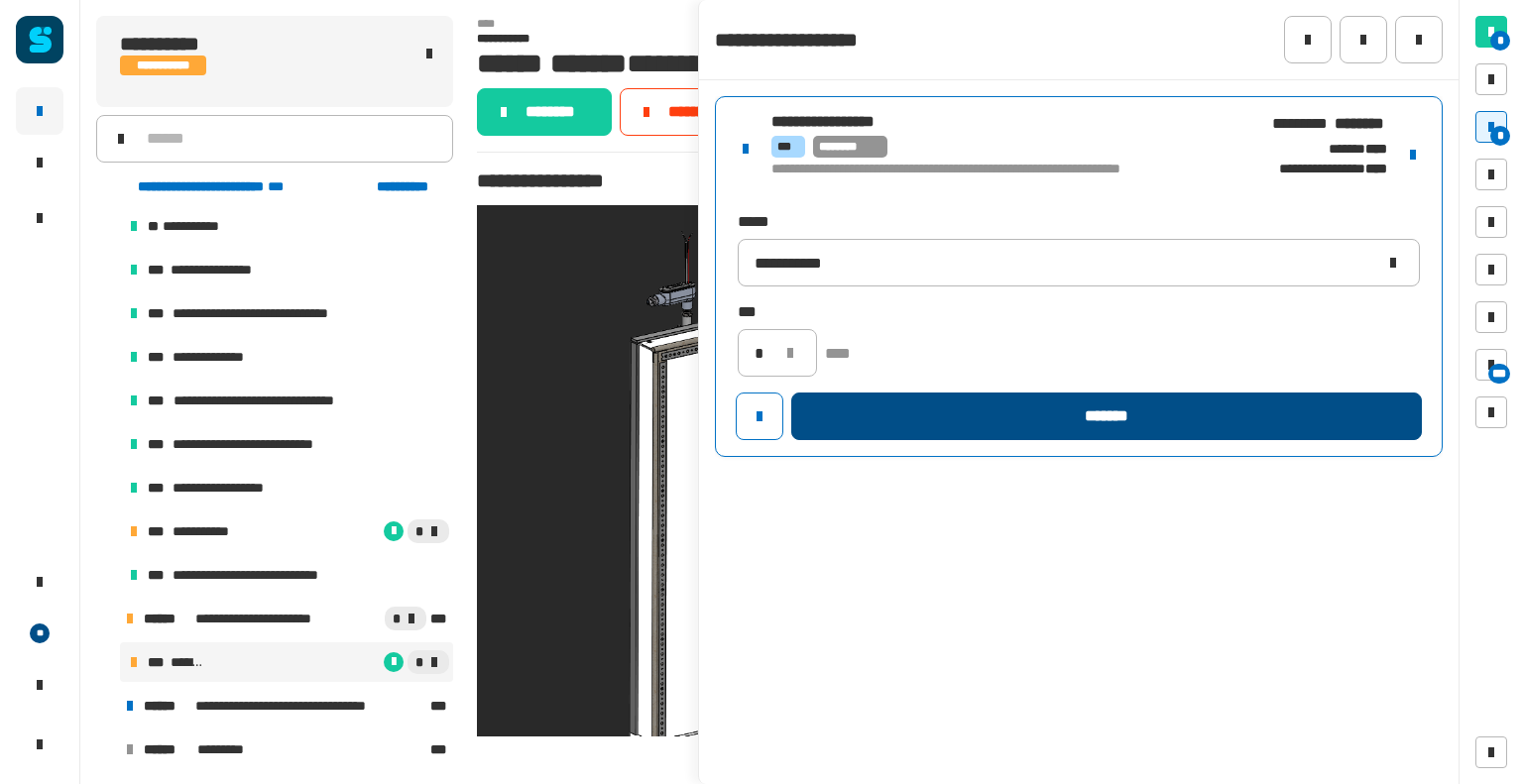 click on "*******" 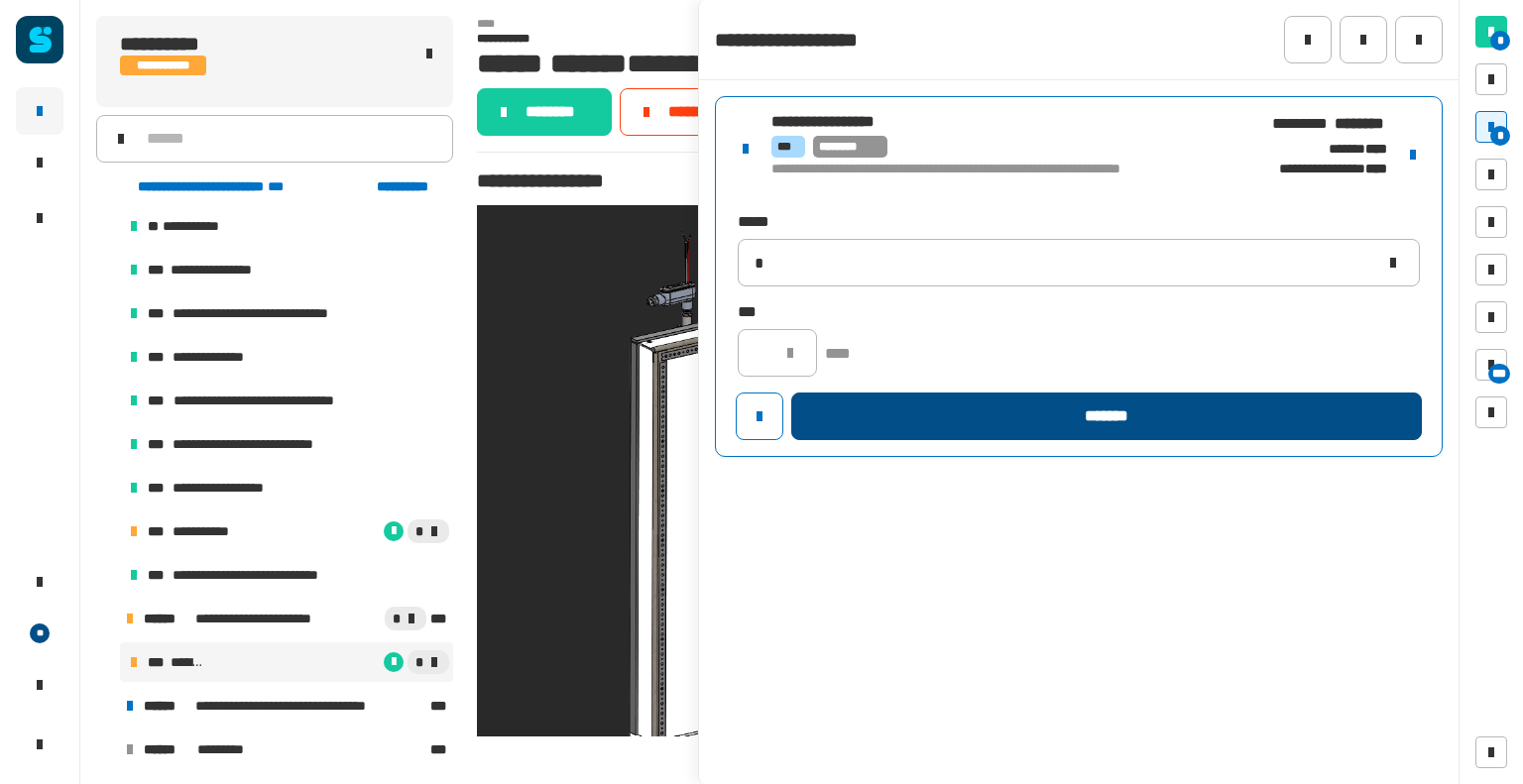 type 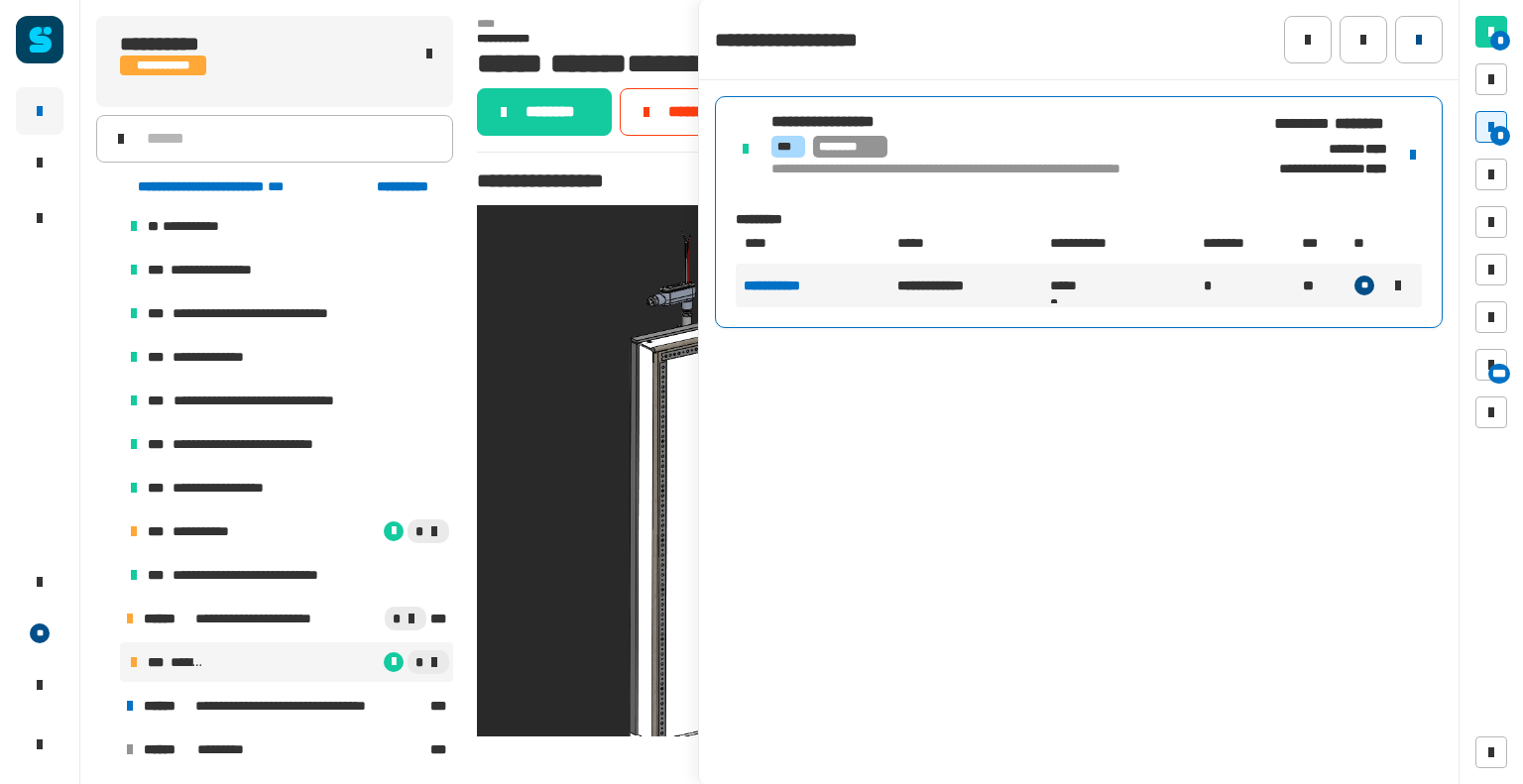 click 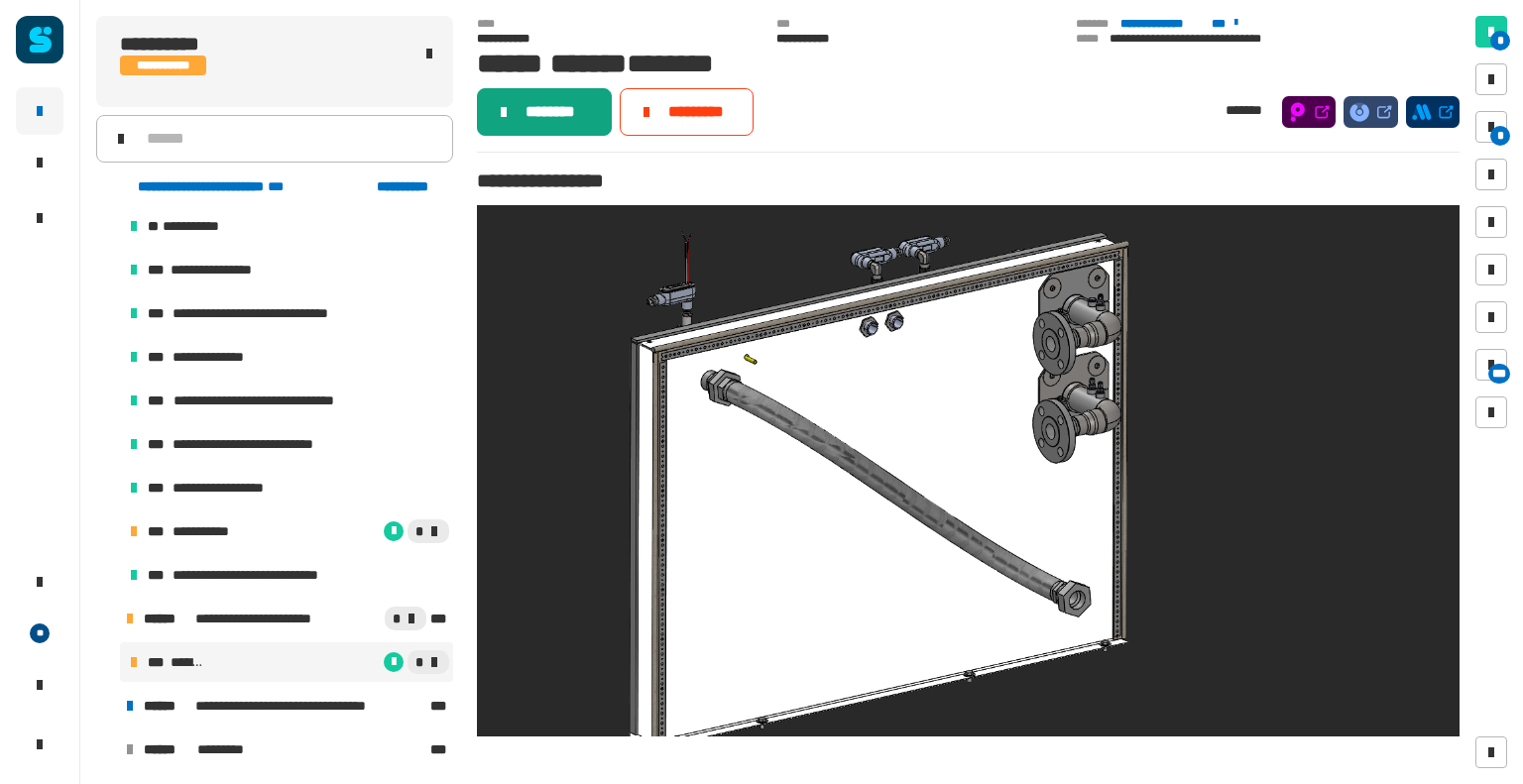 click on "********" 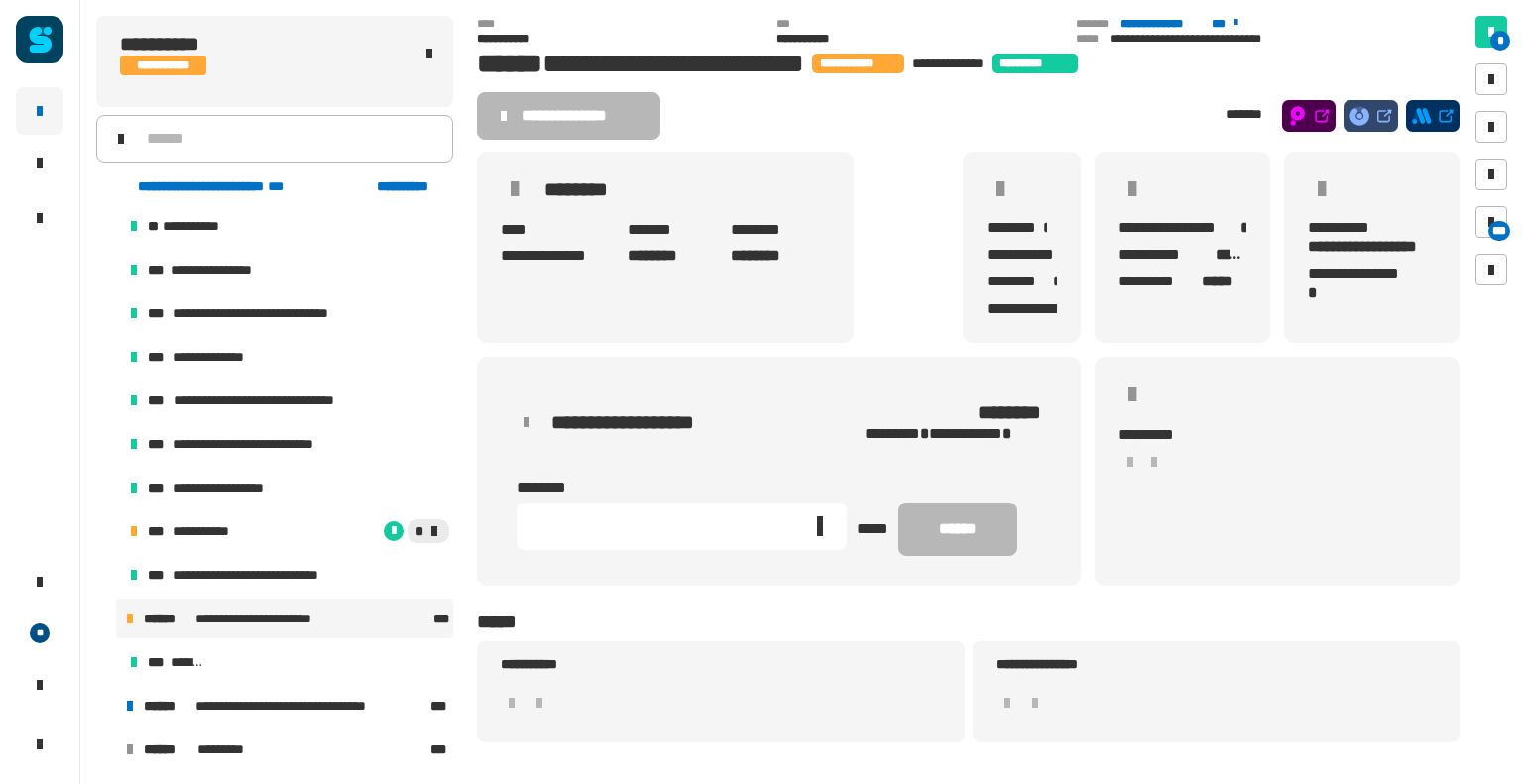 click 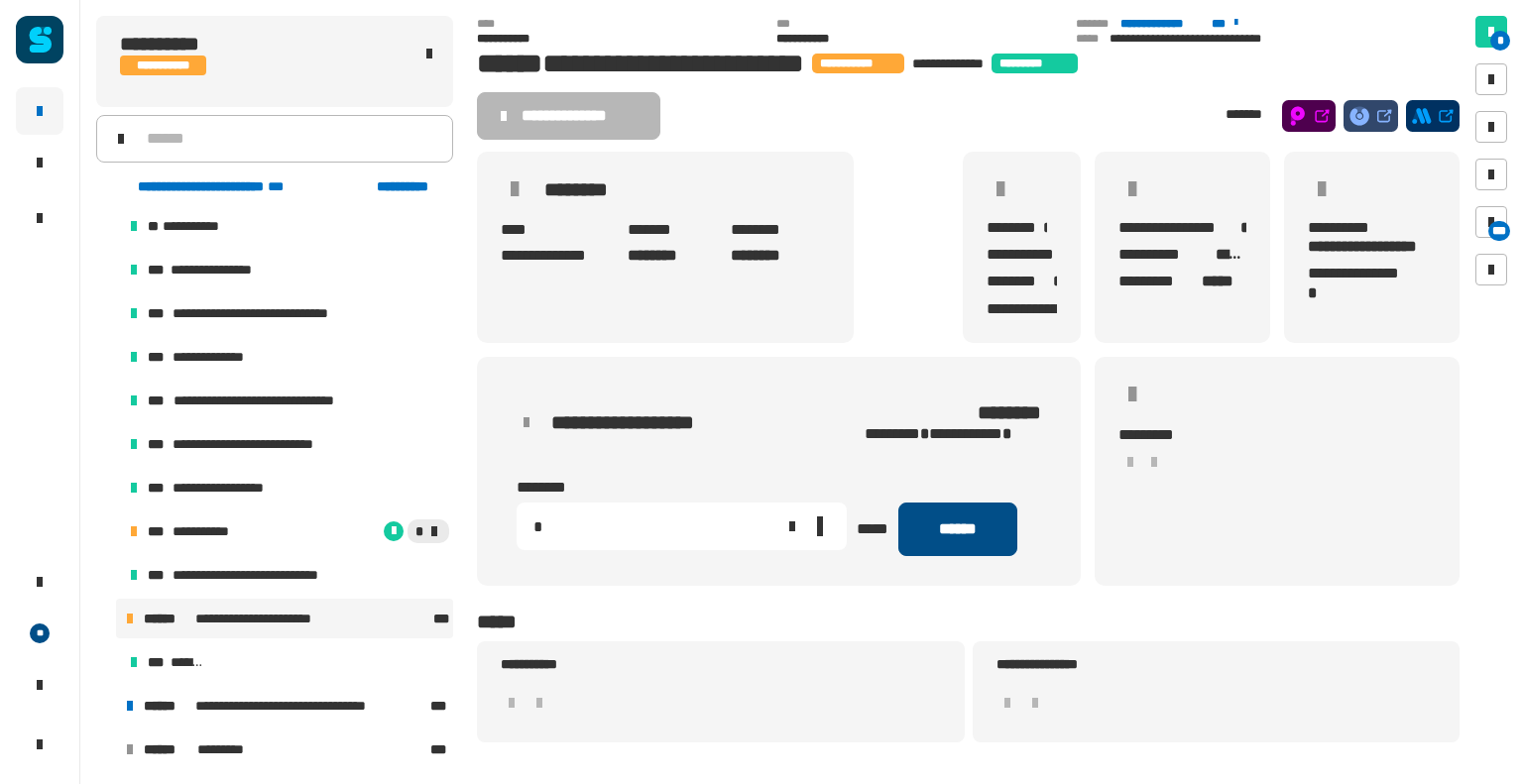 type on "*" 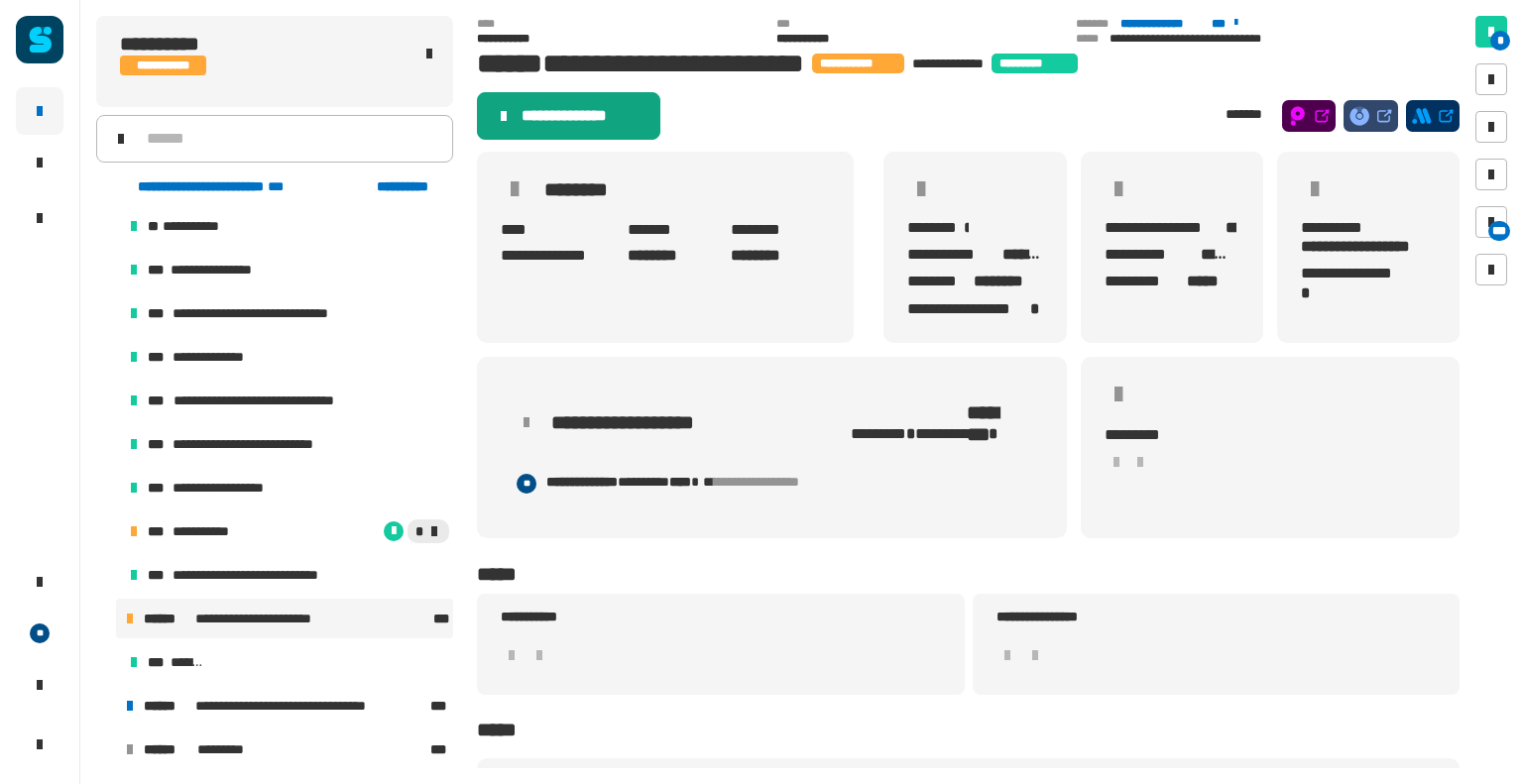 click on "**********" 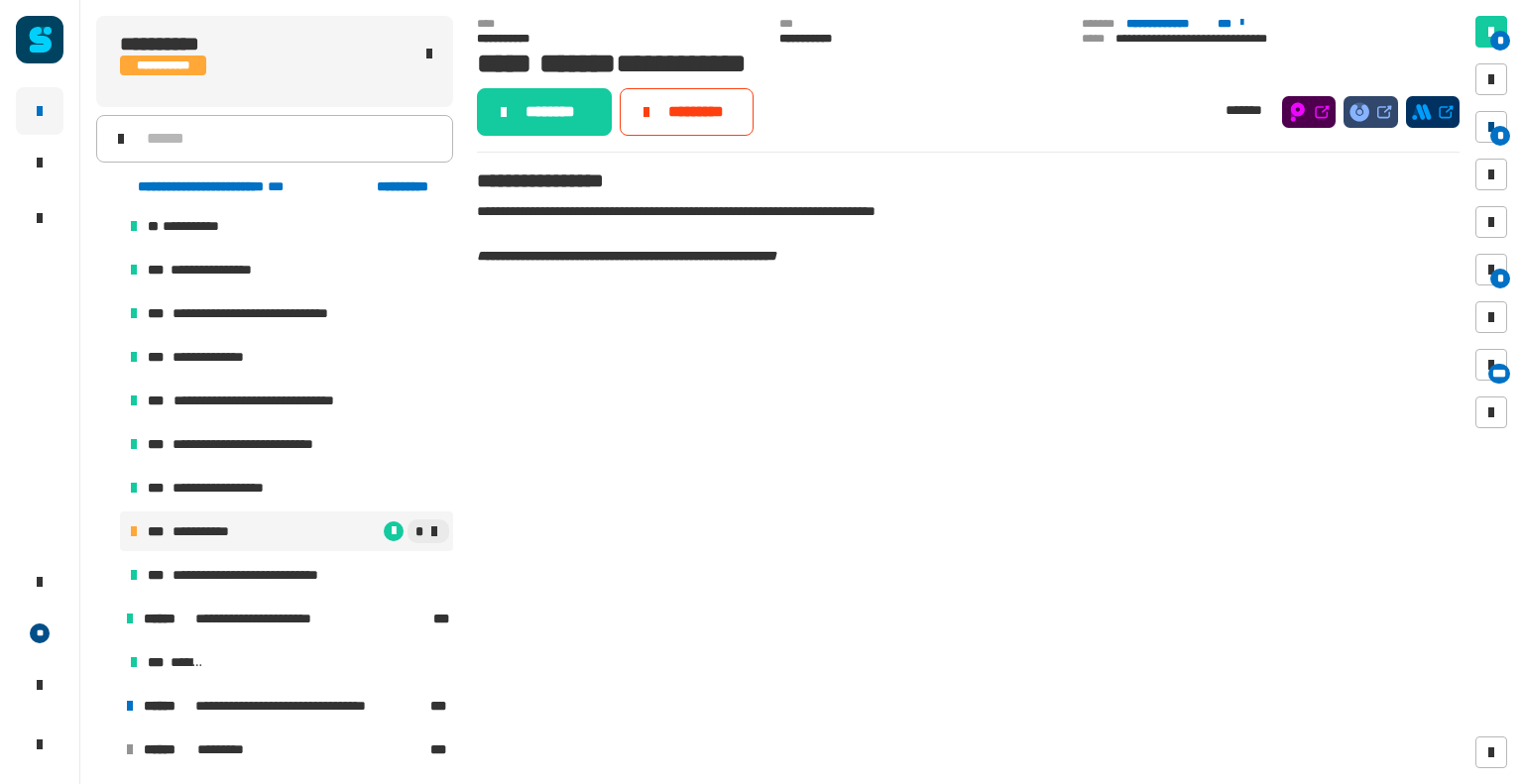 click on "*" at bounding box center (1500, 136) 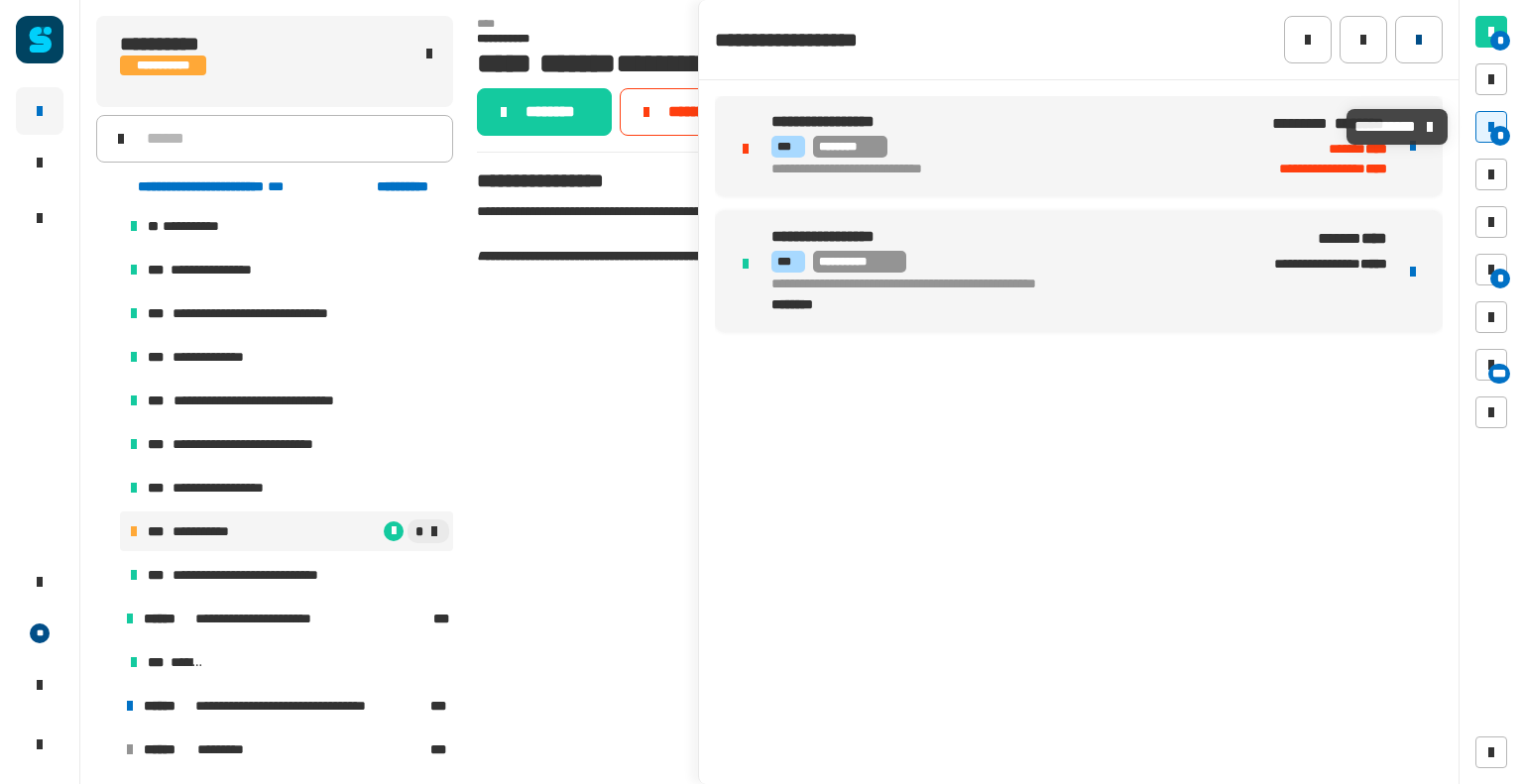 click 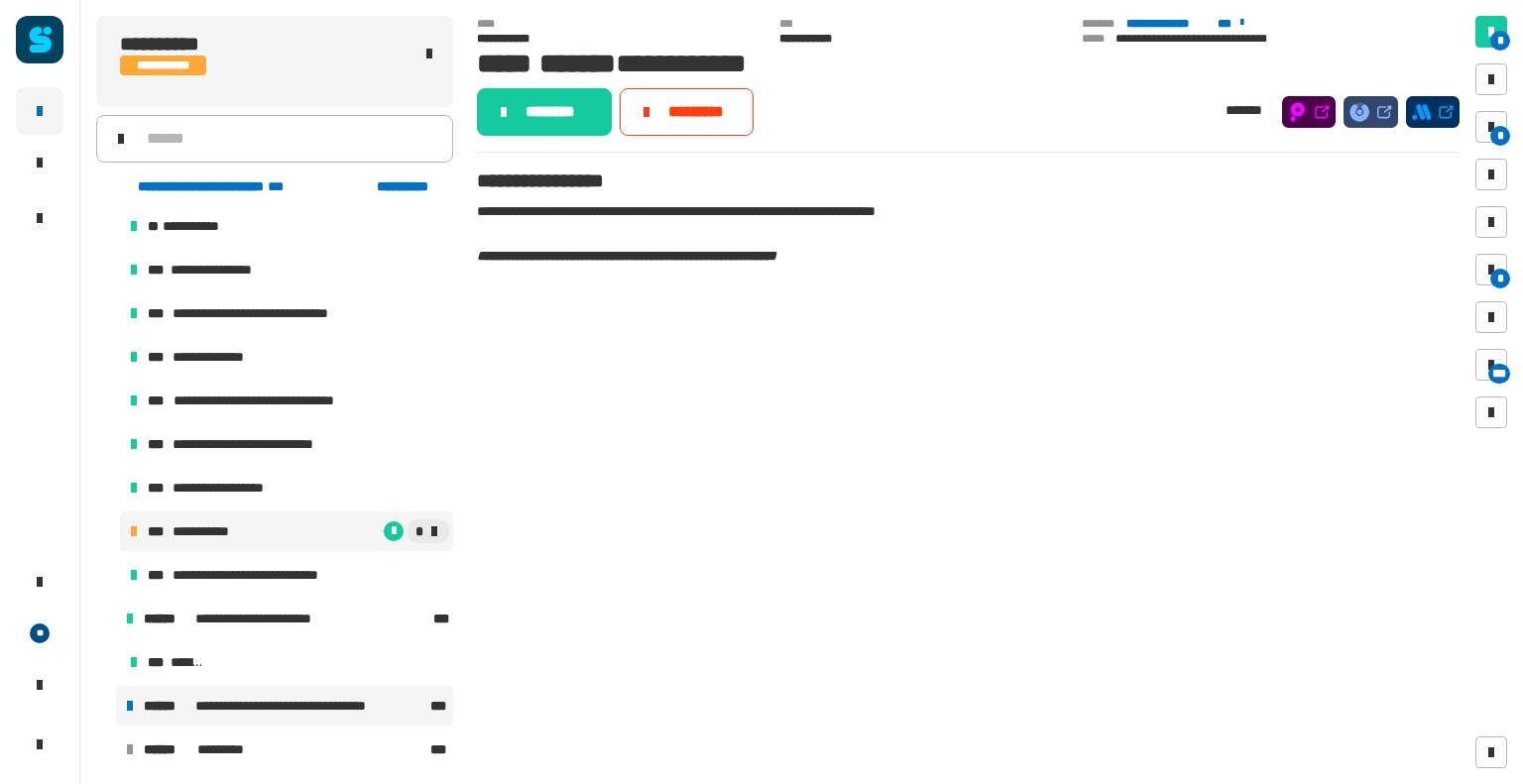 click on "**********" at bounding box center [285, 706] 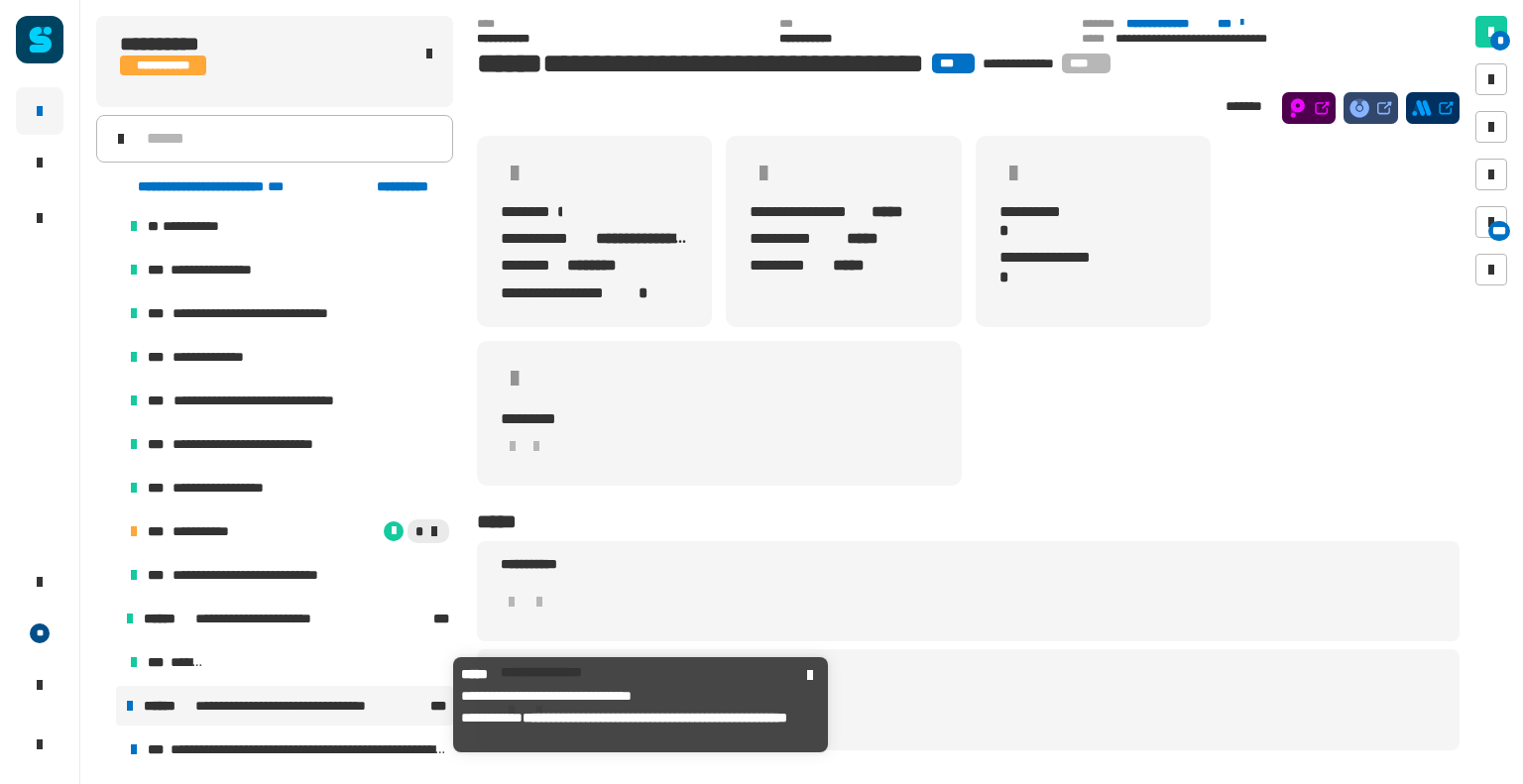 scroll, scrollTop: 396, scrollLeft: 0, axis: vertical 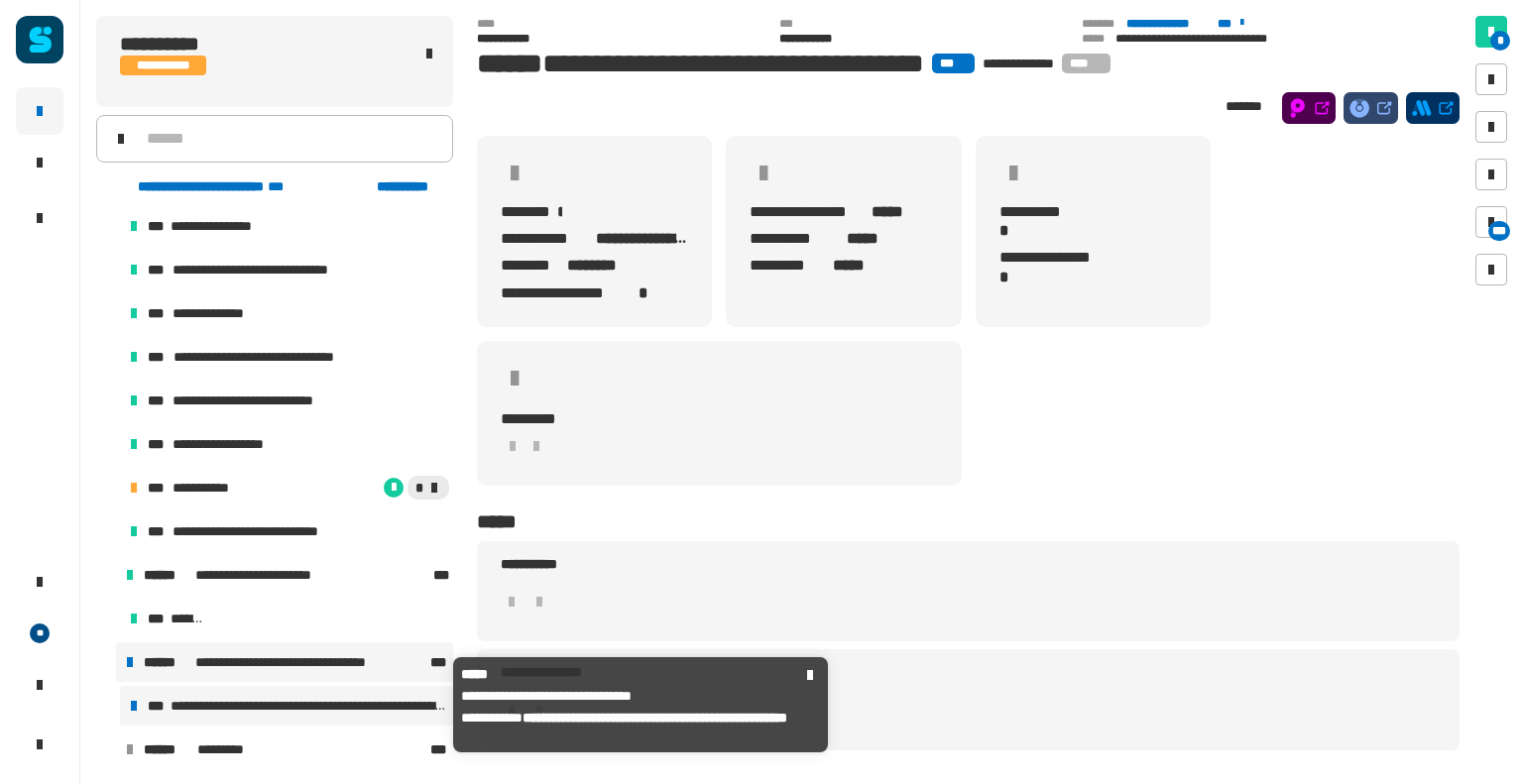 click on "**********" at bounding box center [287, 706] 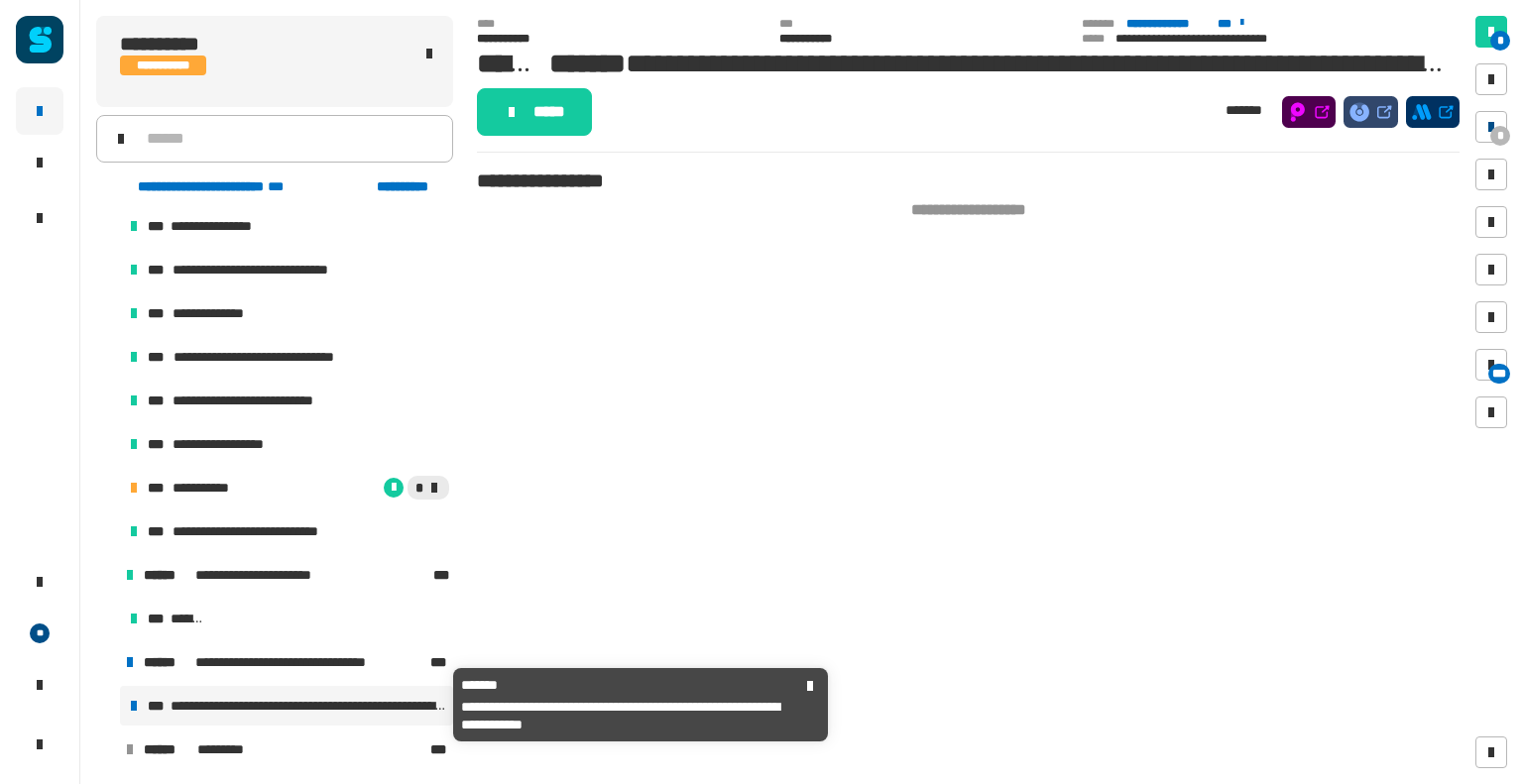 click on "*" at bounding box center (1491, 127) 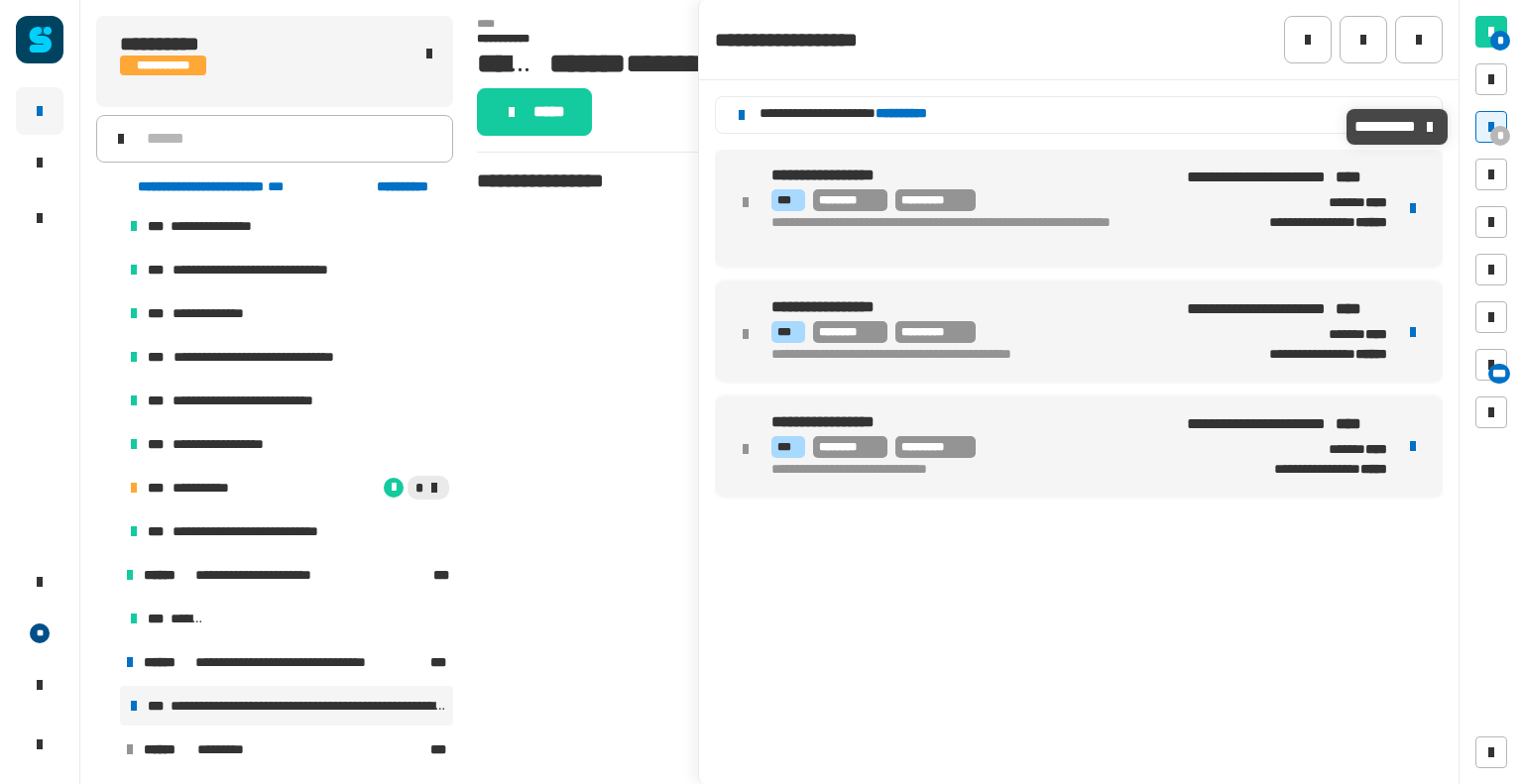 click on "**********" 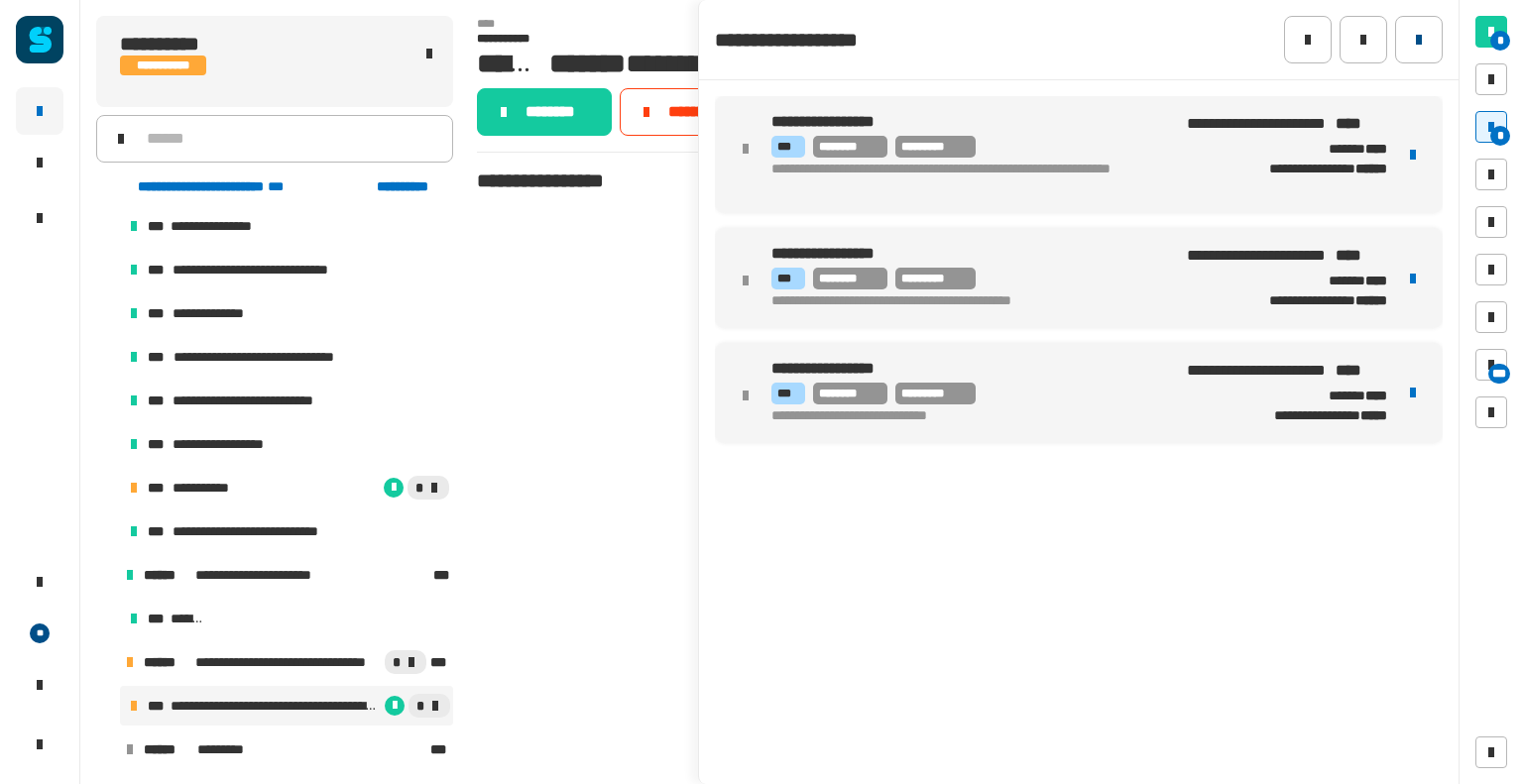 click 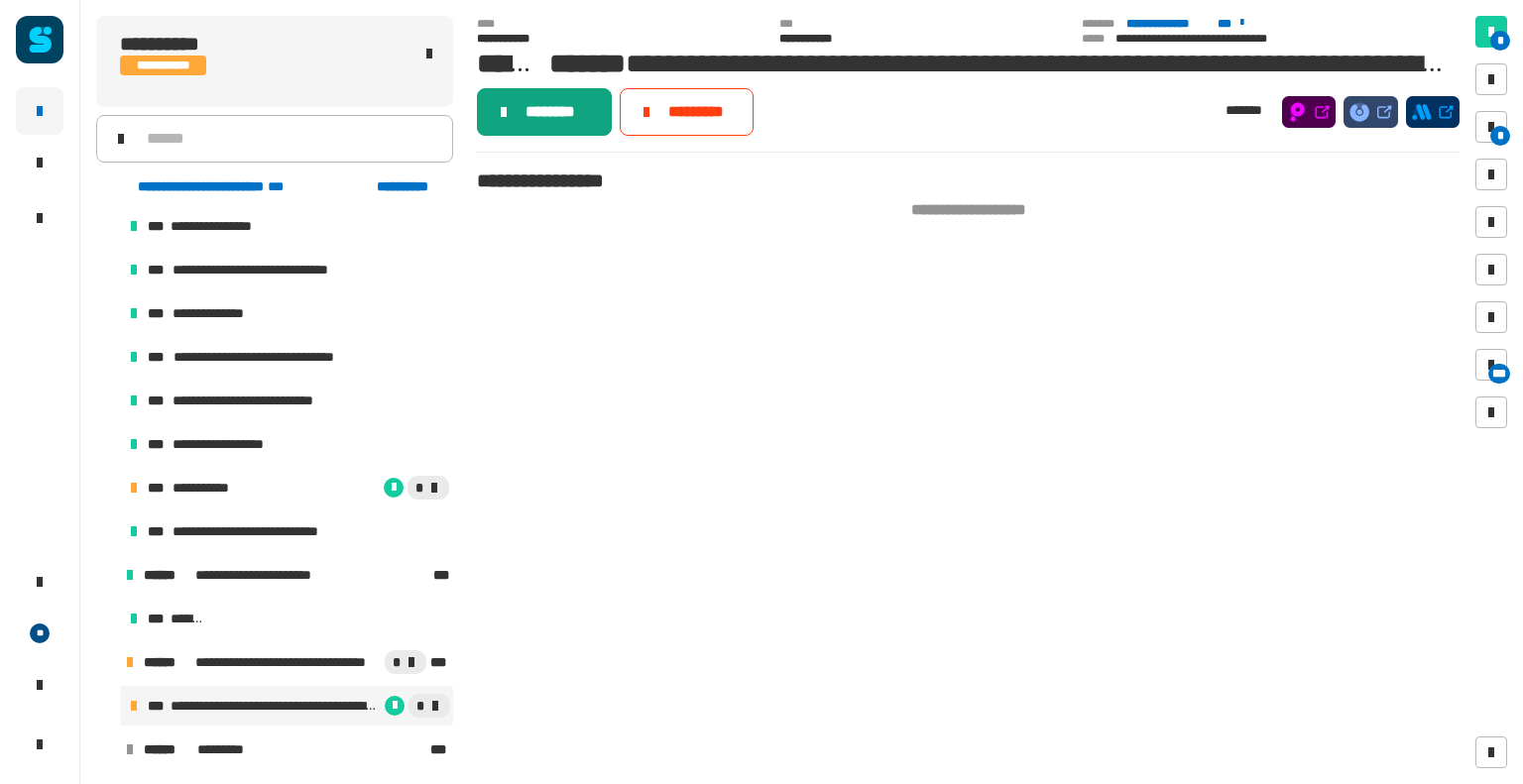 click on "********" 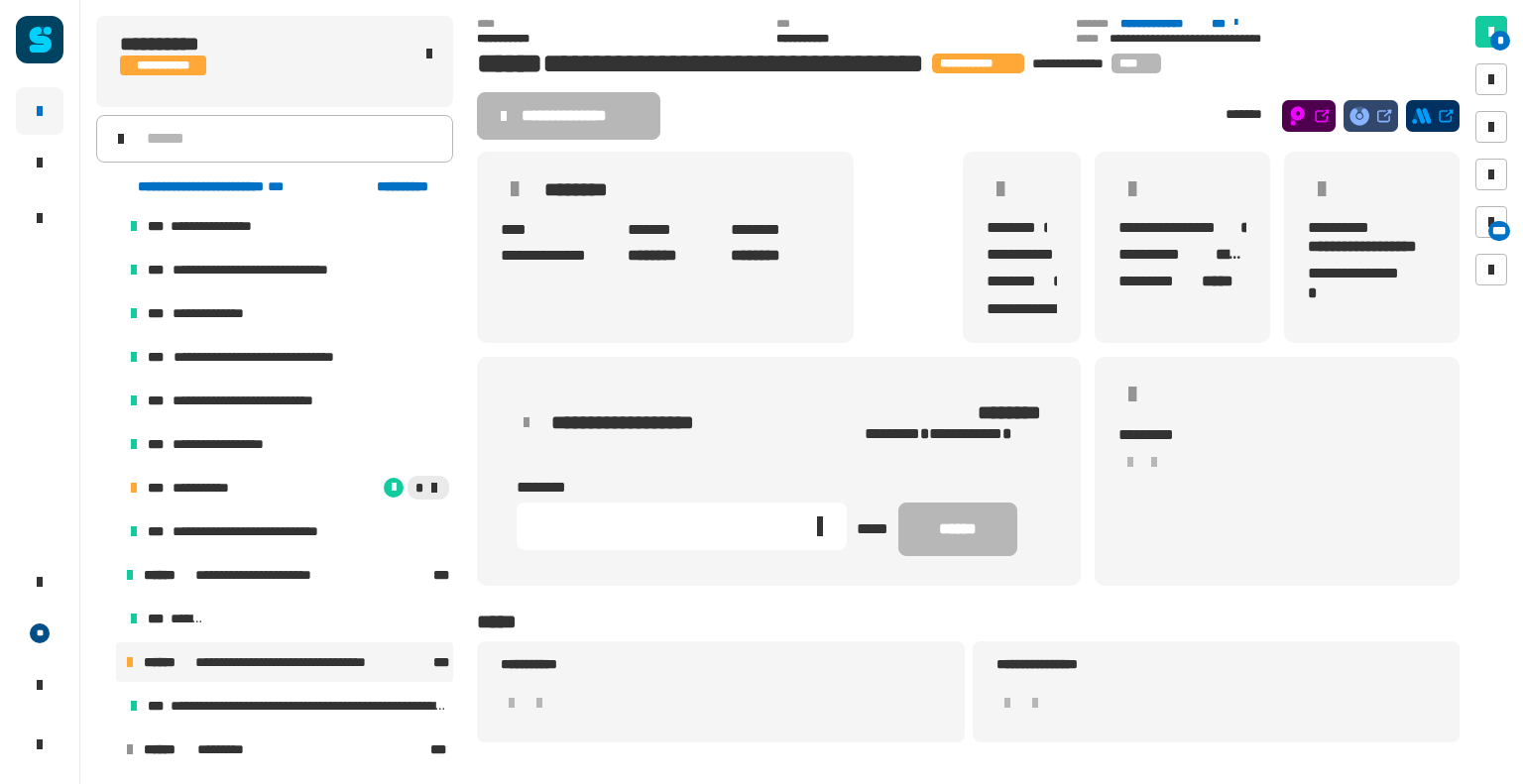 click 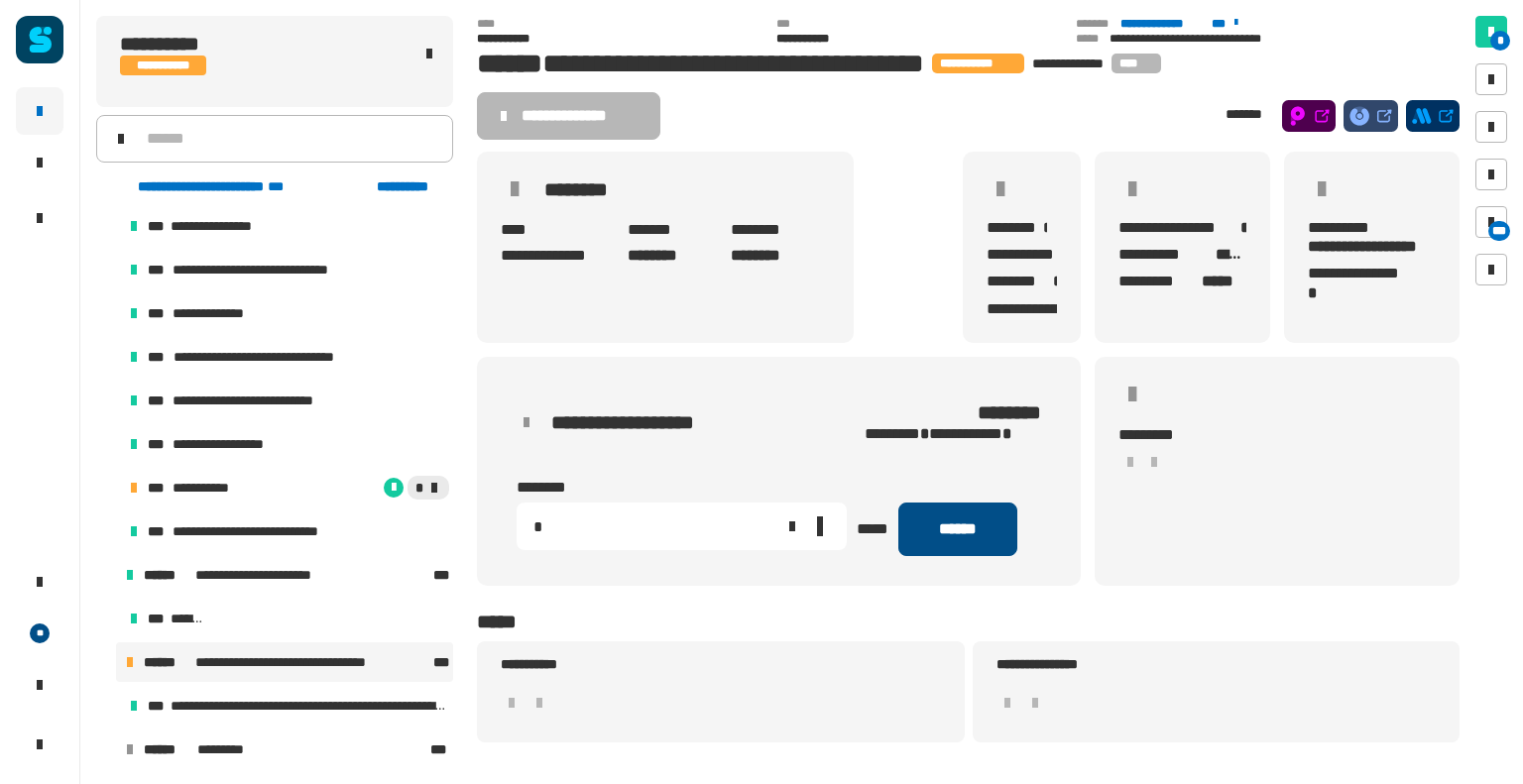 type on "*" 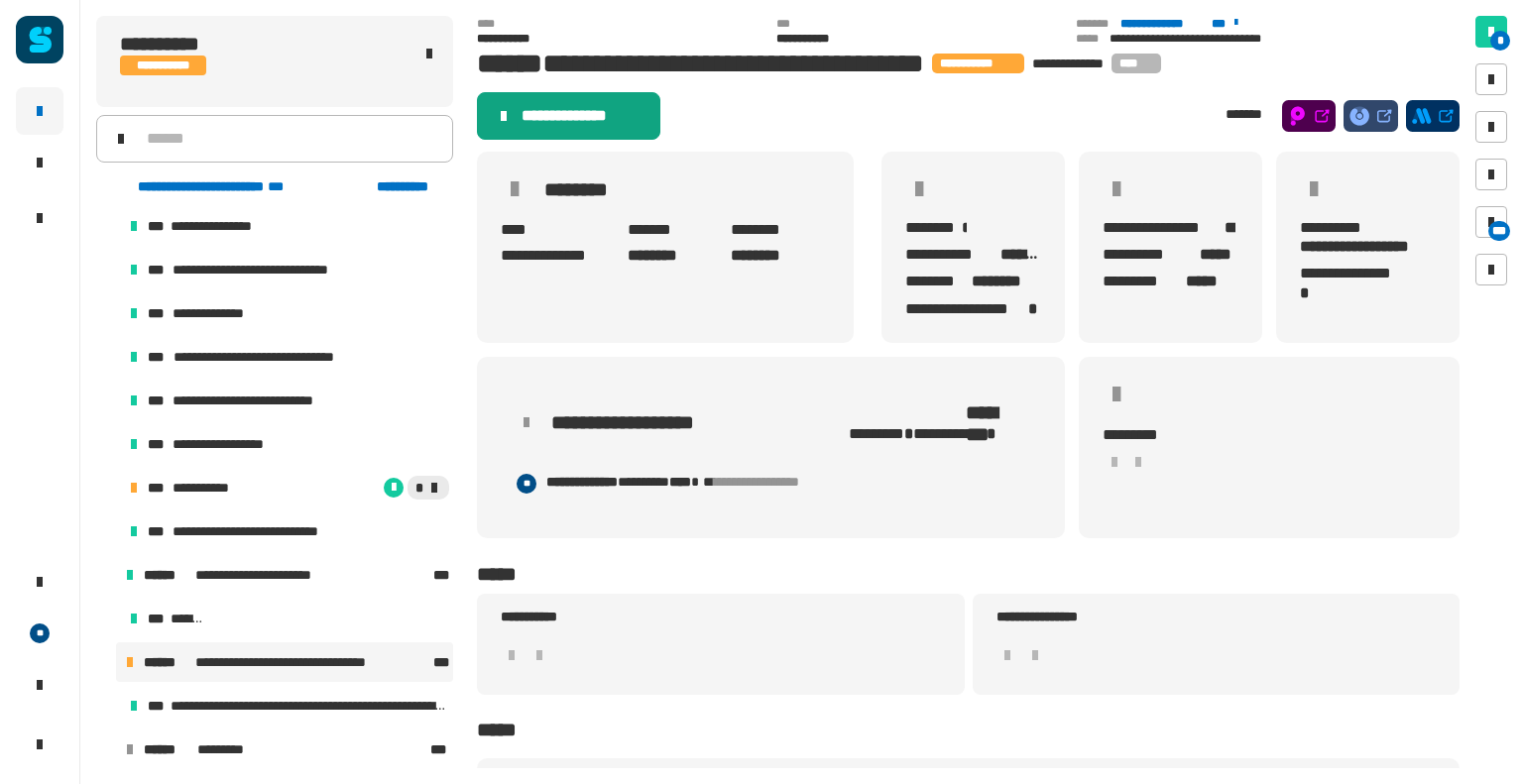 click on "**********" 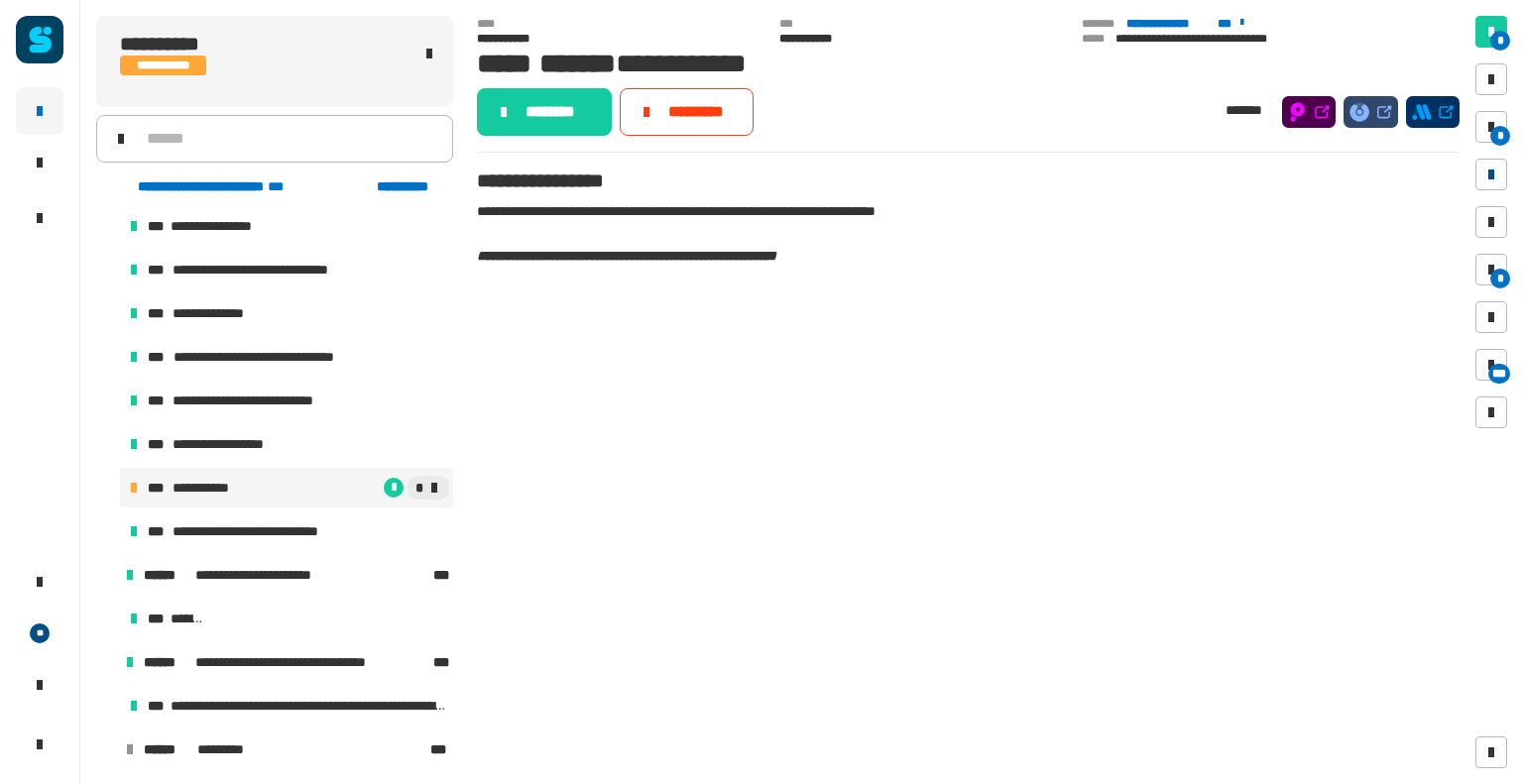 click at bounding box center (1491, 174) 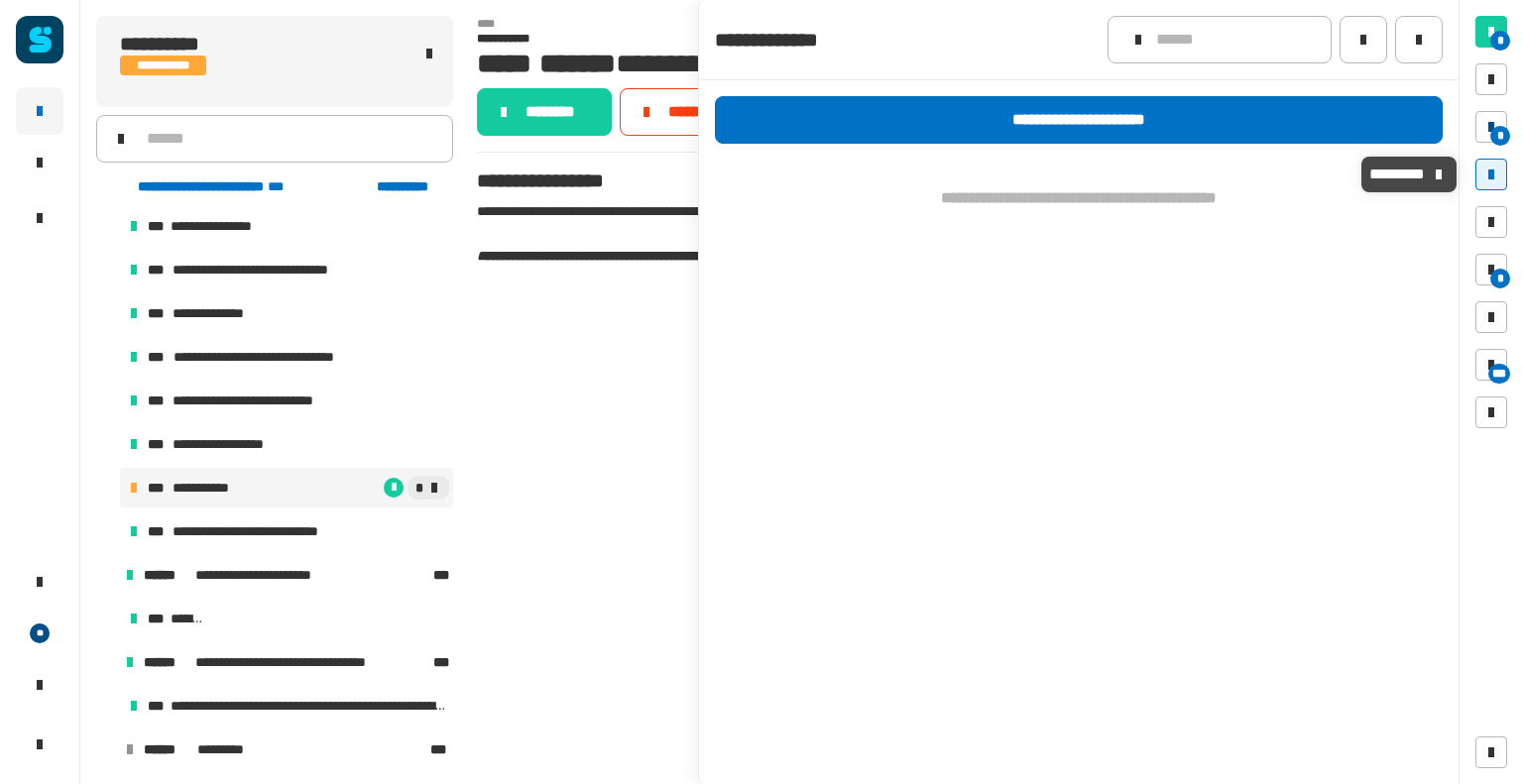 click on "*" at bounding box center (1500, 136) 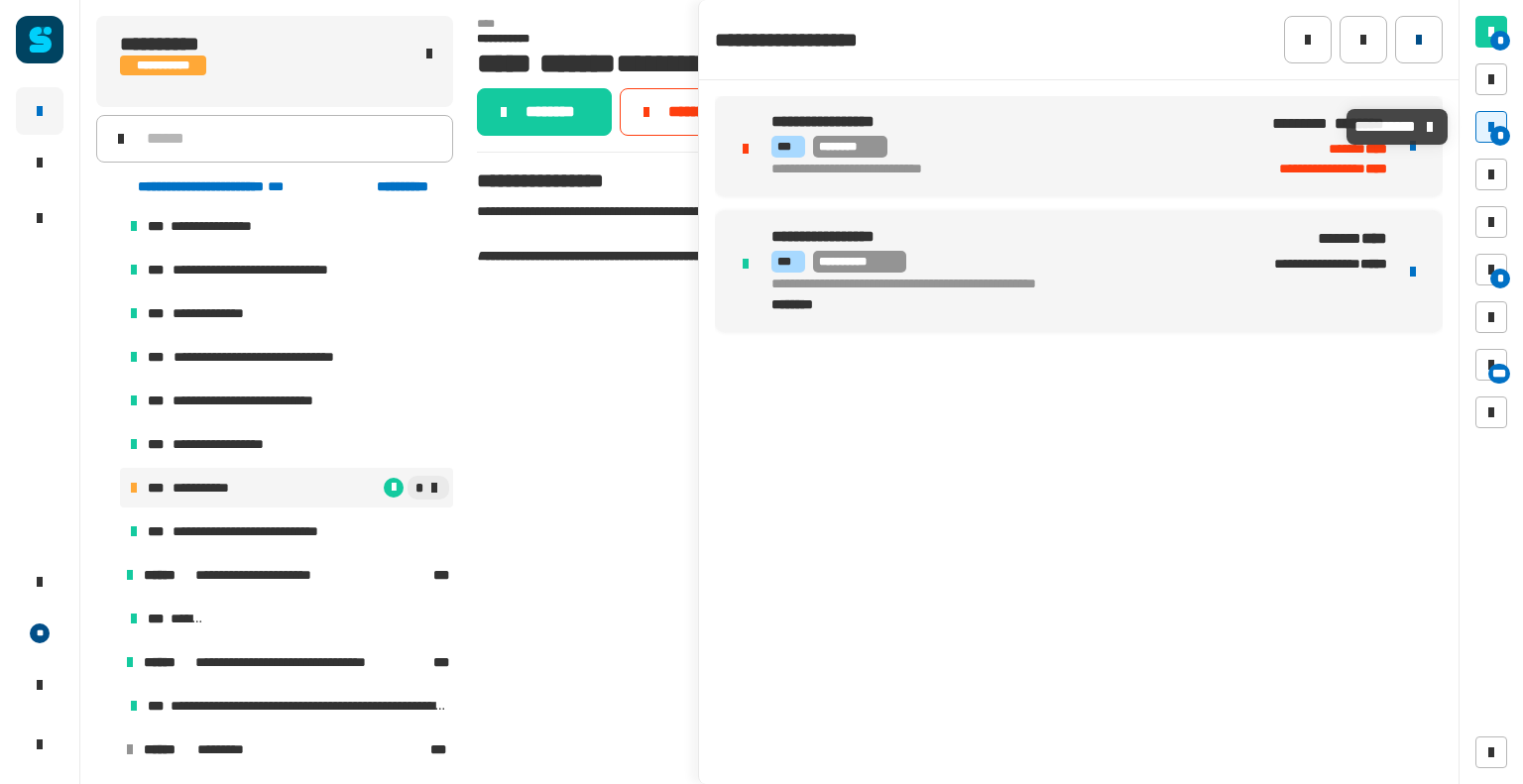 click 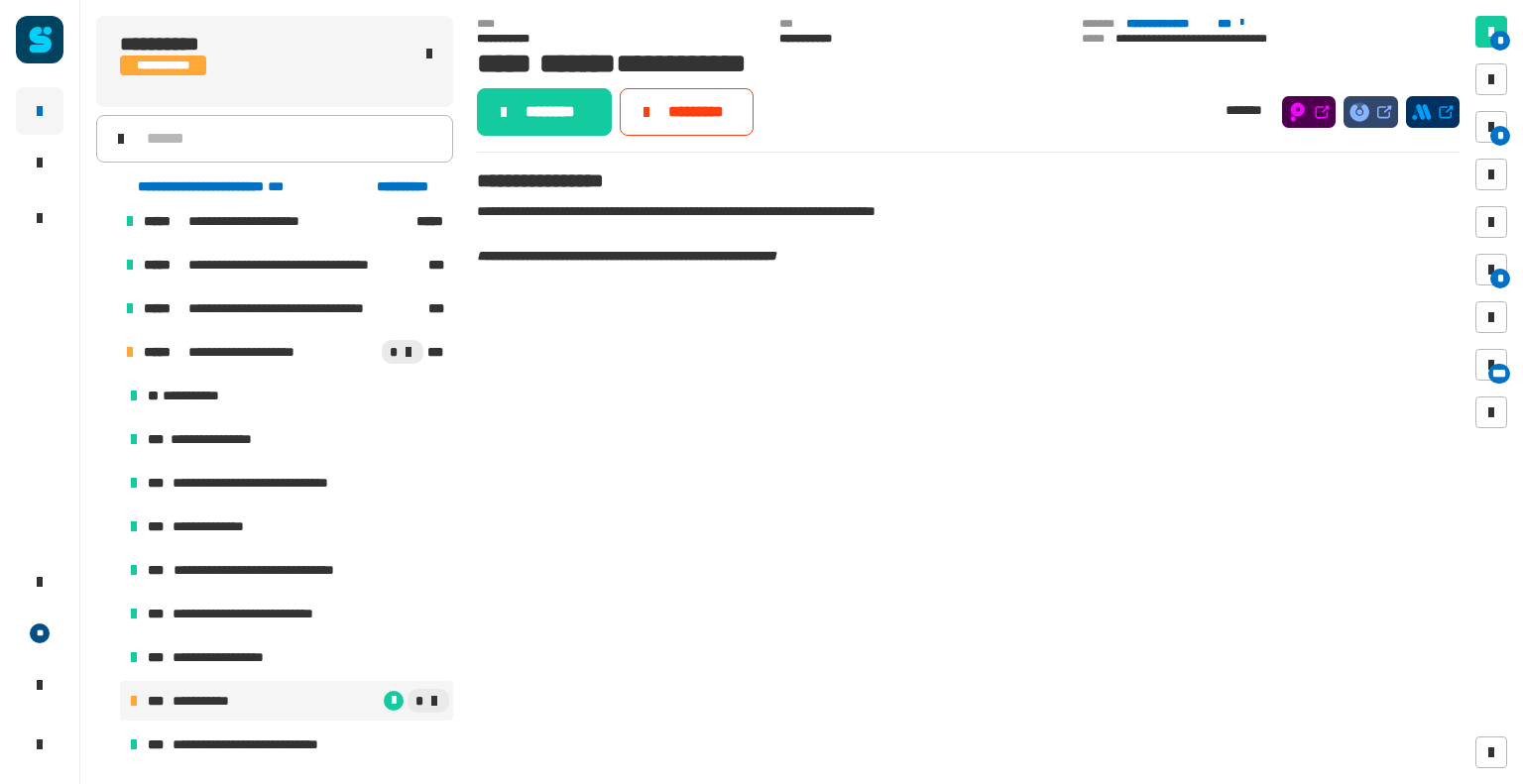 scroll, scrollTop: 0, scrollLeft: 0, axis: both 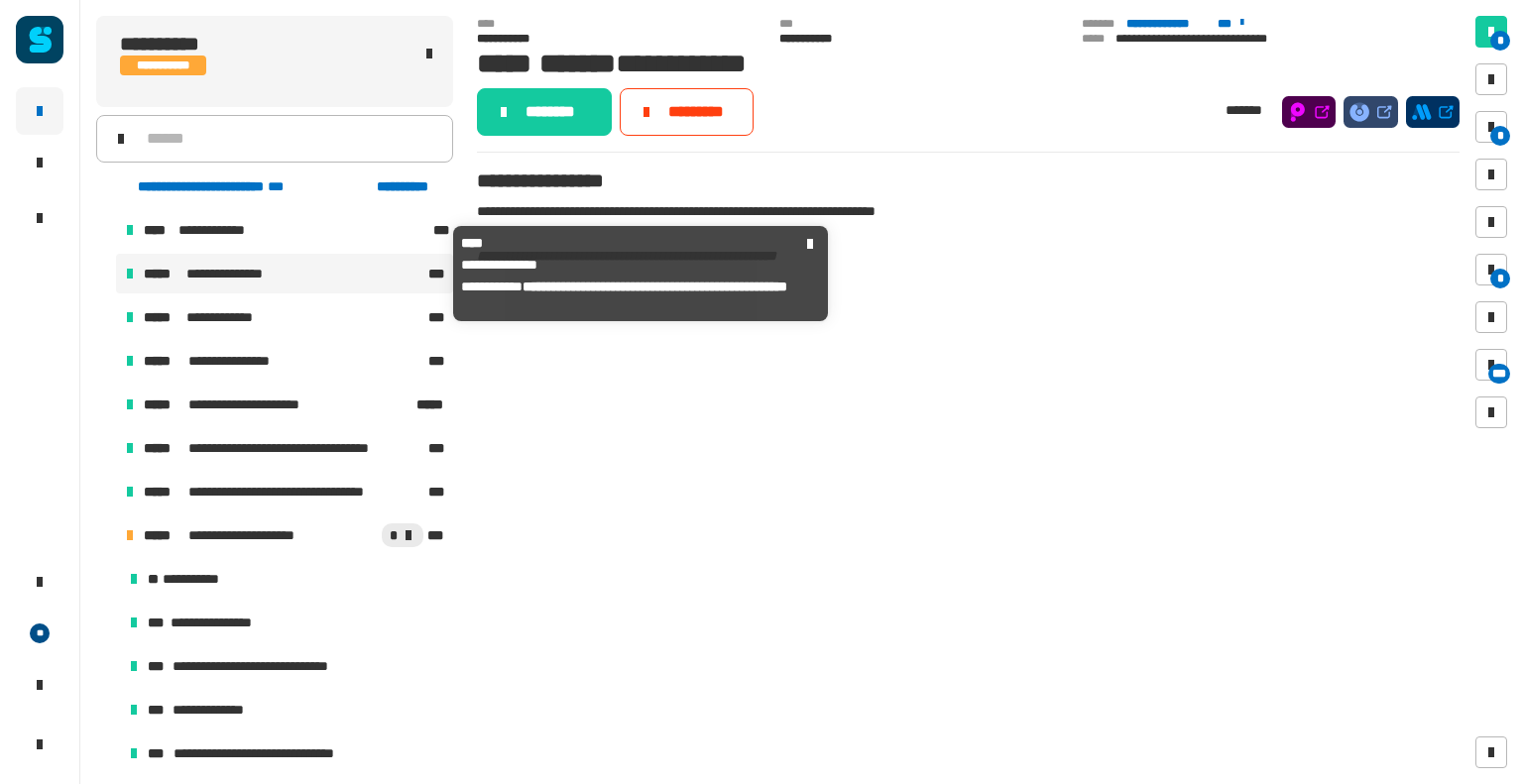 click on "**********" at bounding box center (228, 274) 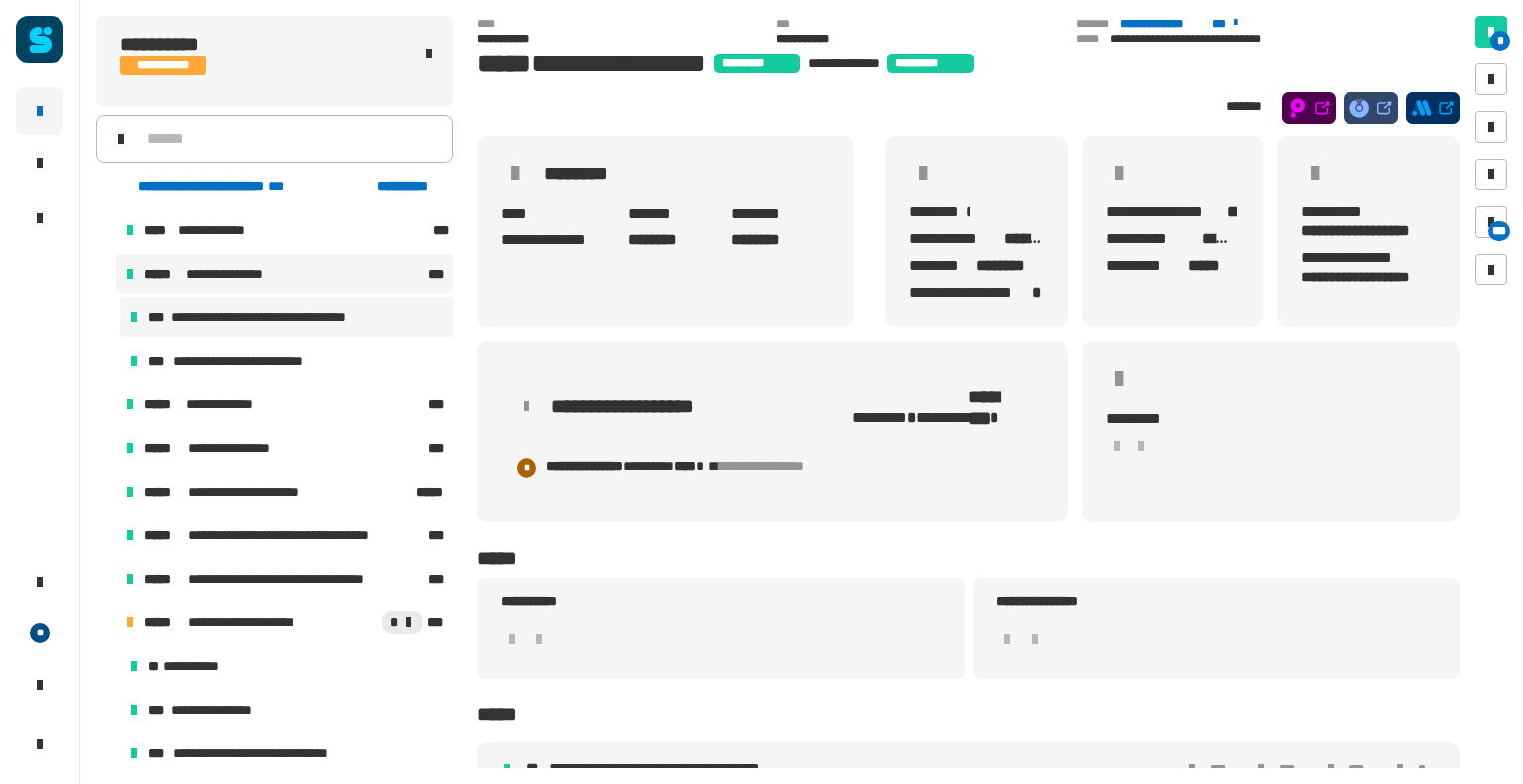 click on "**********" at bounding box center [287, 317] 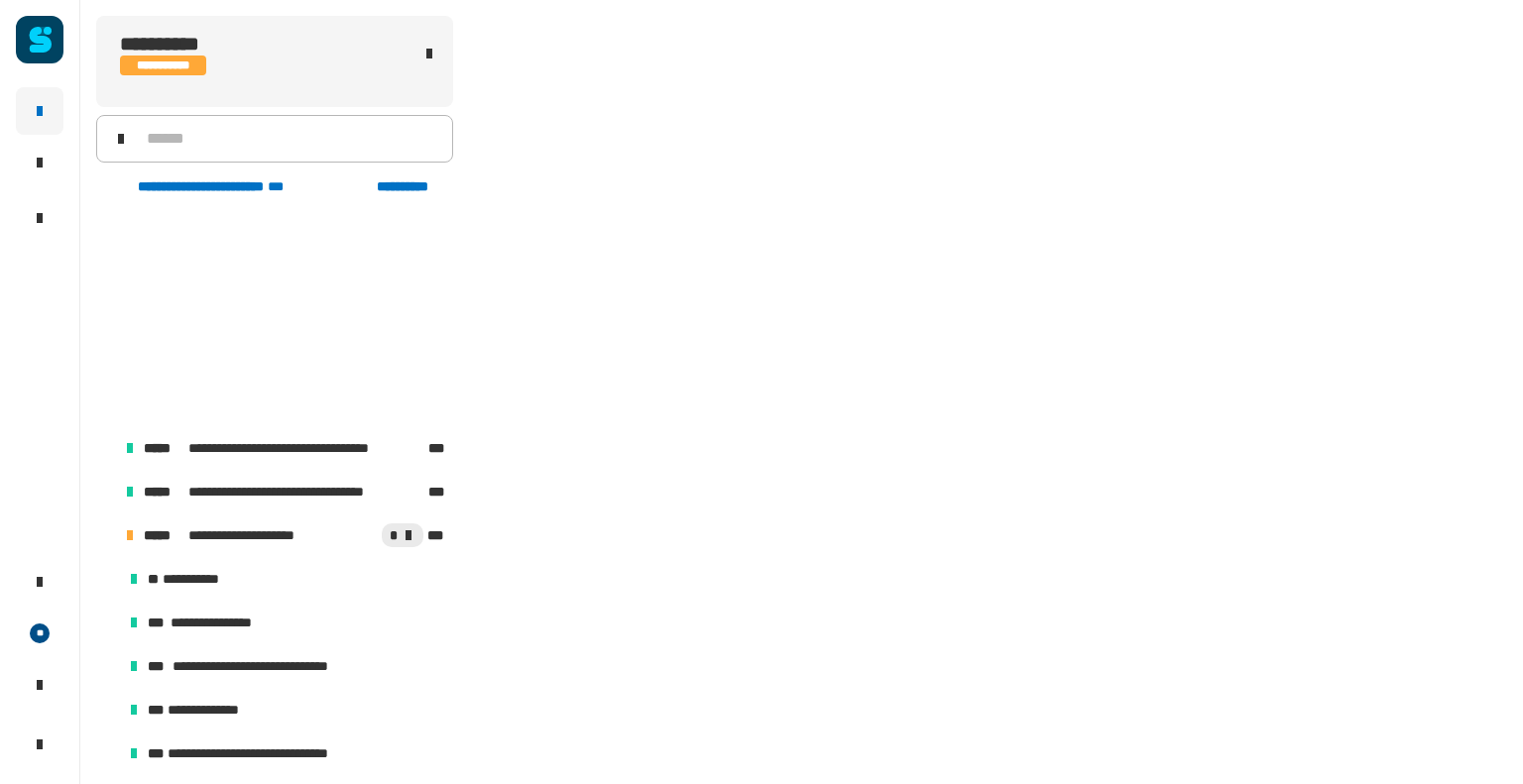 scroll, scrollTop: 0, scrollLeft: 0, axis: both 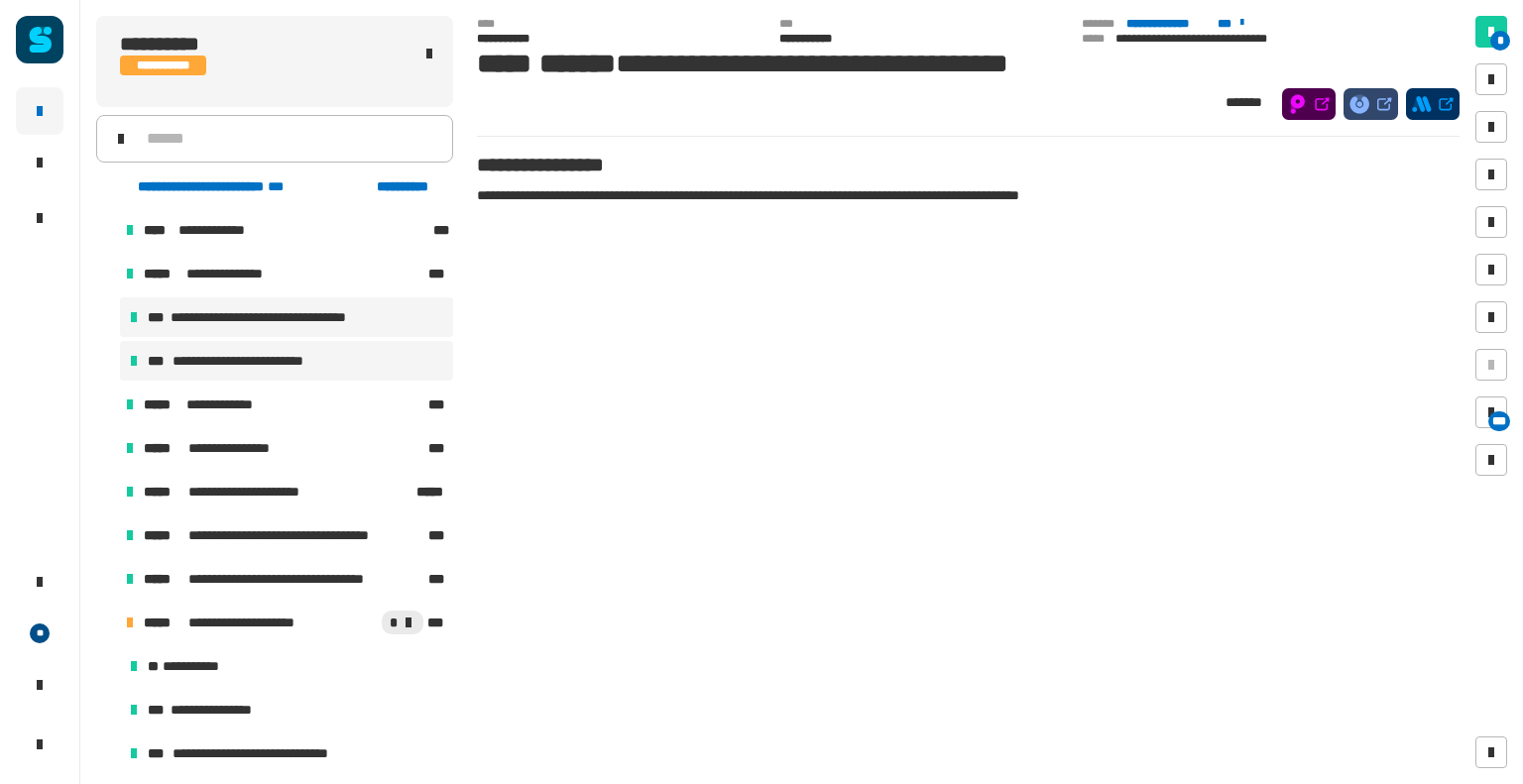 click on "**********" at bounding box center [287, 361] 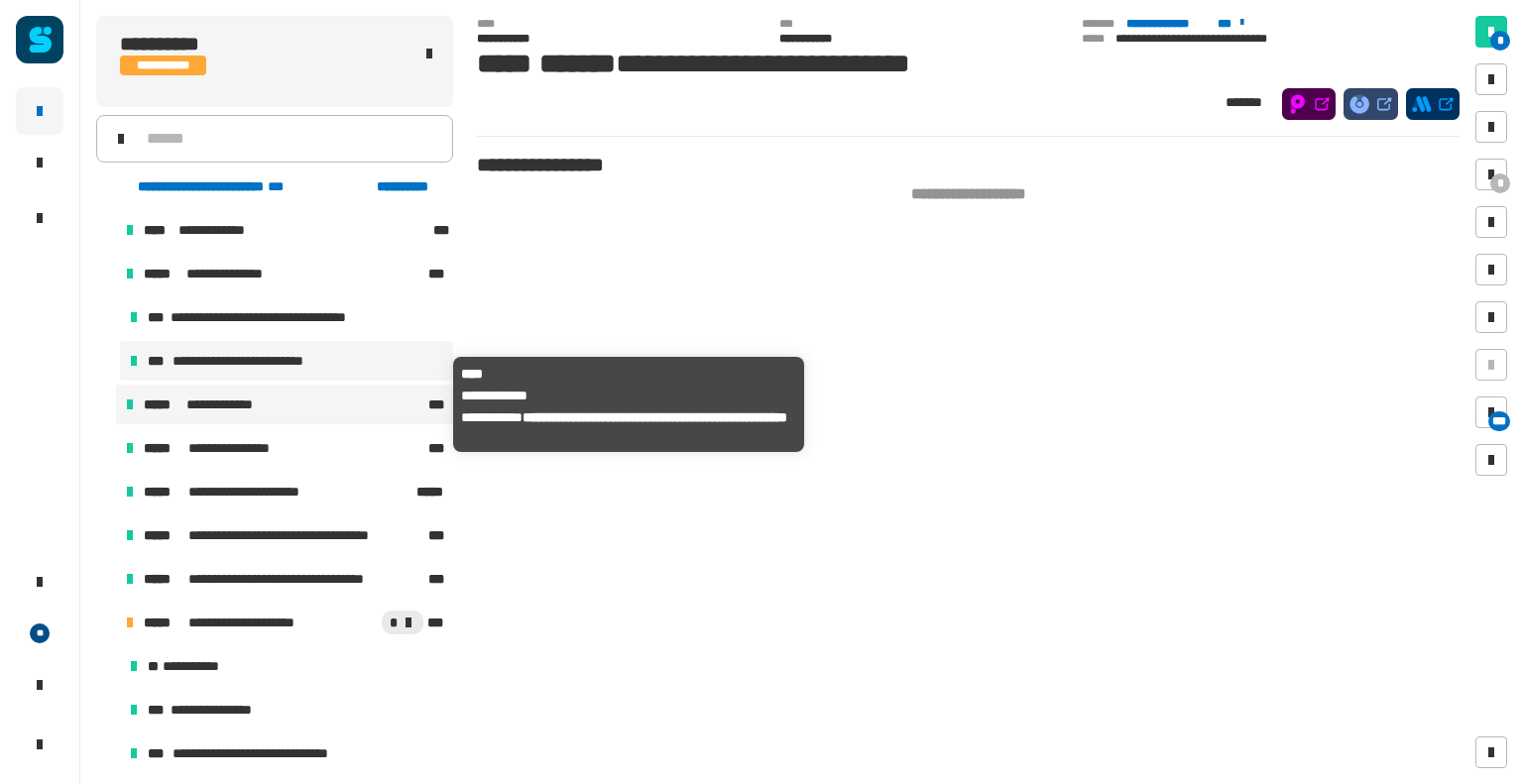 click on "**********" at bounding box center (226, 404) 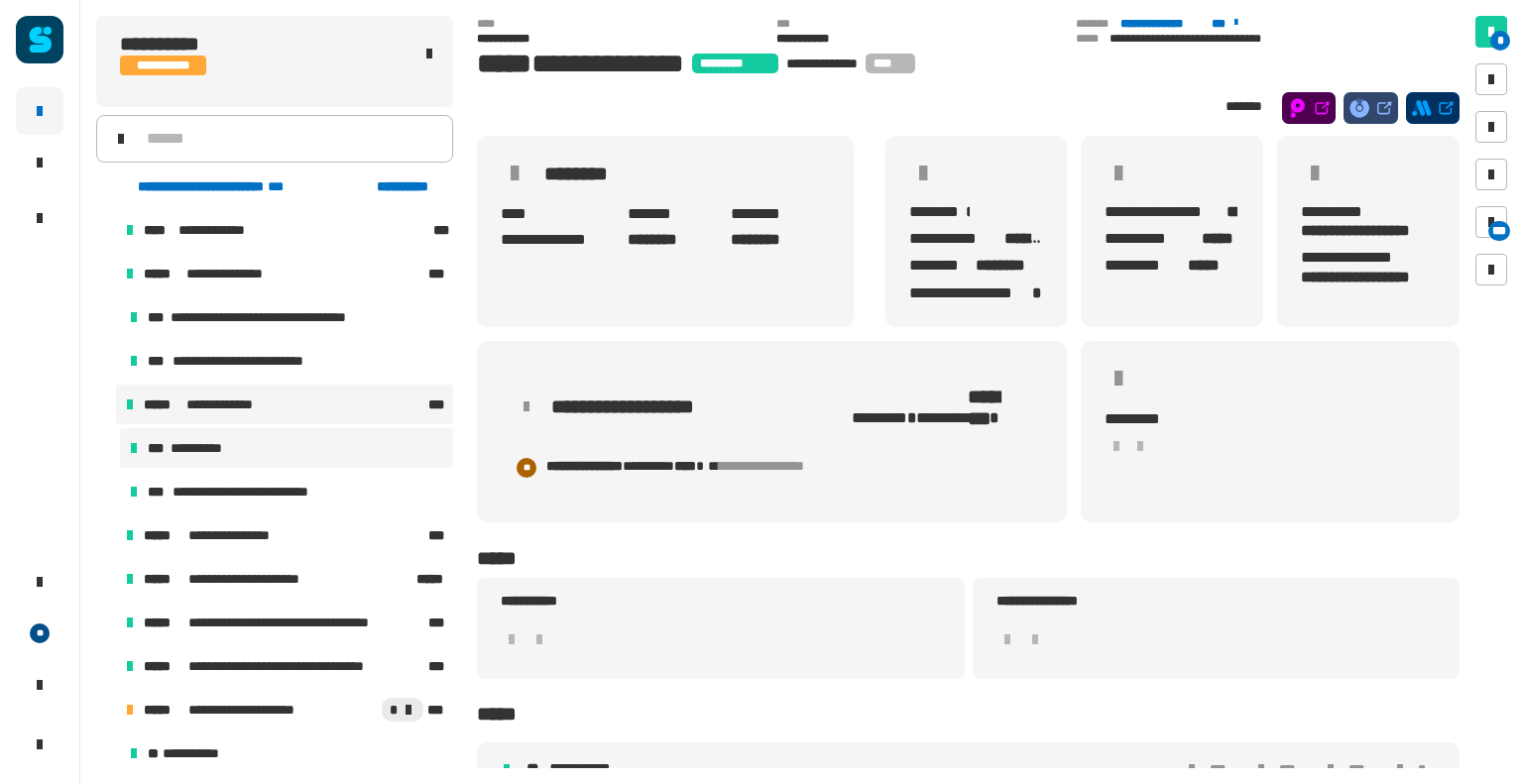click on "**********" at bounding box center (204, 448) 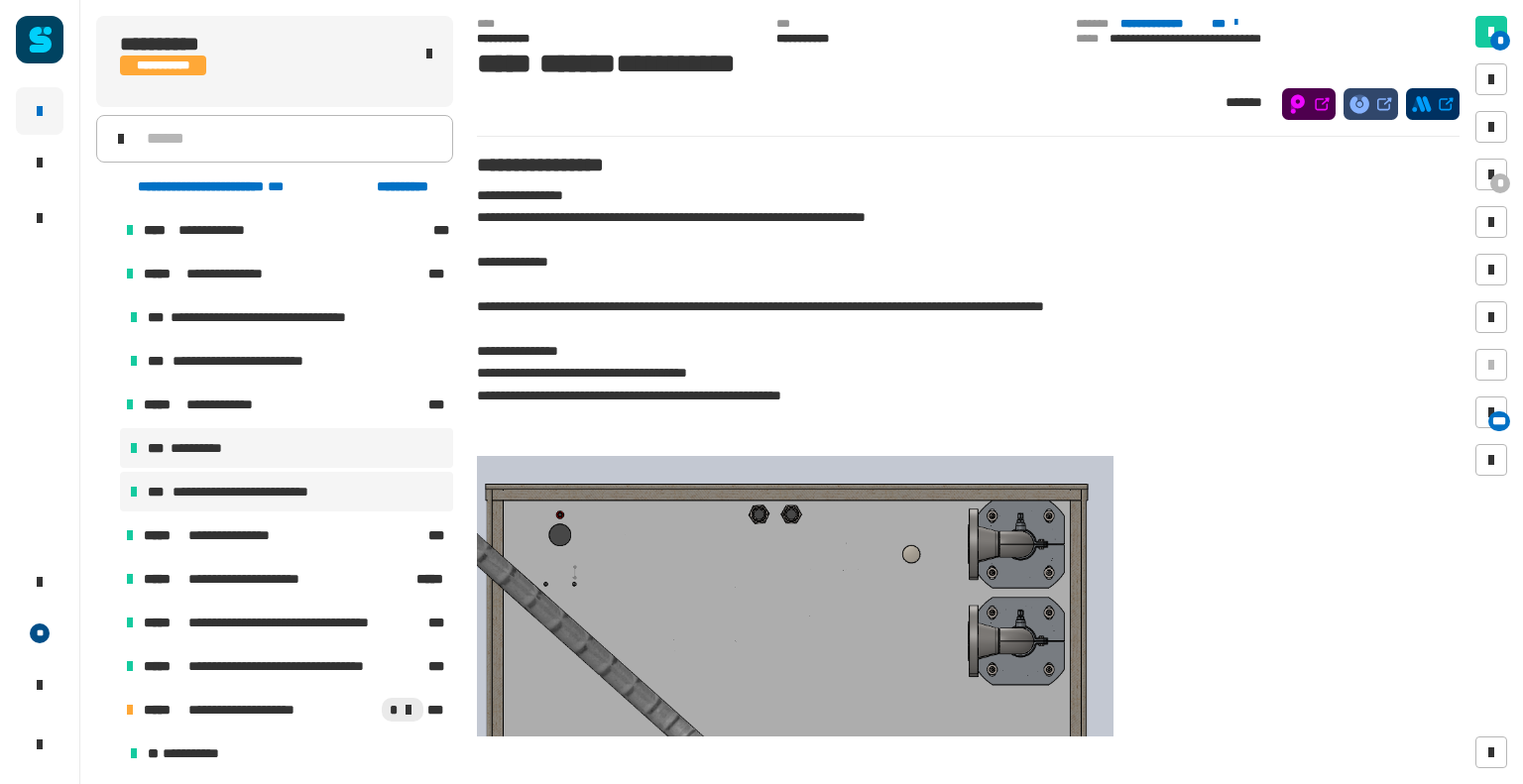 click on "**********" at bounding box center [250, 492] 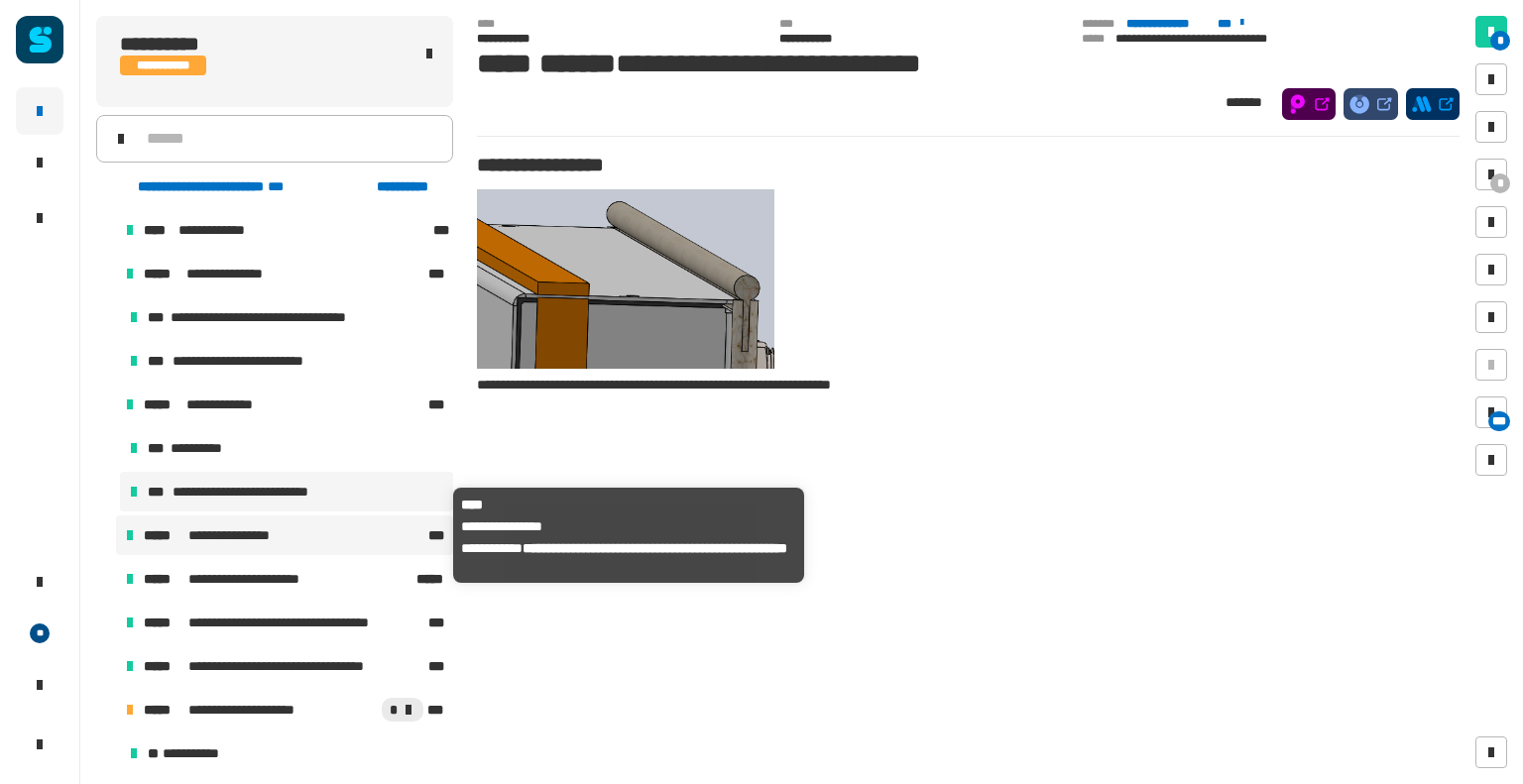 click on "**********" at bounding box center [235, 535] 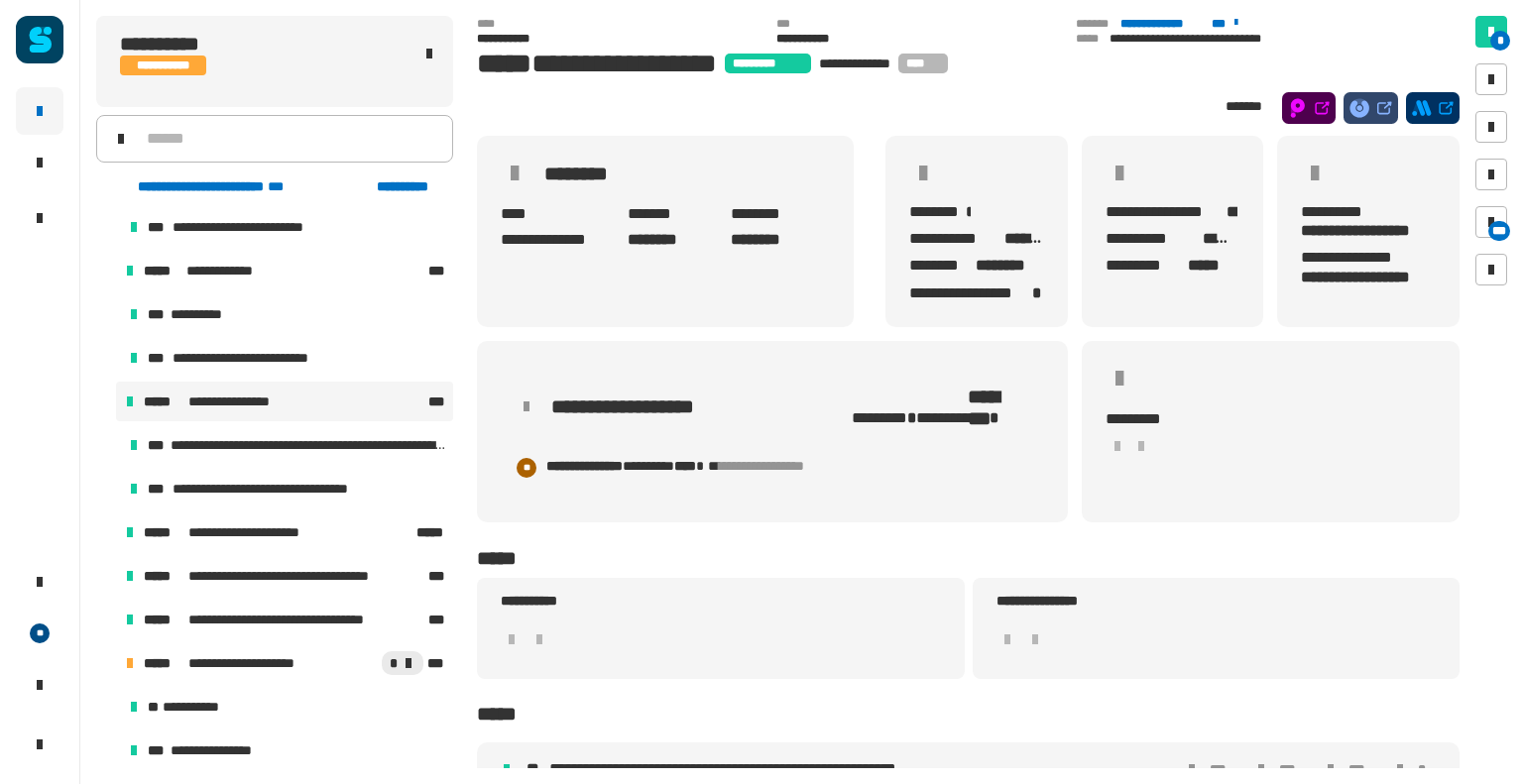 scroll, scrollTop: 137, scrollLeft: 0, axis: vertical 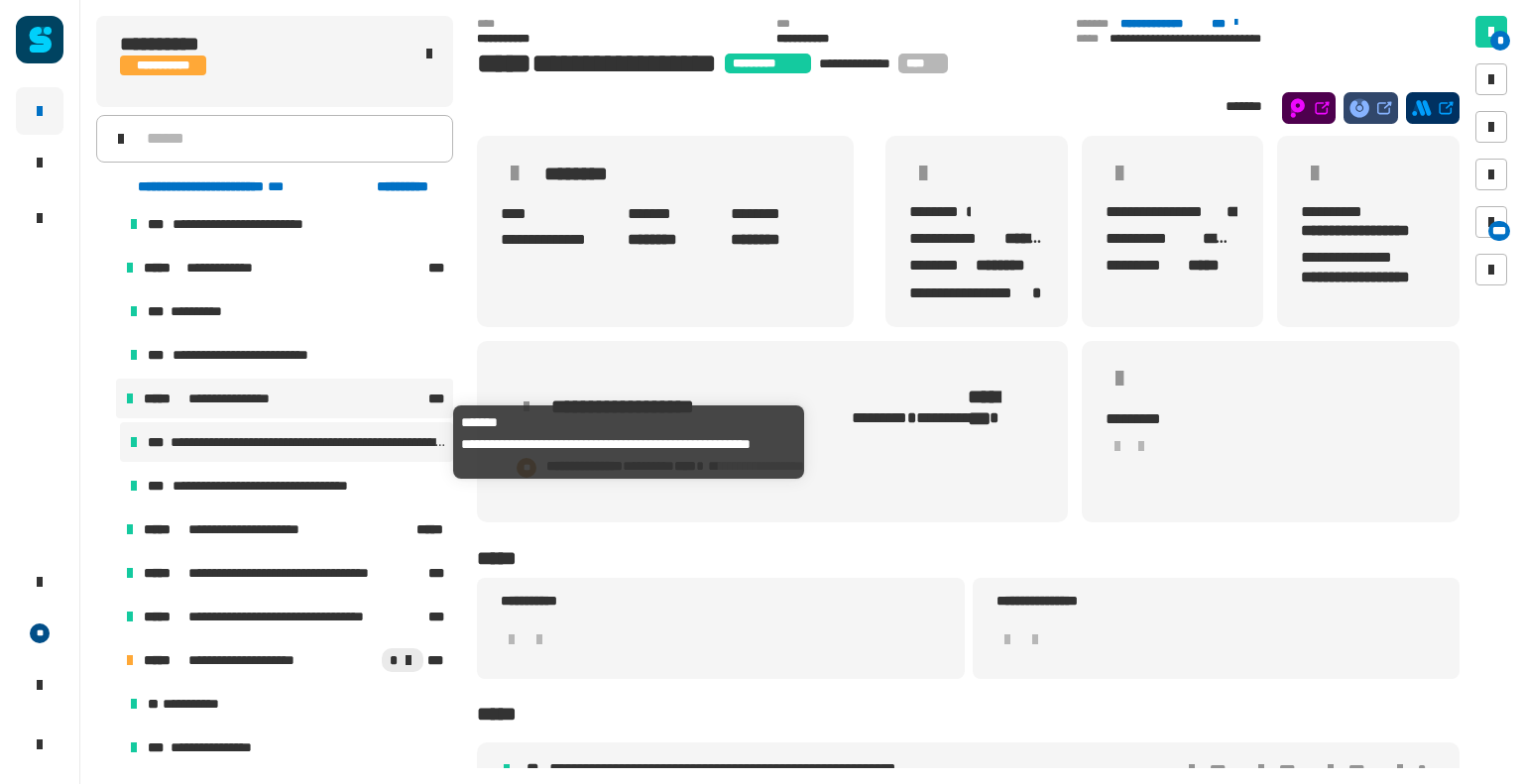click on "**********" at bounding box center [307, 442] 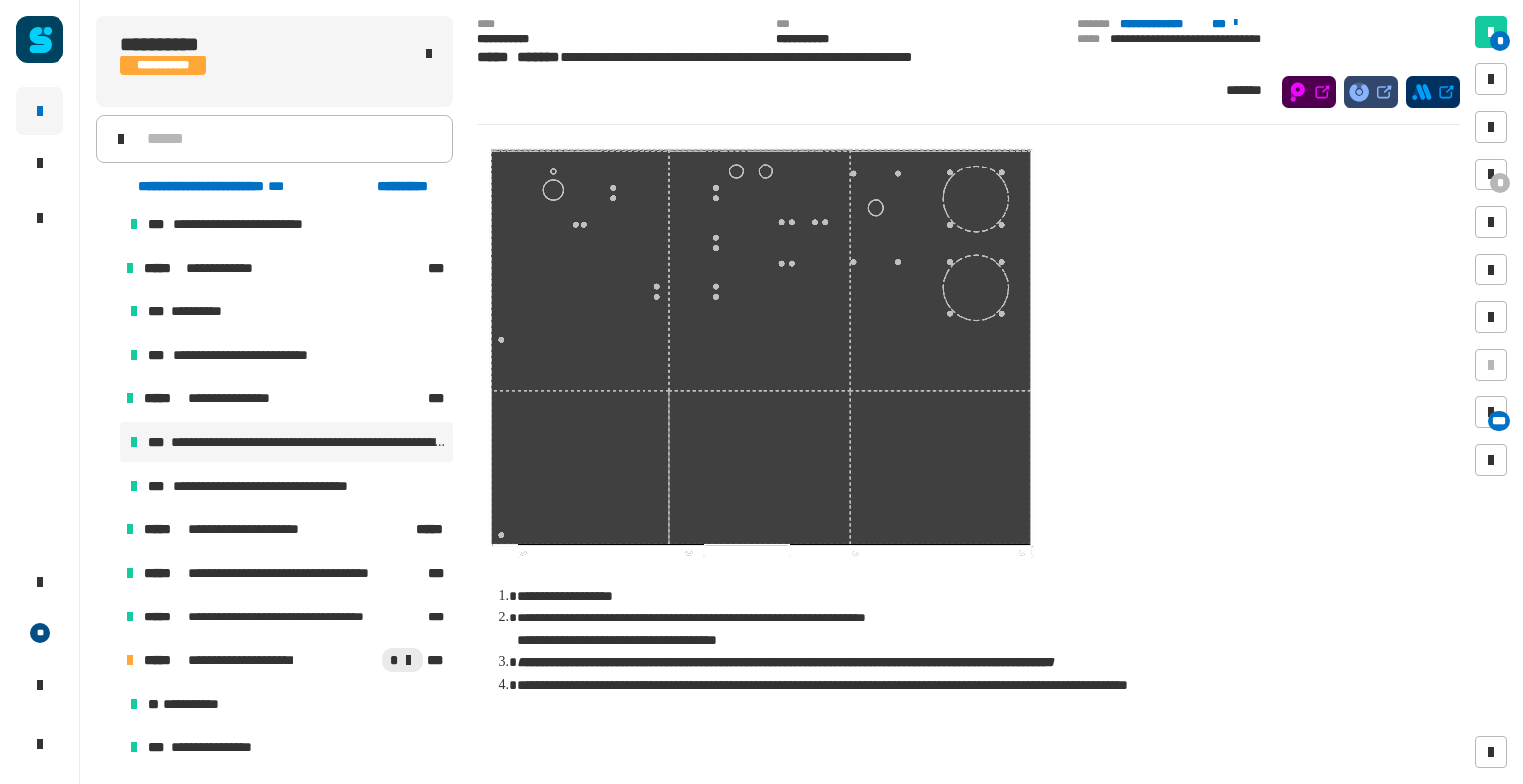 scroll, scrollTop: 502, scrollLeft: 0, axis: vertical 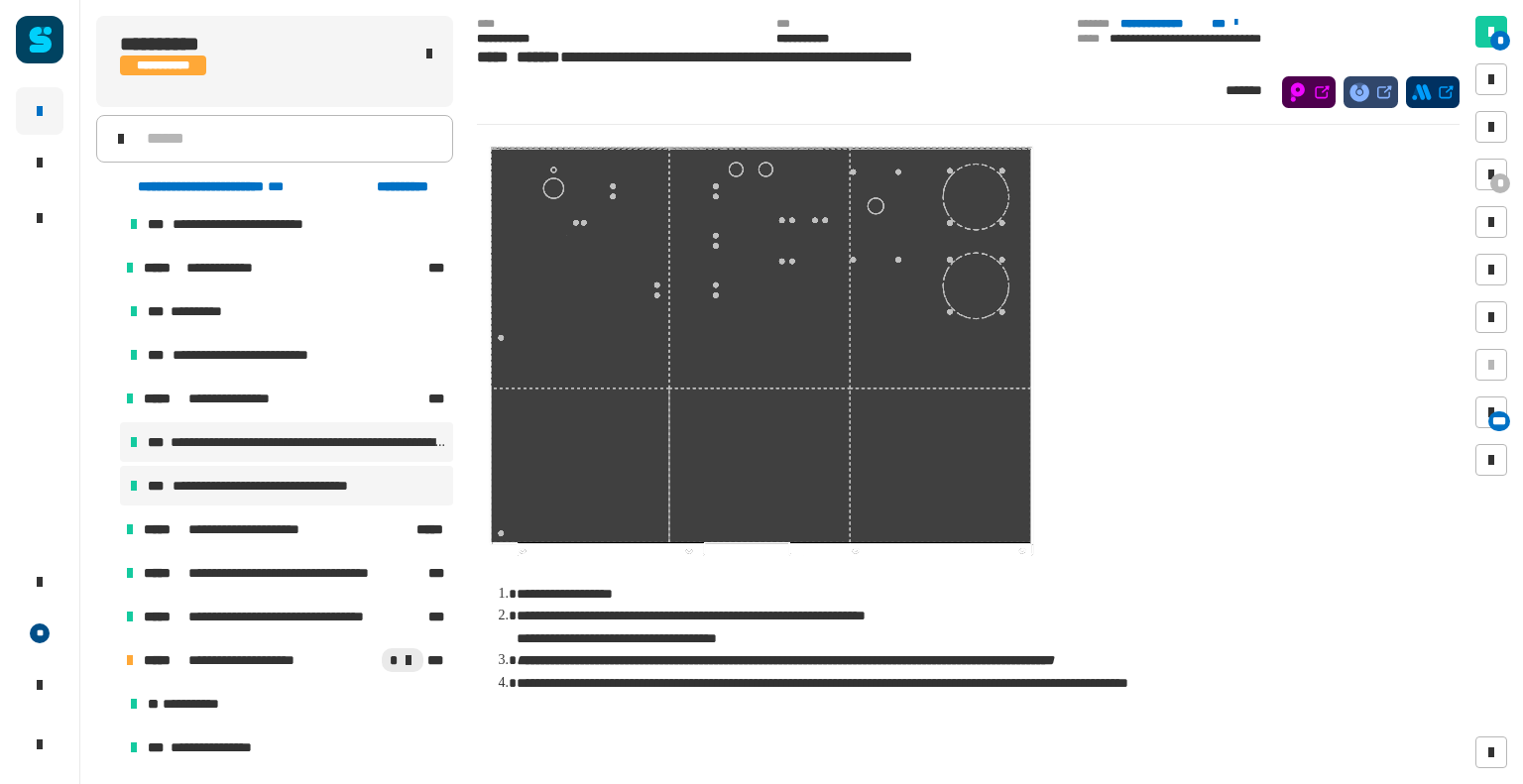 click on "**********" at bounding box center (277, 486) 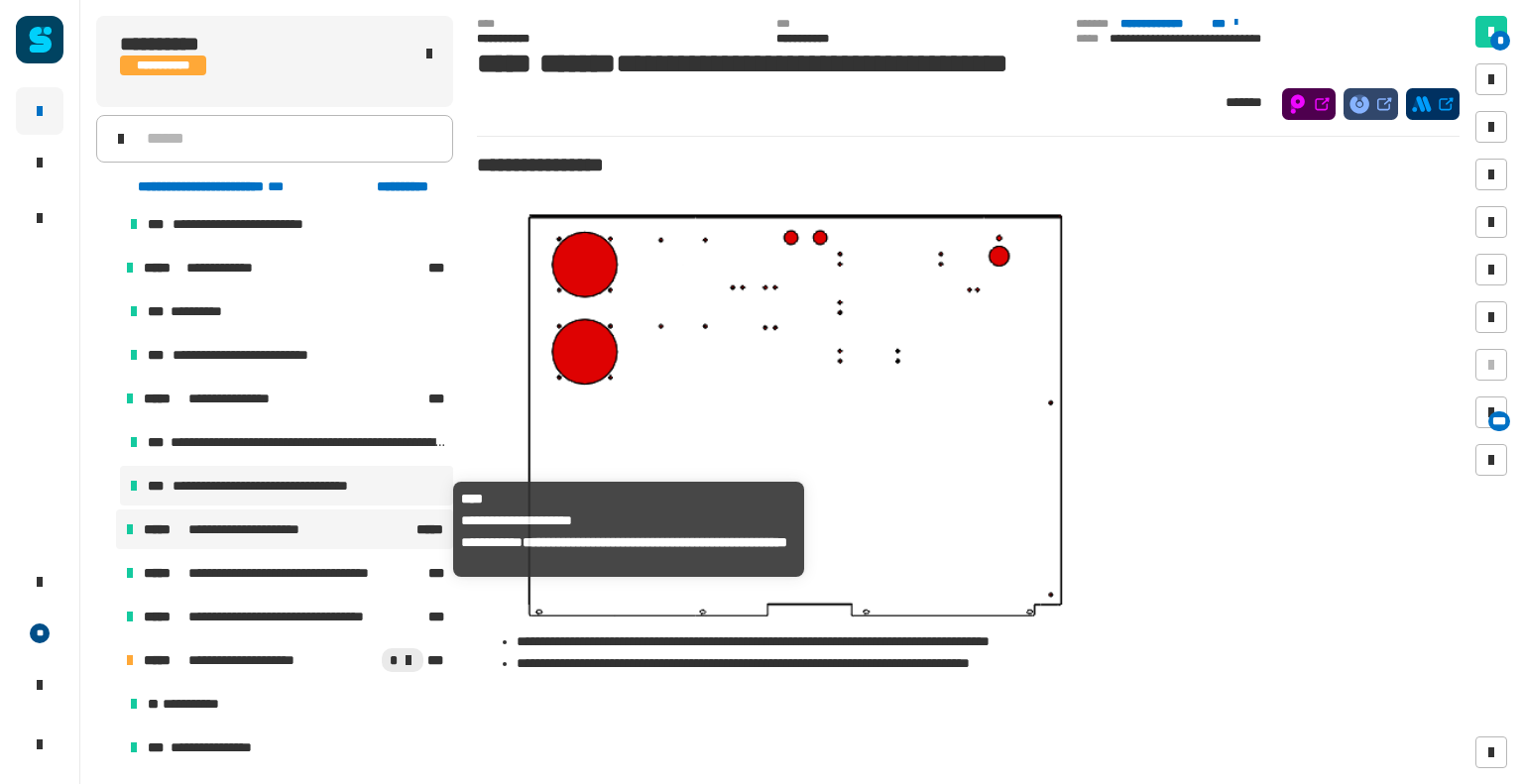 click on "**********" at bounding box center (257, 529) 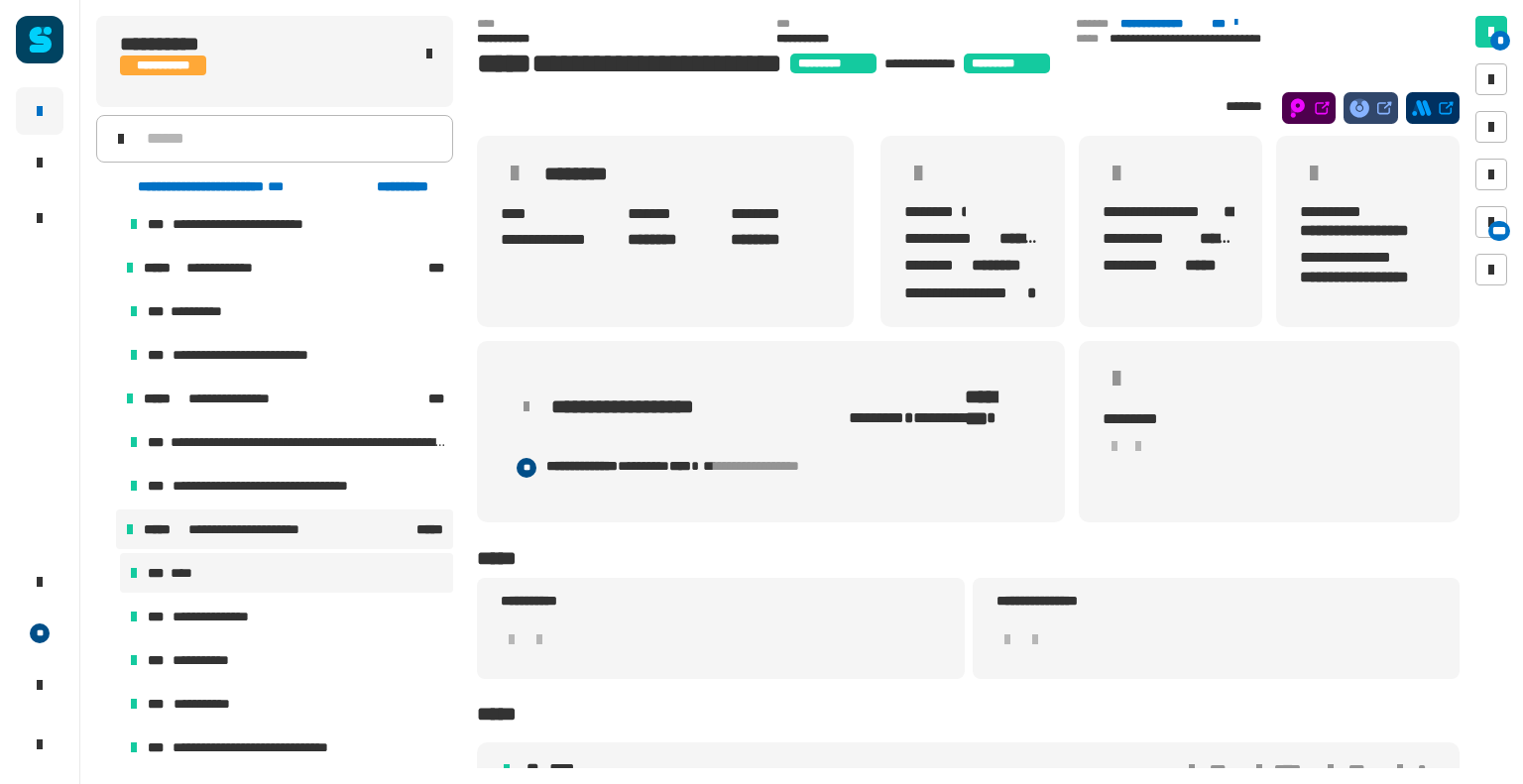 click on "*** ****" at bounding box center [287, 573] 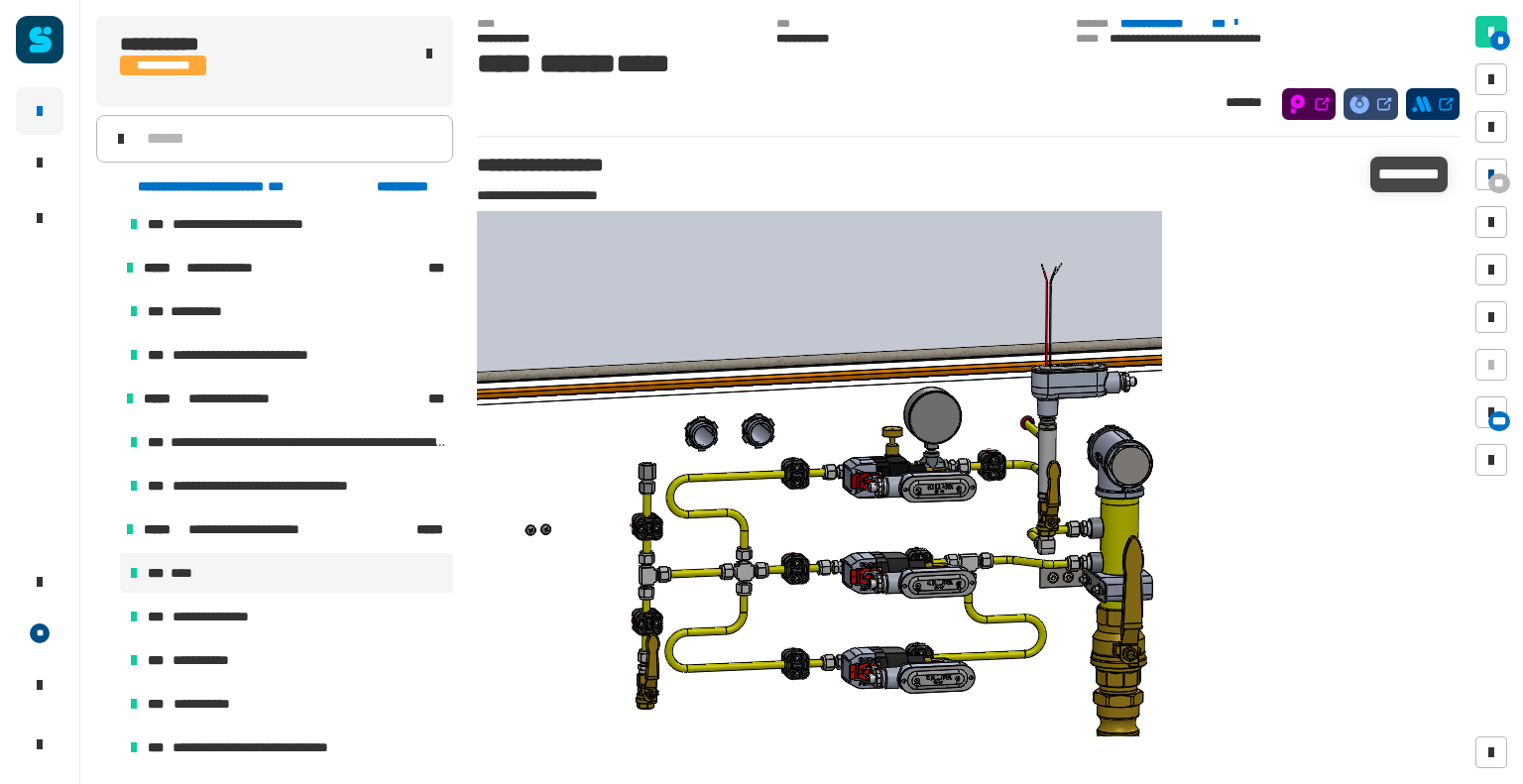 click on "**" at bounding box center [1499, 183] 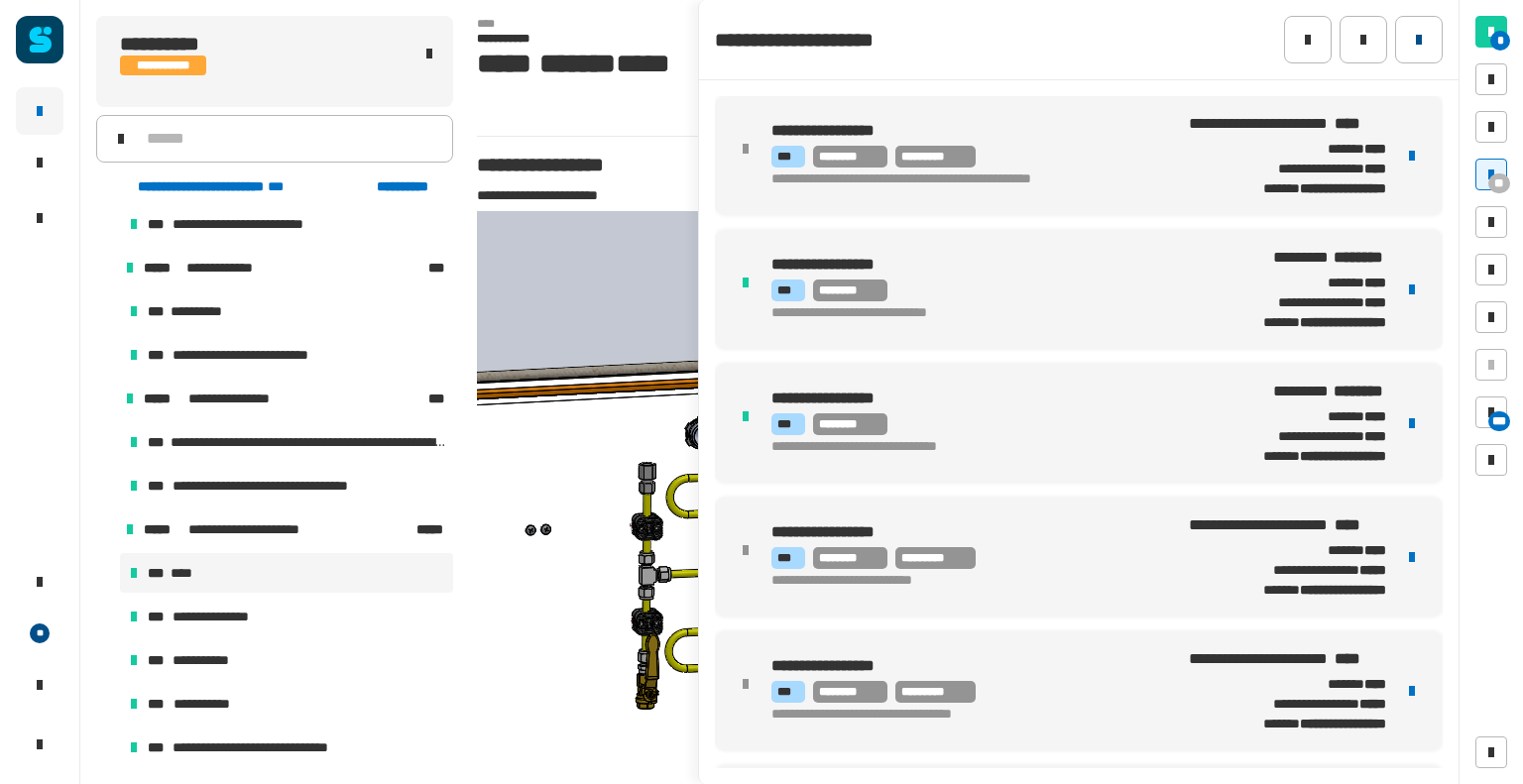 click 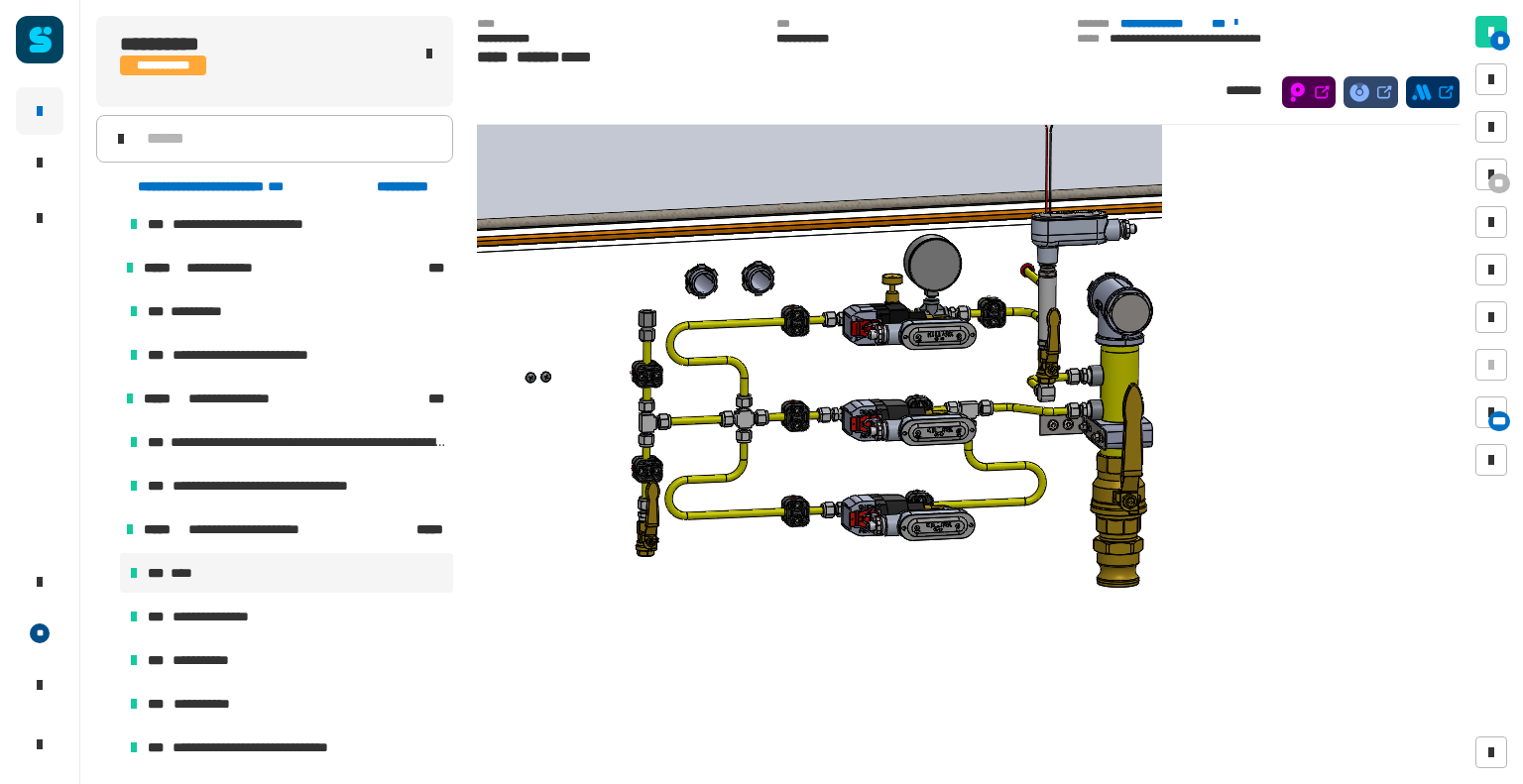 scroll, scrollTop: 142, scrollLeft: 0, axis: vertical 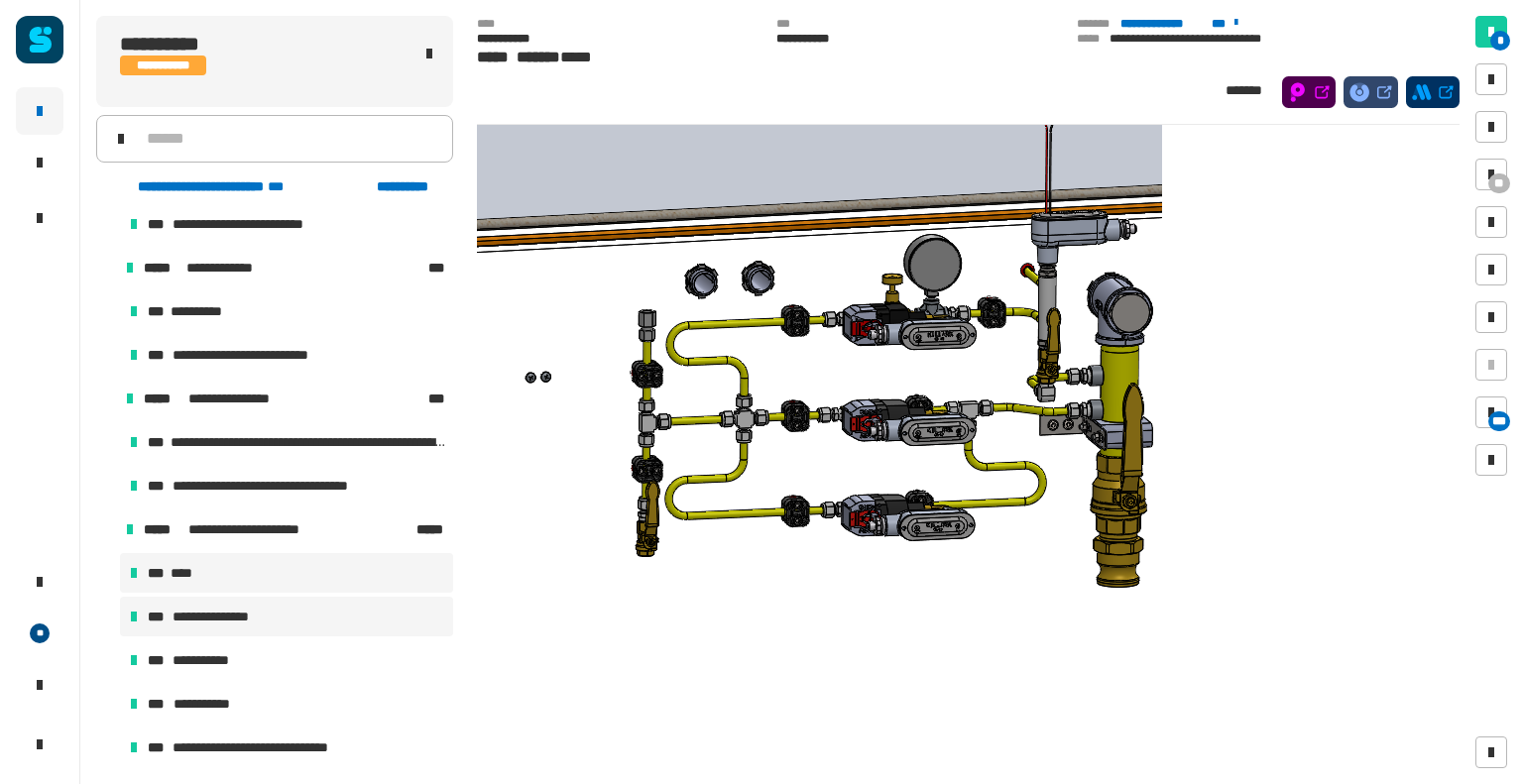 click on "**********" at bounding box center (220, 616) 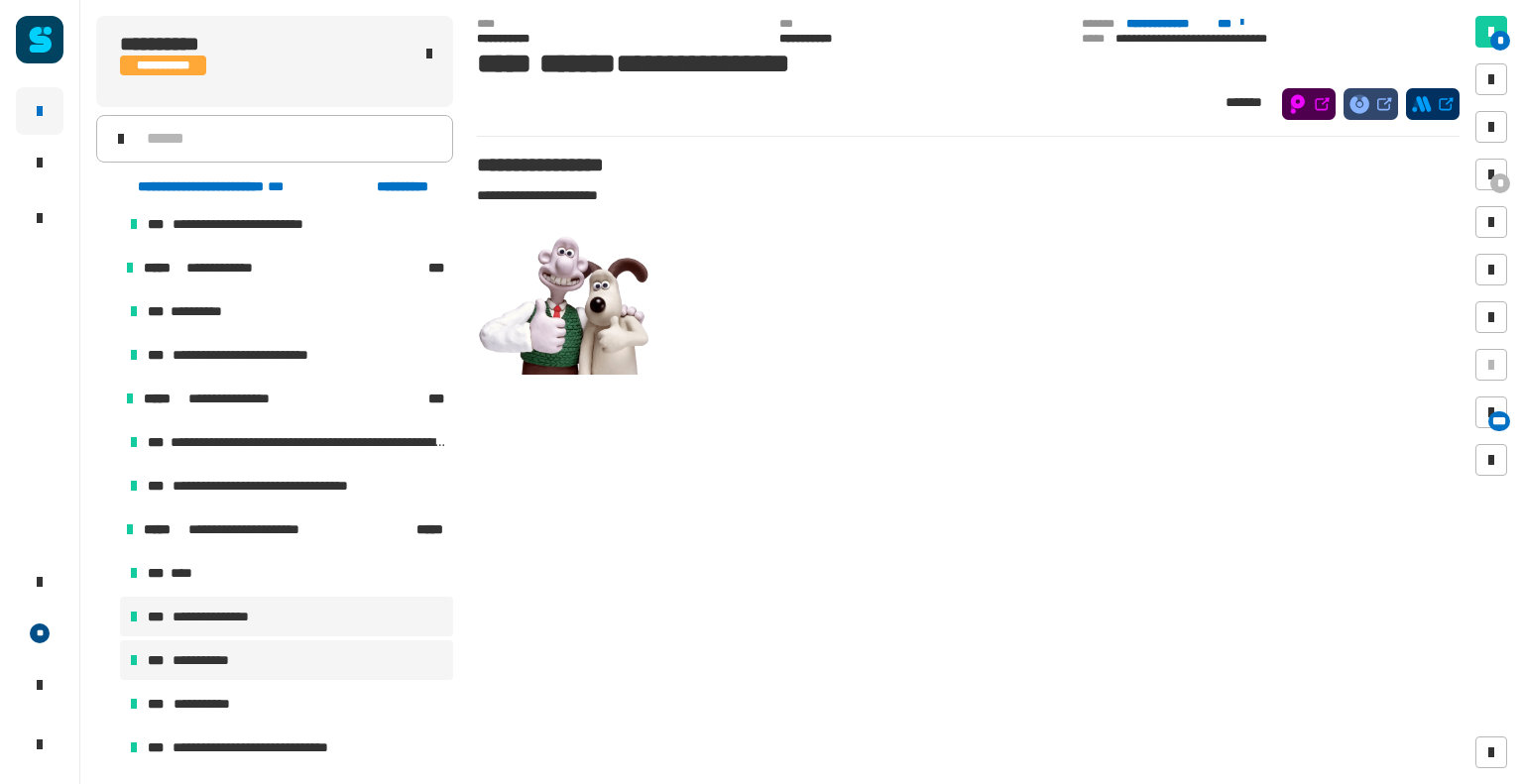 click on "**********" at bounding box center (287, 660) 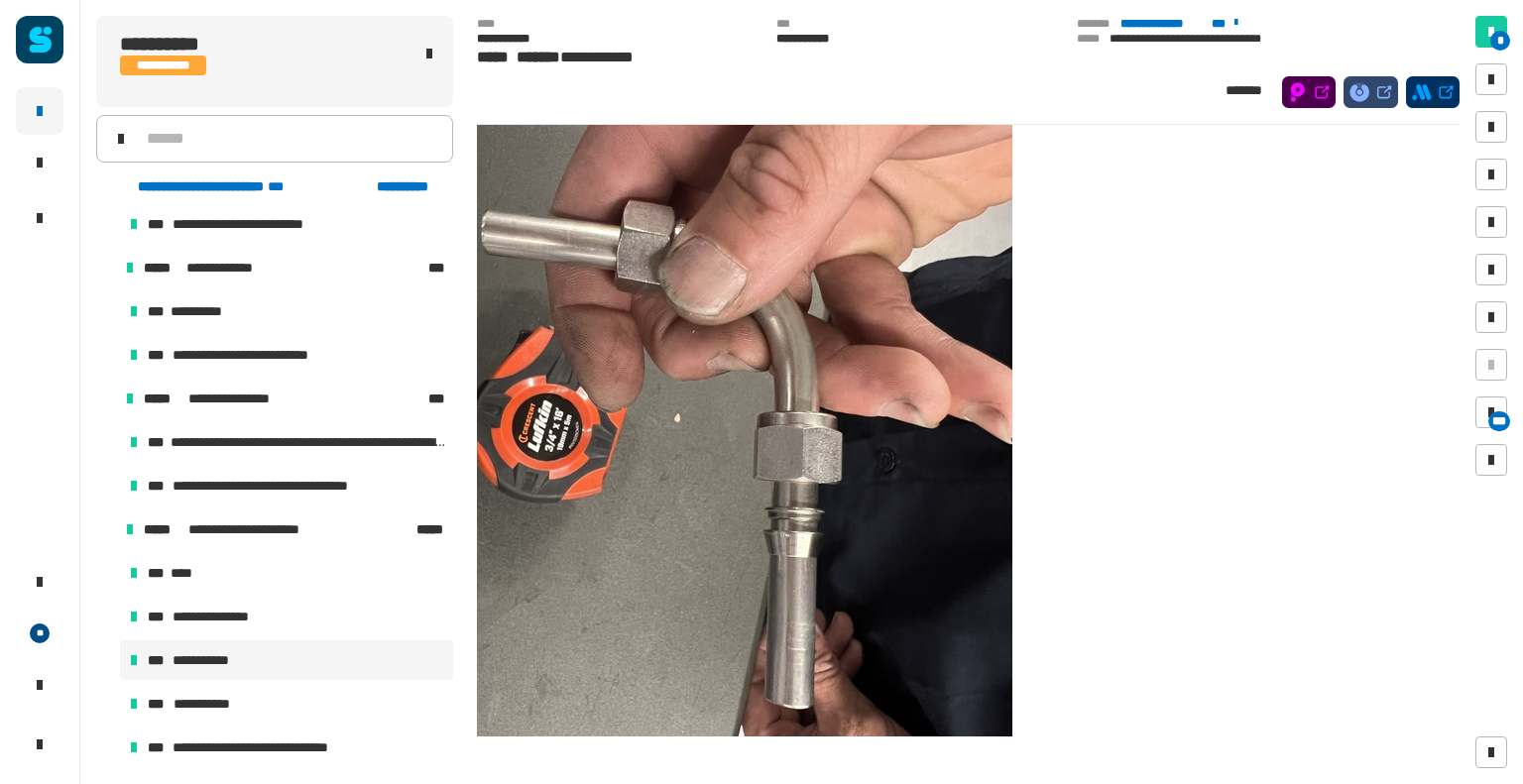 scroll, scrollTop: 186, scrollLeft: 0, axis: vertical 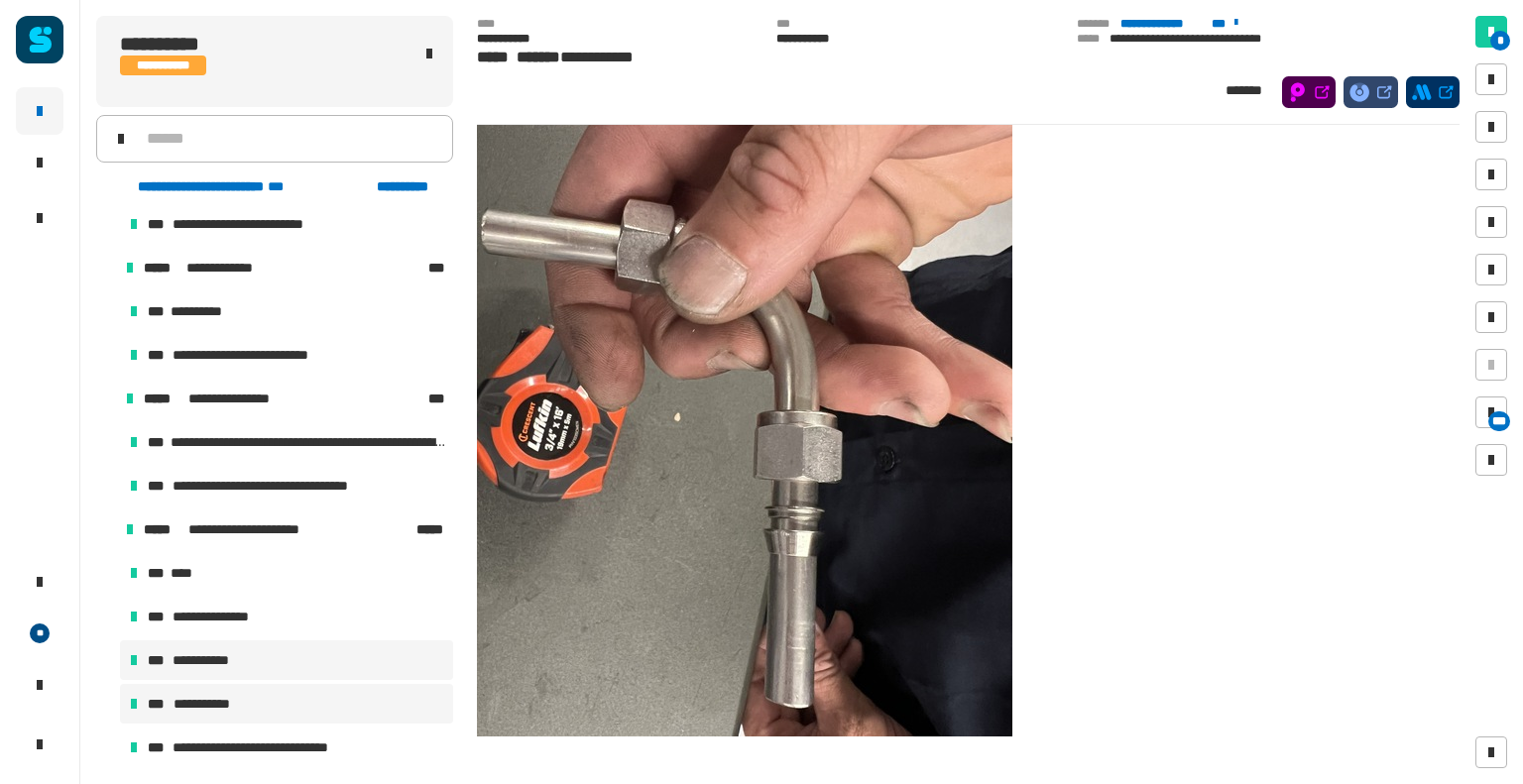 click on "**********" at bounding box center [209, 704] 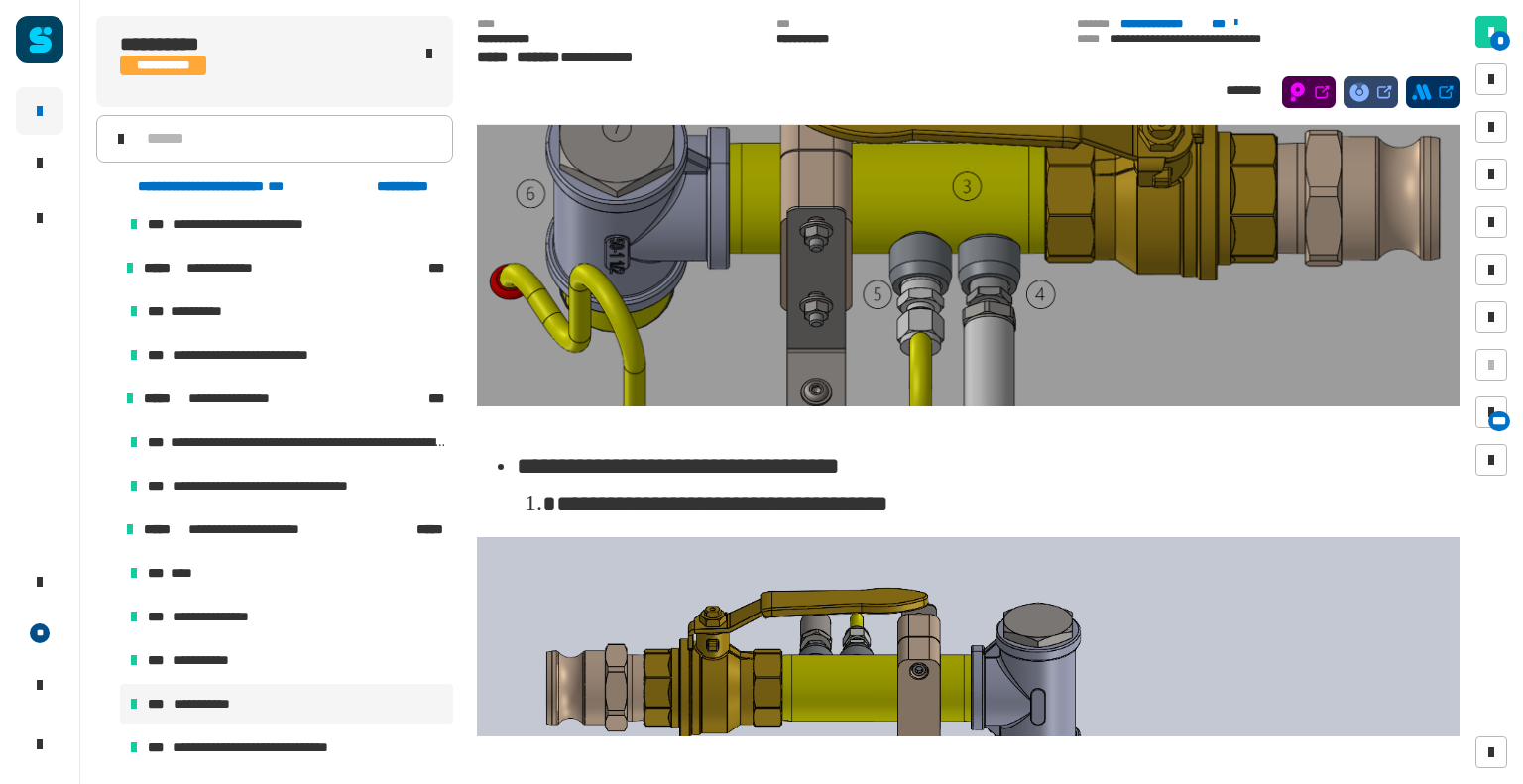 scroll, scrollTop: 765, scrollLeft: 0, axis: vertical 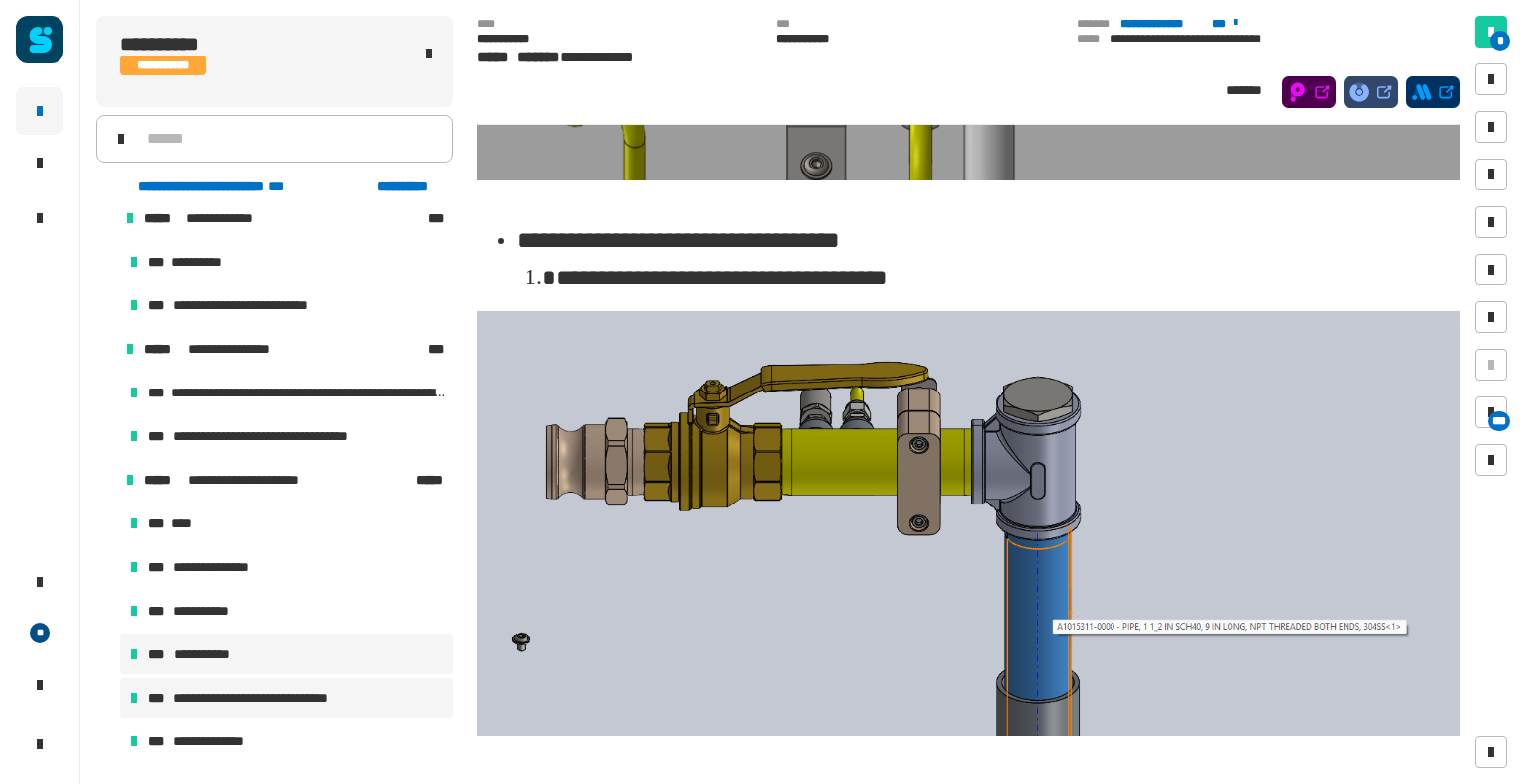 click on "**********" at bounding box center (270, 698) 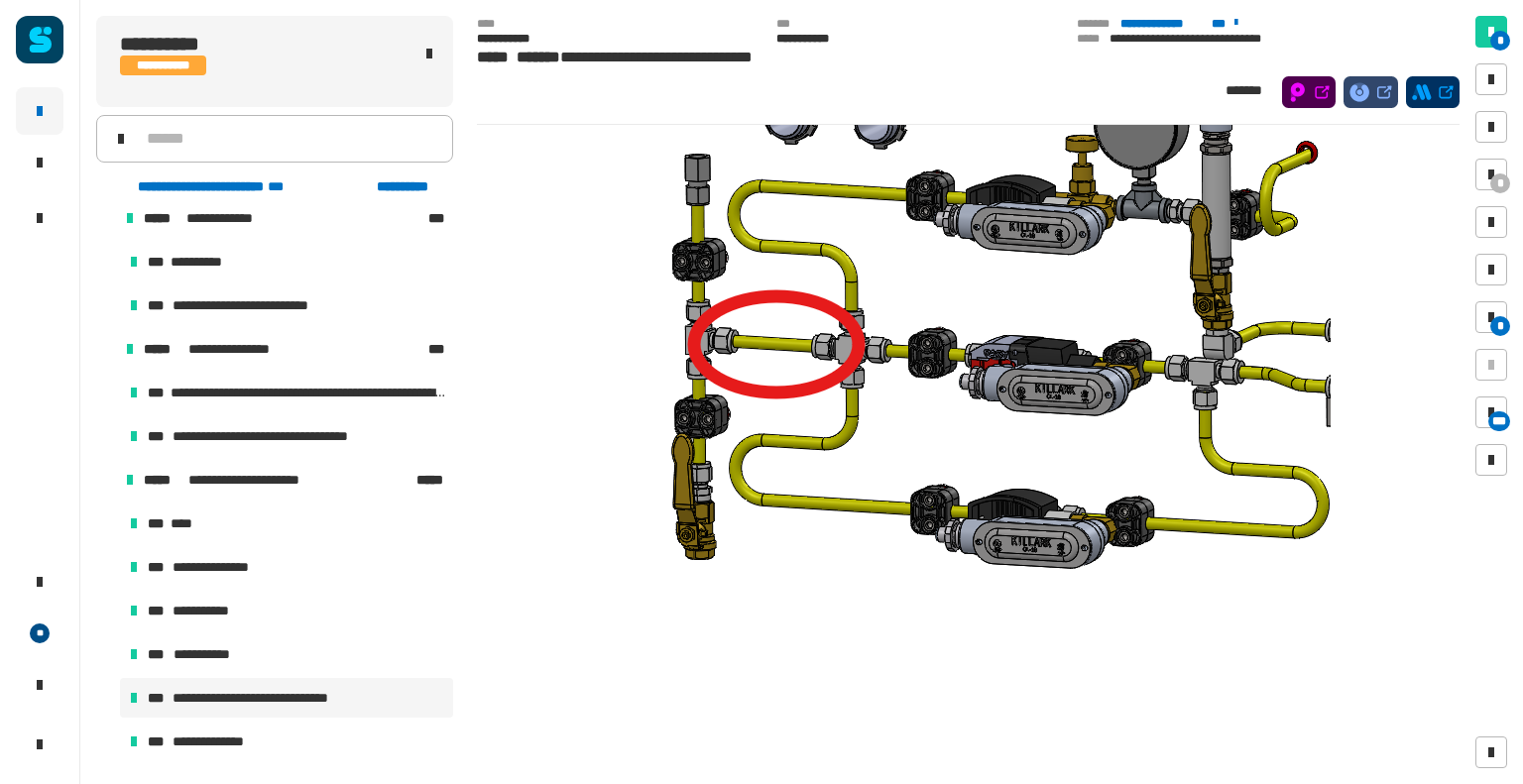 scroll, scrollTop: 3641, scrollLeft: 0, axis: vertical 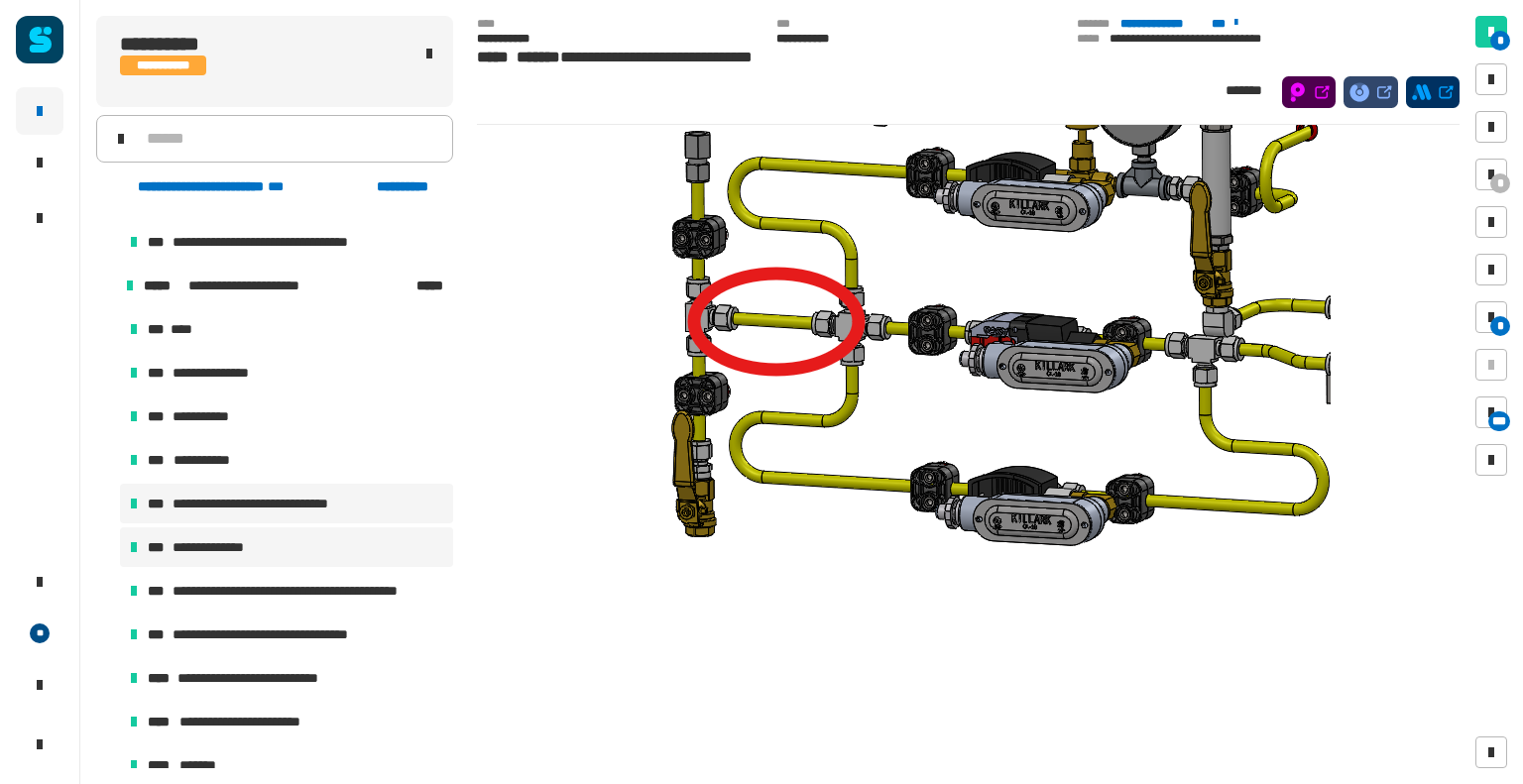 click on "**********" at bounding box center [217, 547] 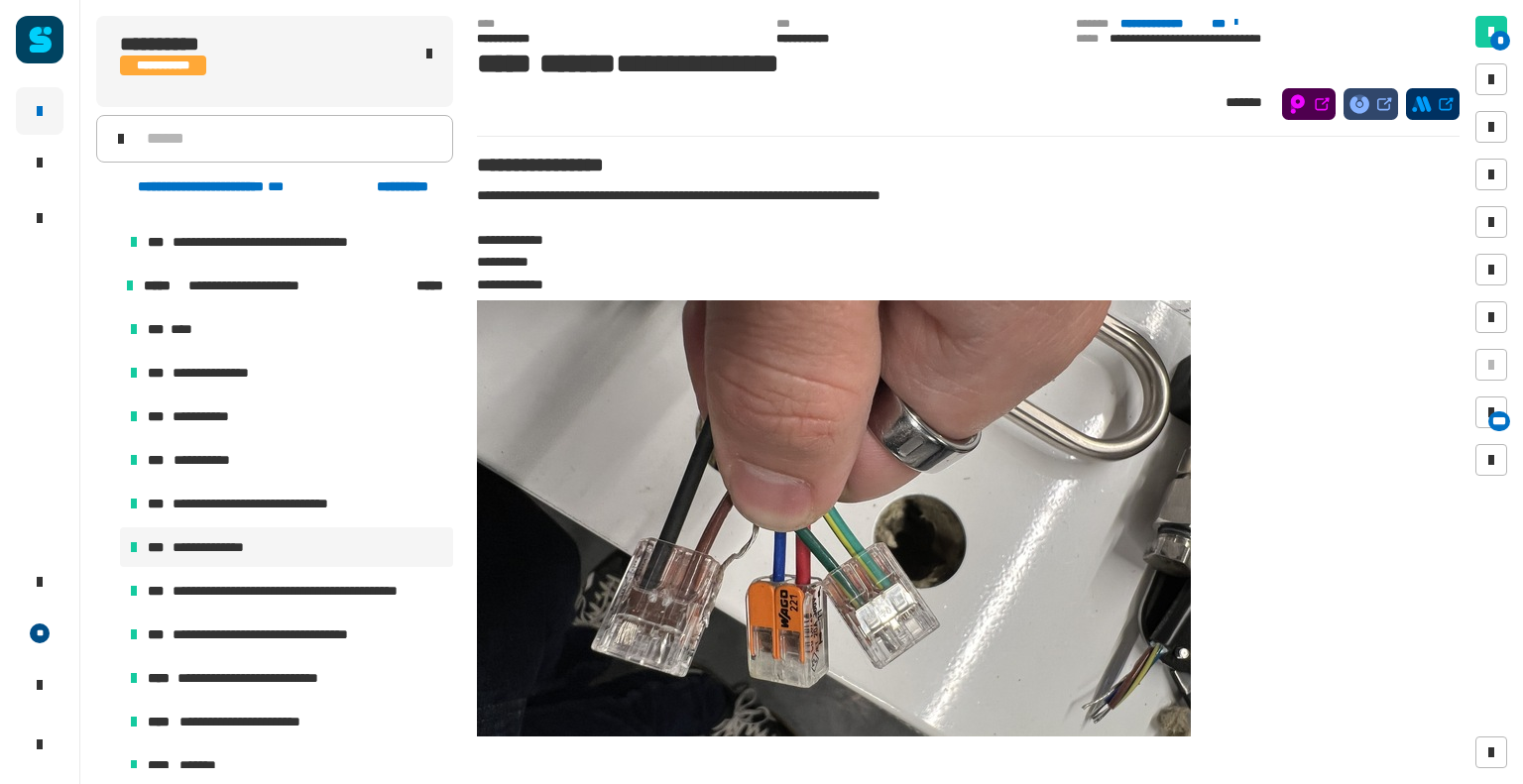 scroll, scrollTop: 149, scrollLeft: 0, axis: vertical 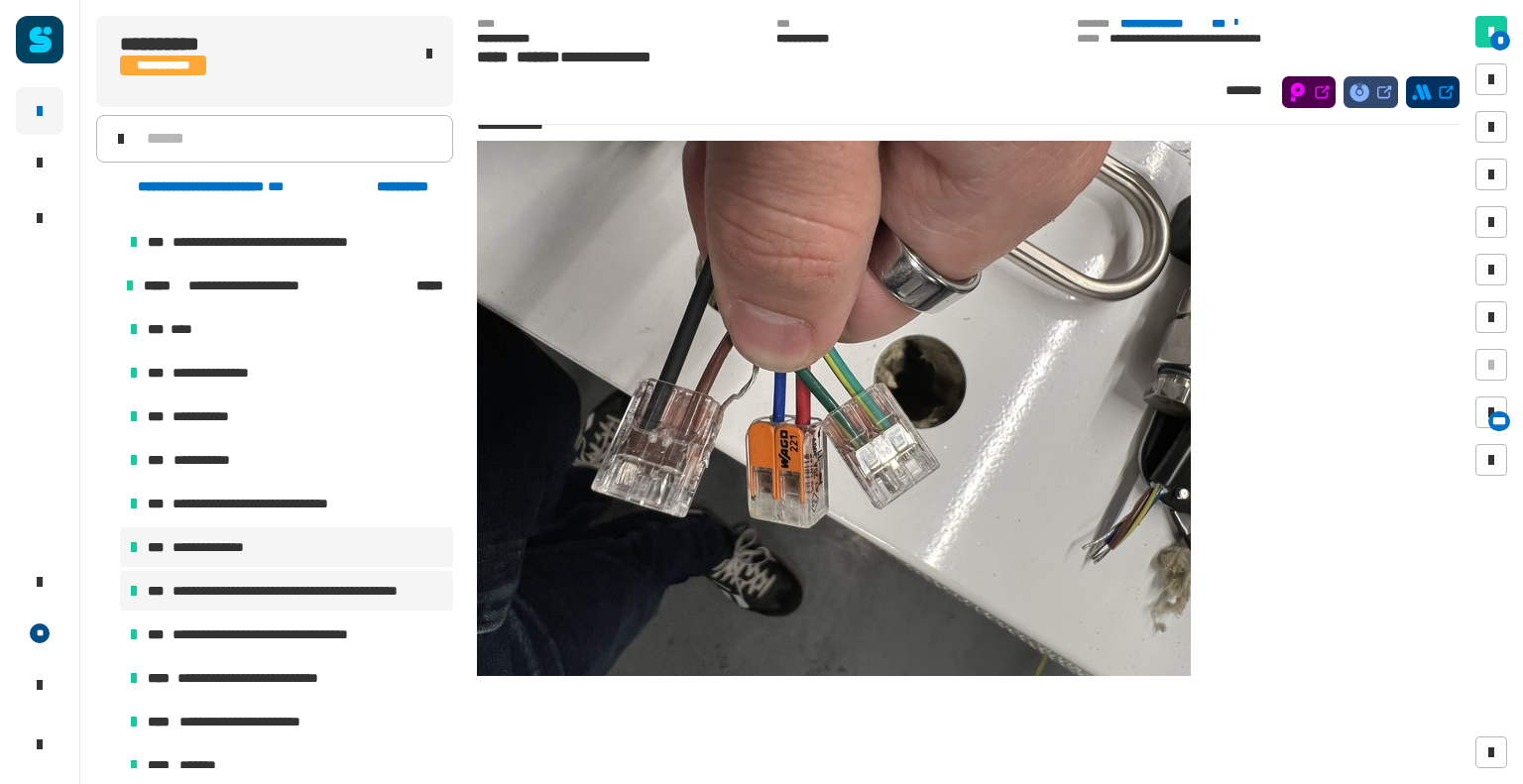 click on "**********" at bounding box center [303, 591] 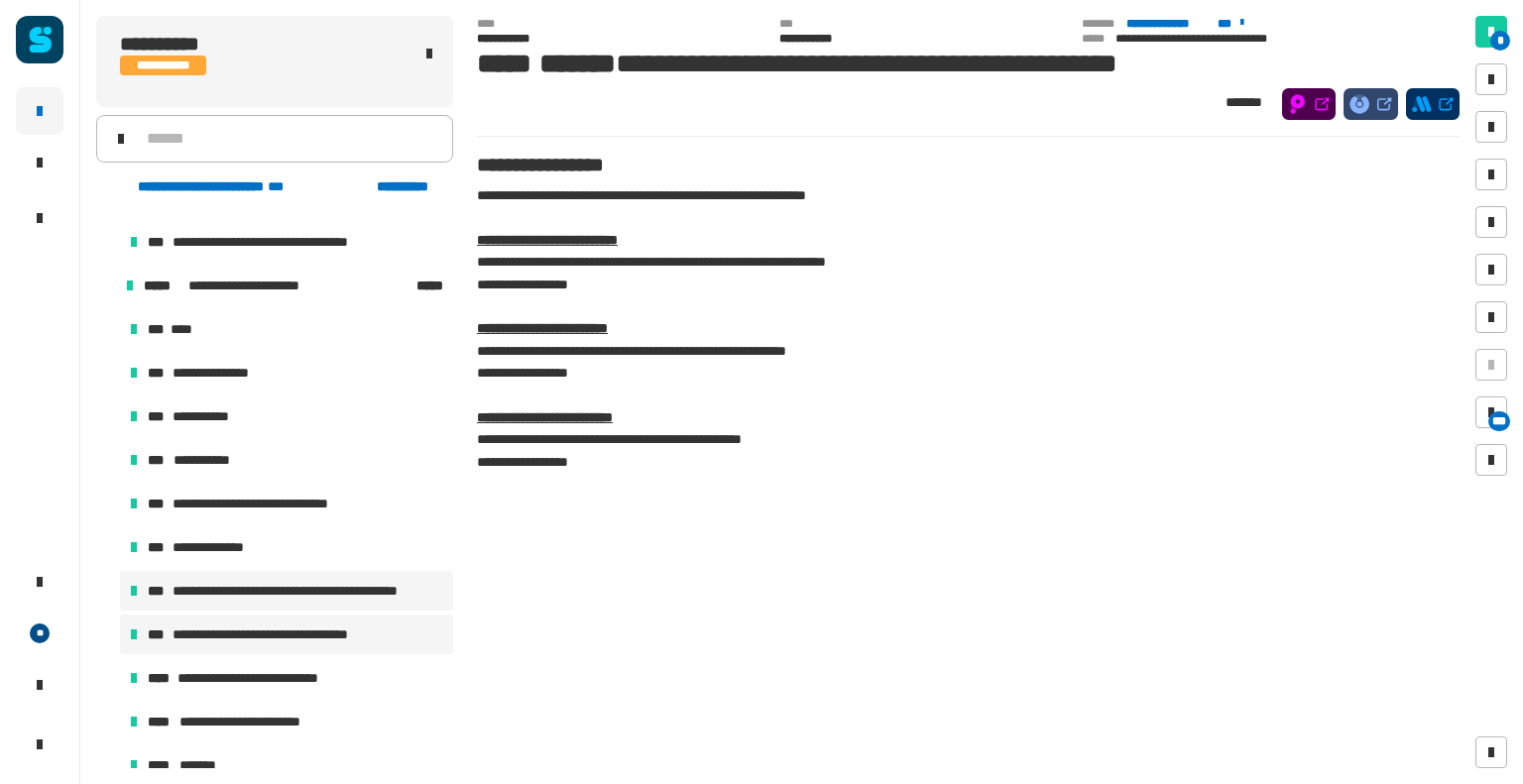 click on "**********" at bounding box center (279, 634) 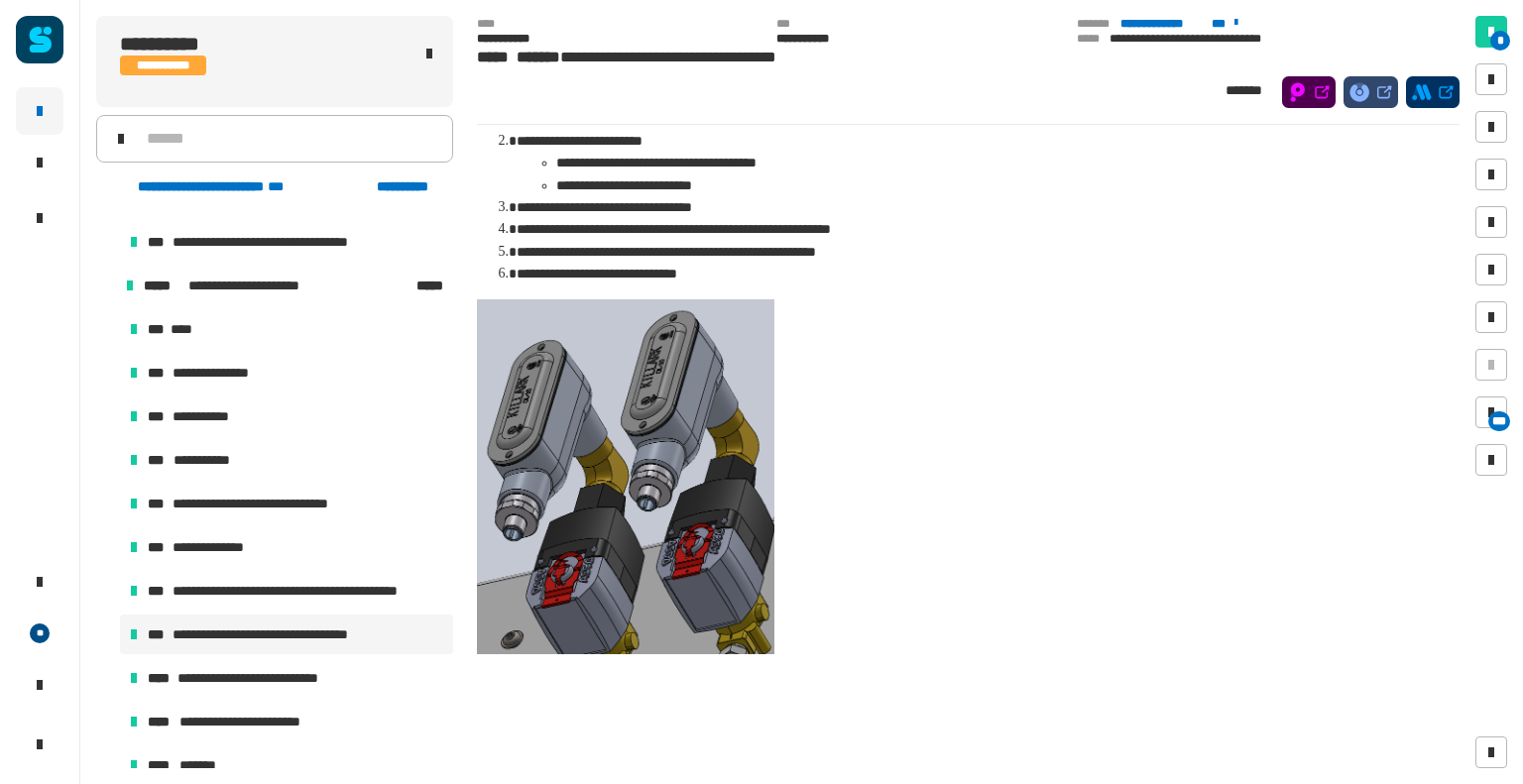 scroll, scrollTop: 102, scrollLeft: 0, axis: vertical 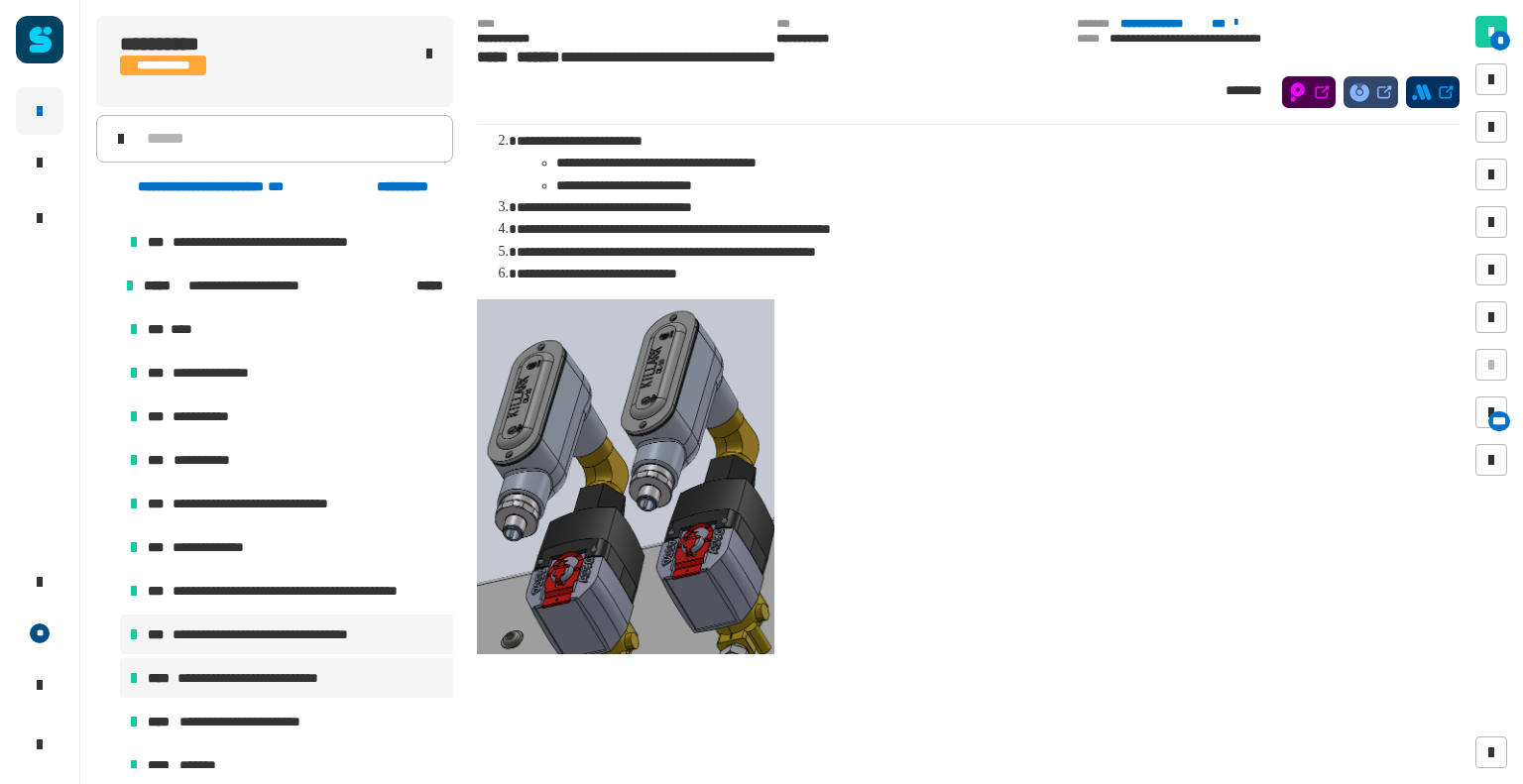 click on "**********" at bounding box center (269, 678) 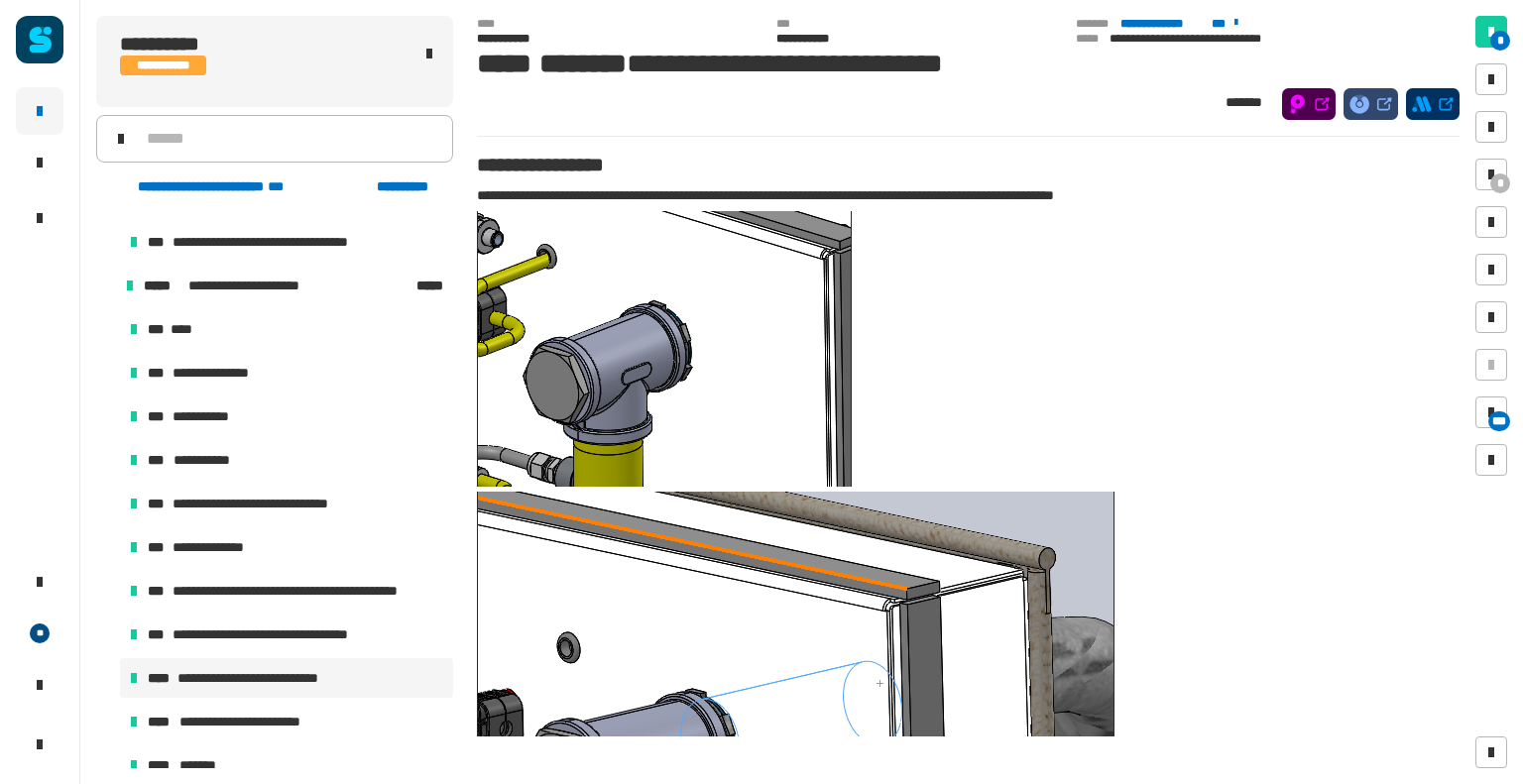 scroll, scrollTop: 228, scrollLeft: 0, axis: vertical 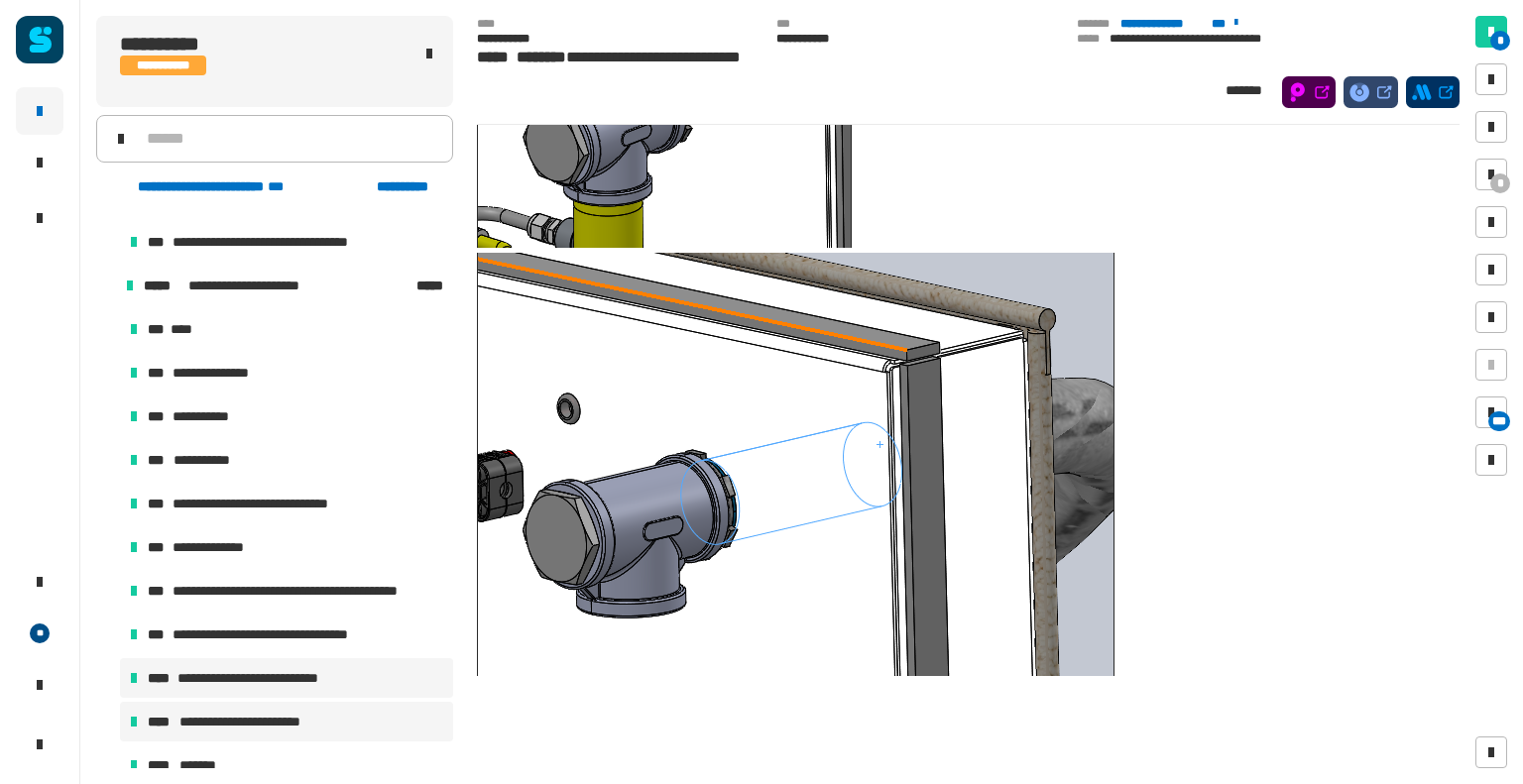 click on "**********" at bounding box center (261, 722) 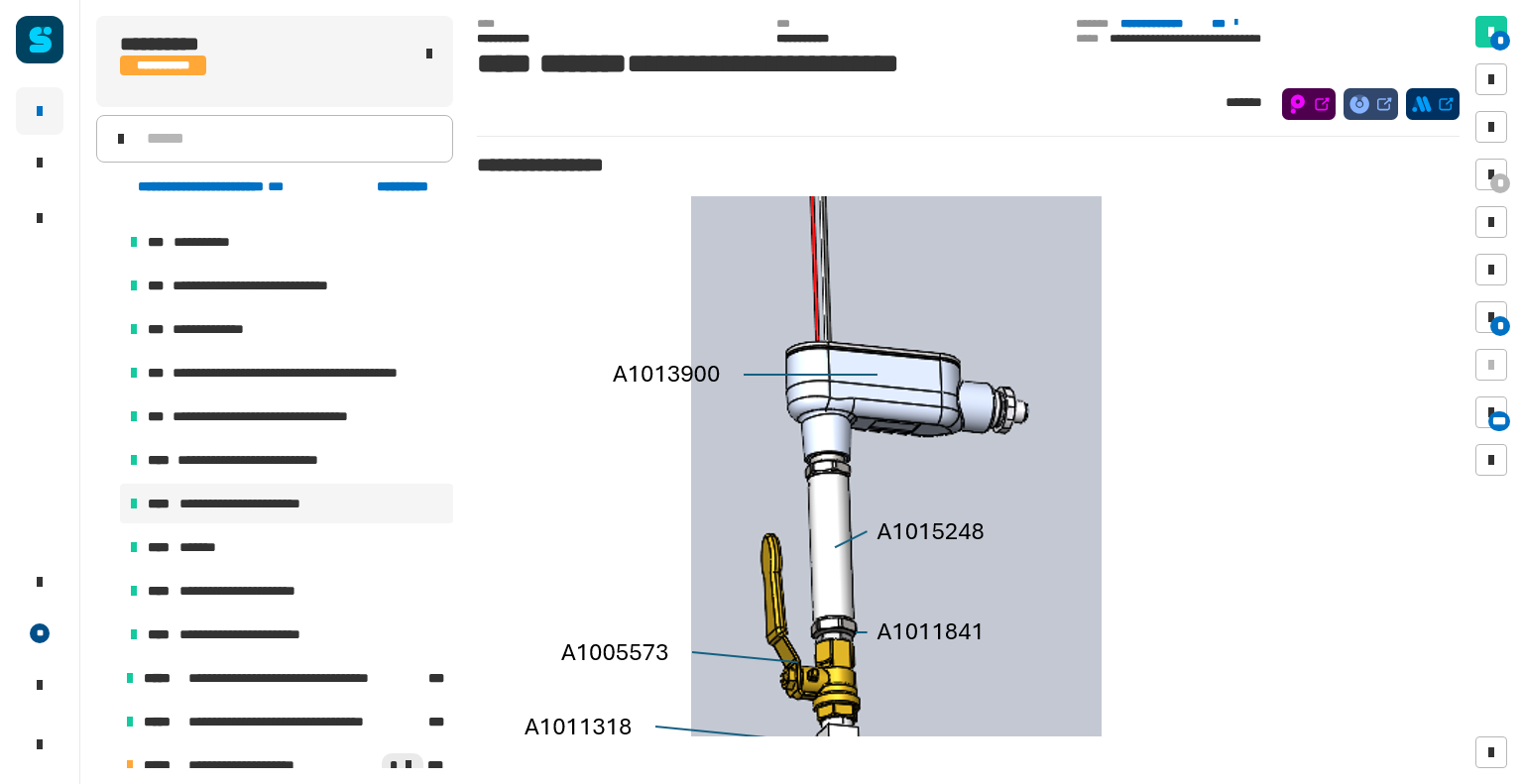scroll, scrollTop: 611, scrollLeft: 0, axis: vertical 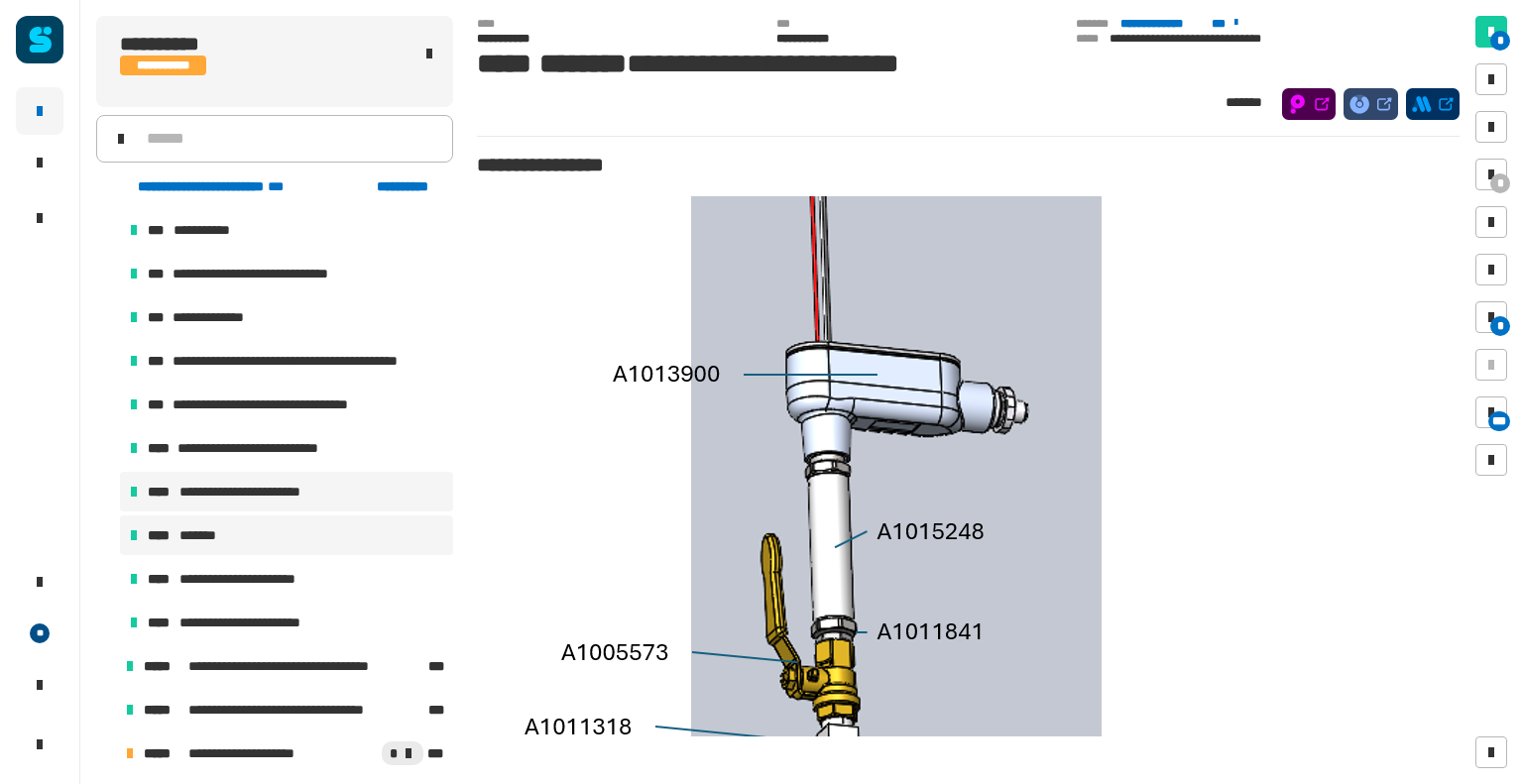 click on "**** *******" at bounding box center [287, 535] 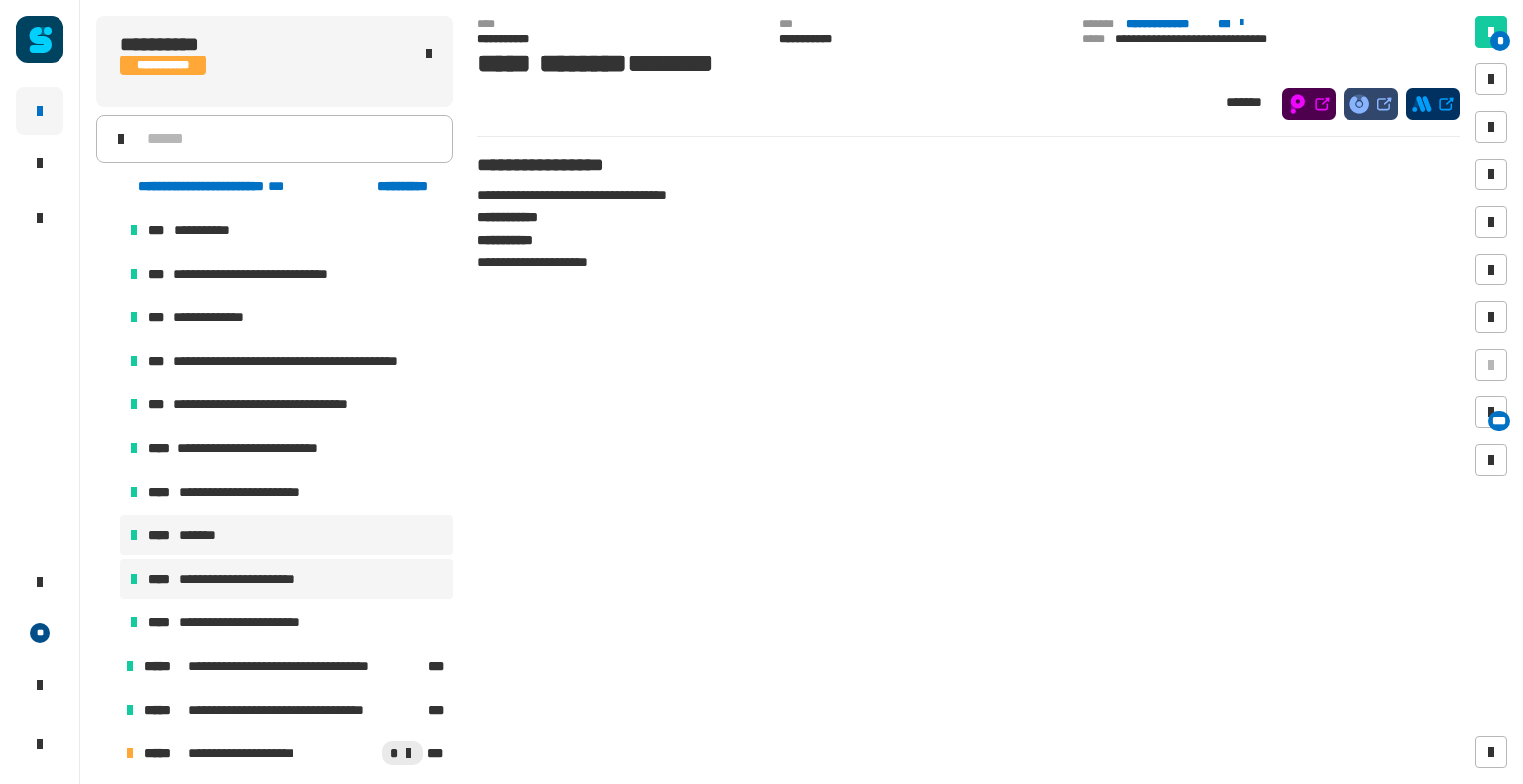 click on "**********" at bounding box center (249, 579) 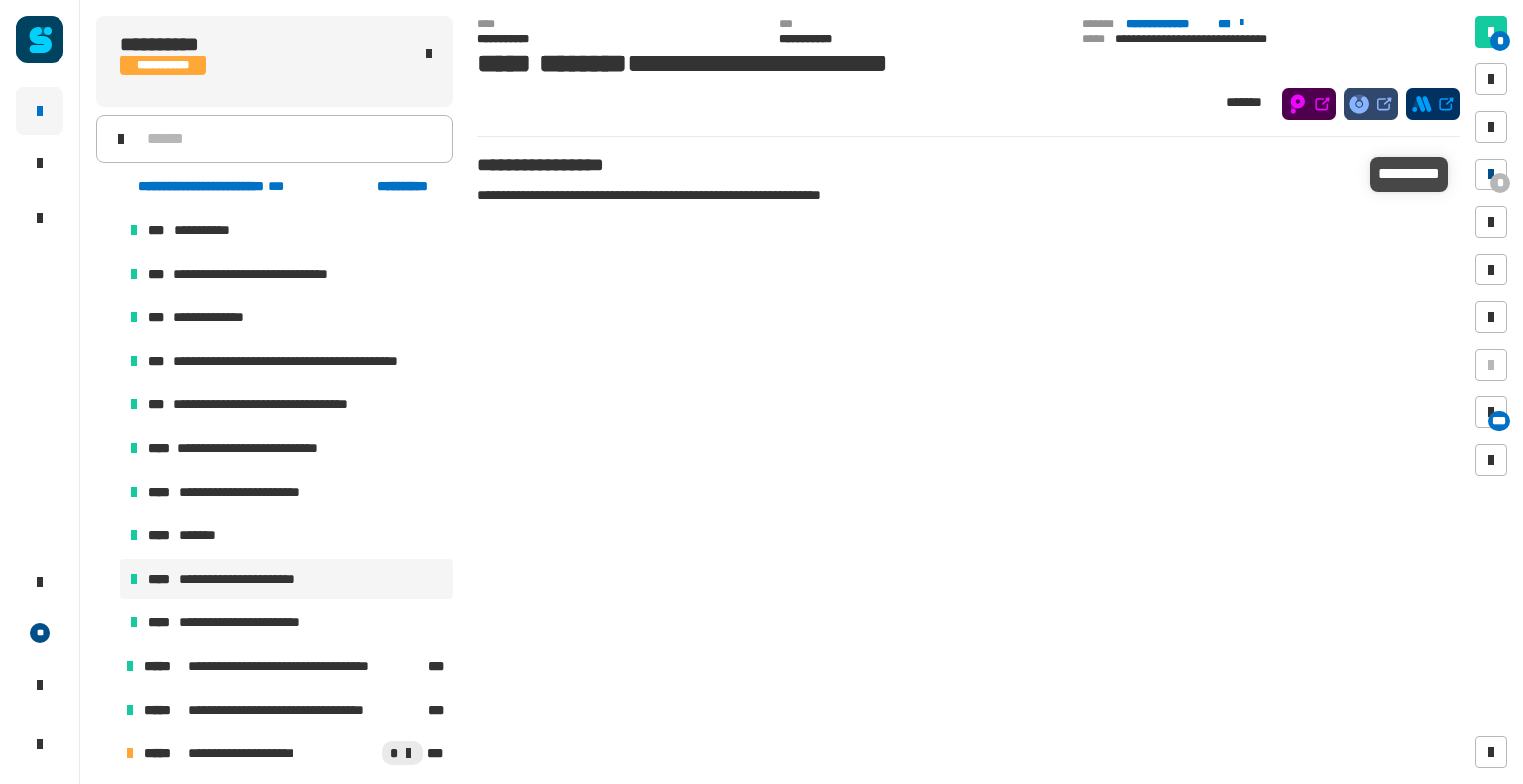 click on "*" at bounding box center [1491, 174] 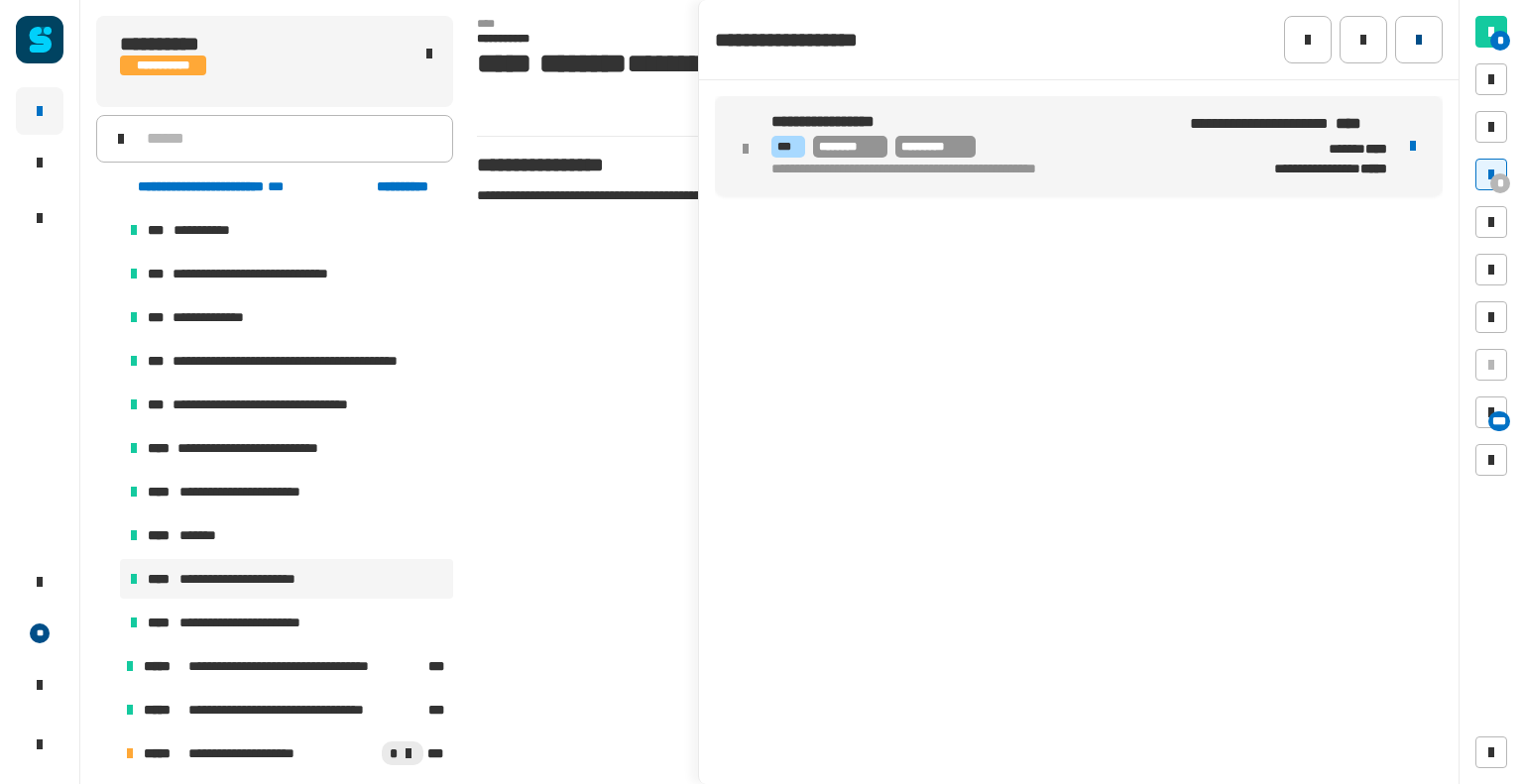 click 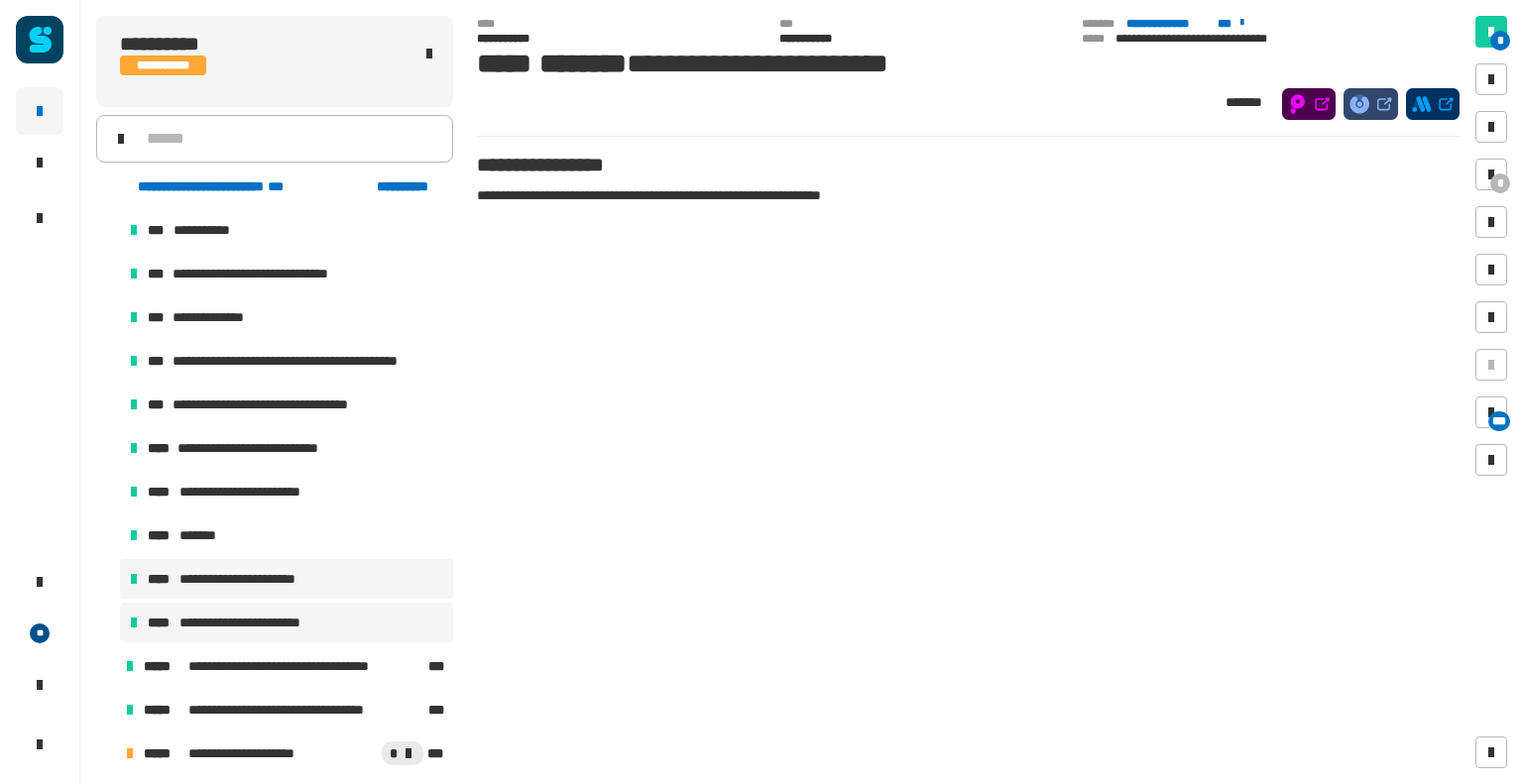 click on "**********" at bounding box center (264, 622) 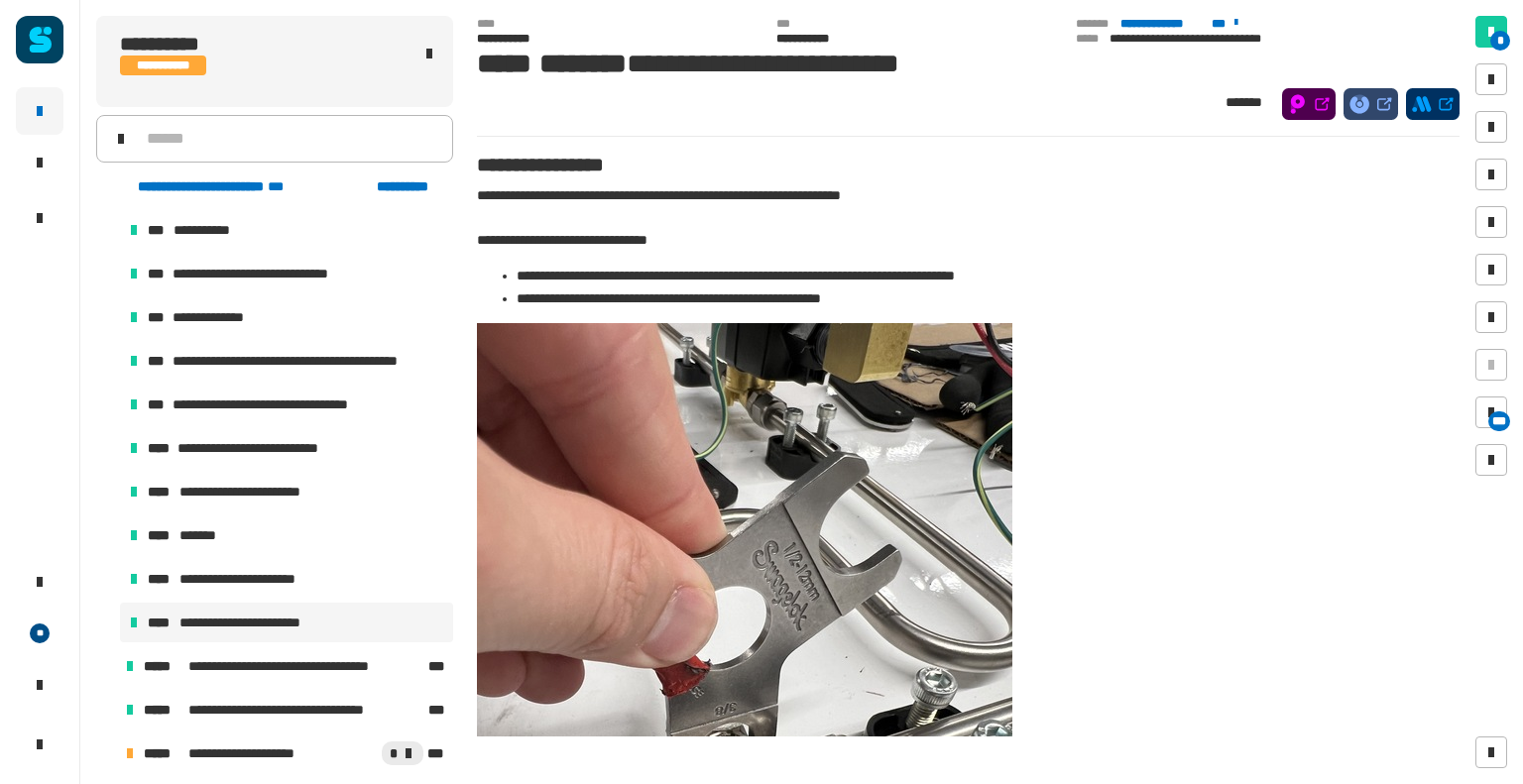 scroll, scrollTop: 349, scrollLeft: 0, axis: vertical 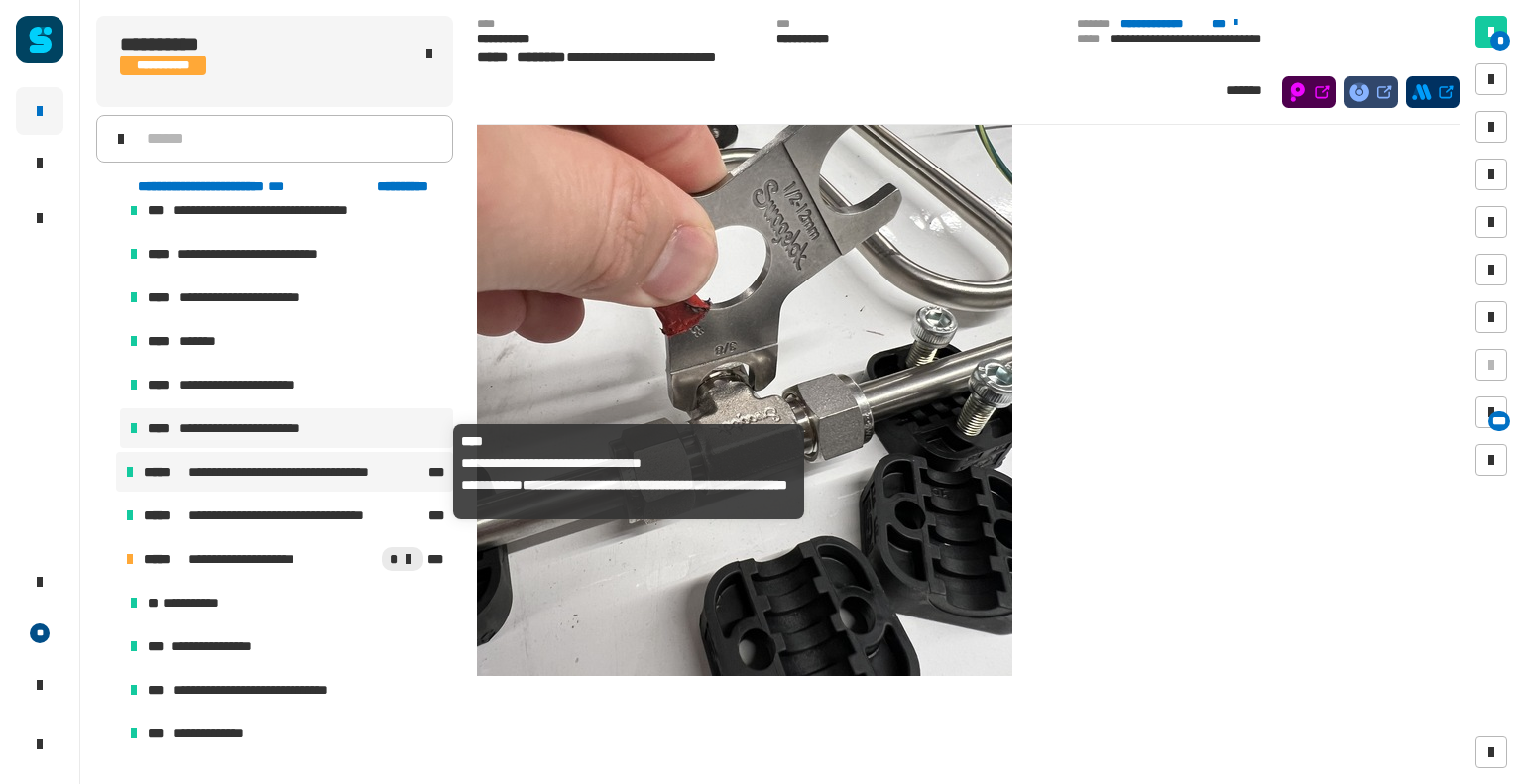 click on "**********" at bounding box center [296, 472] 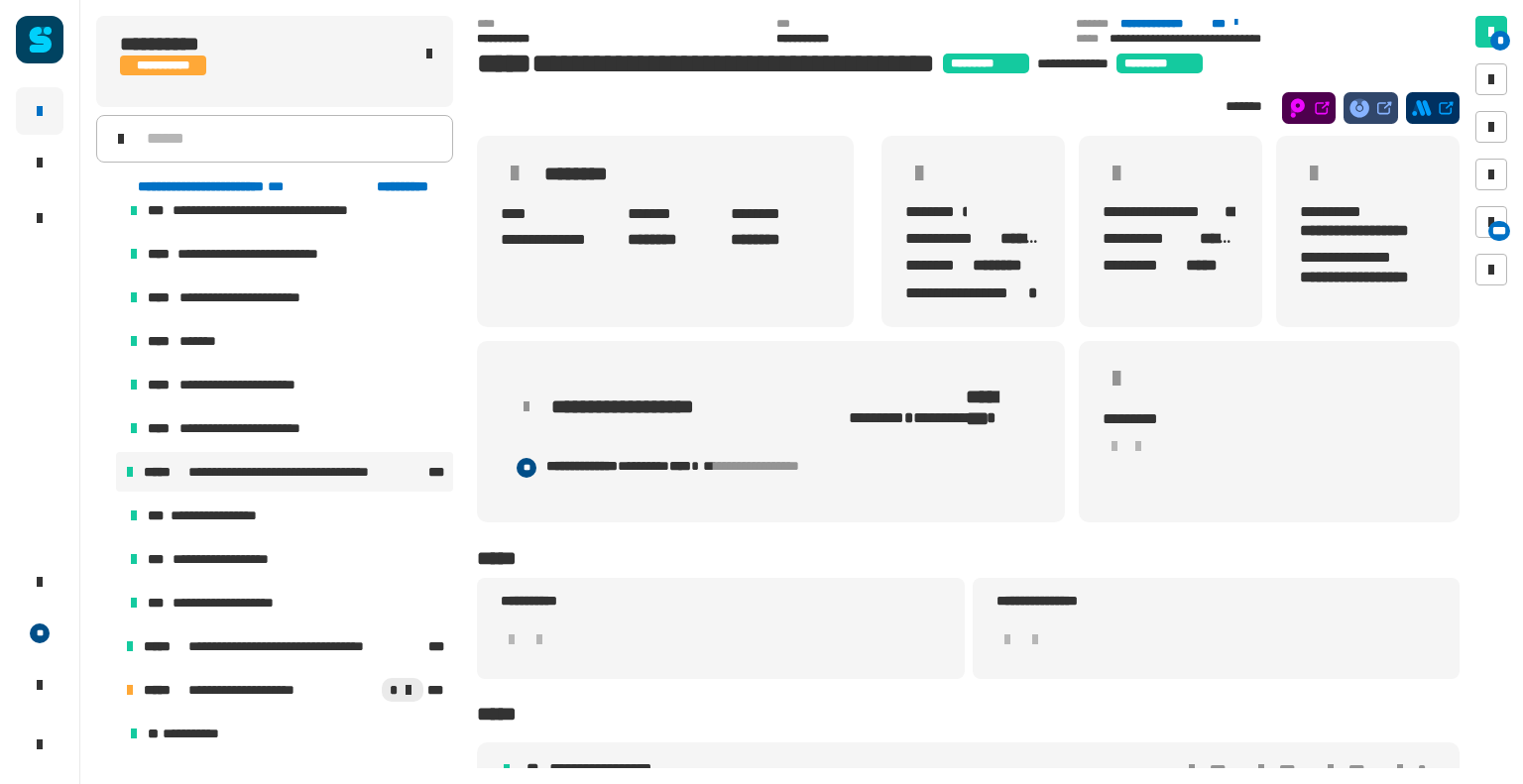 scroll, scrollTop: 151, scrollLeft: 0, axis: vertical 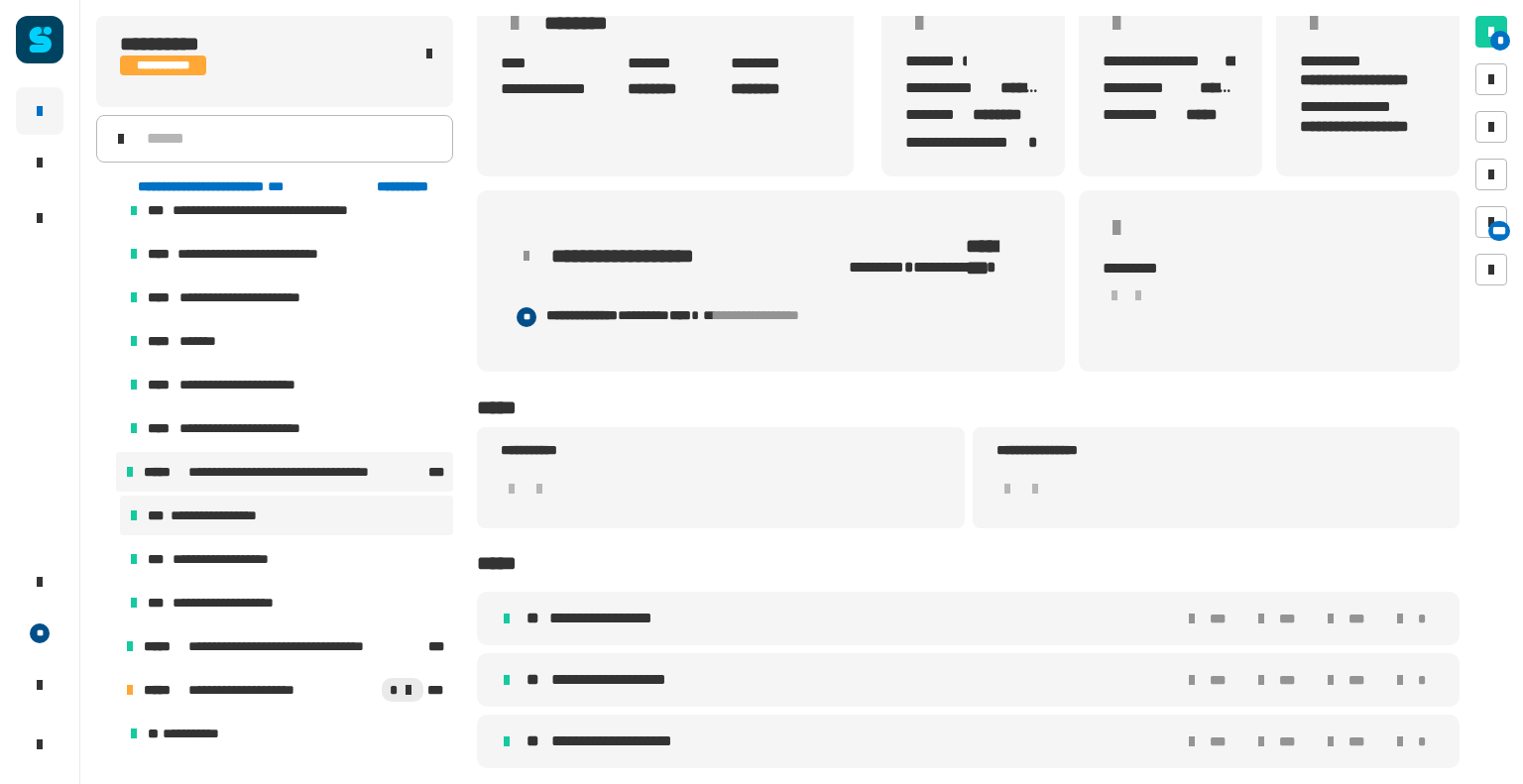 click on "**********" at bounding box center [287, 515] 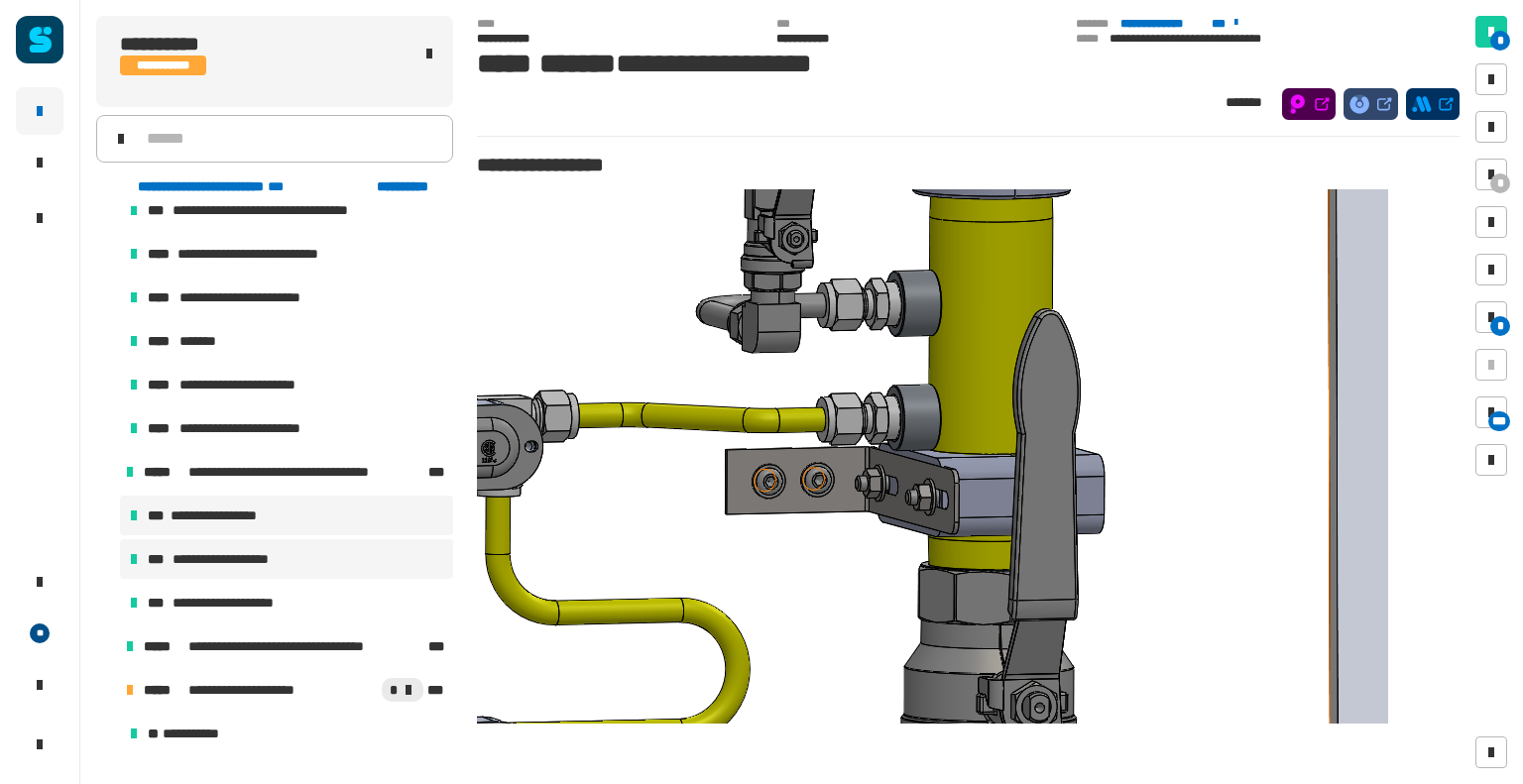 click on "**********" at bounding box center [287, 559] 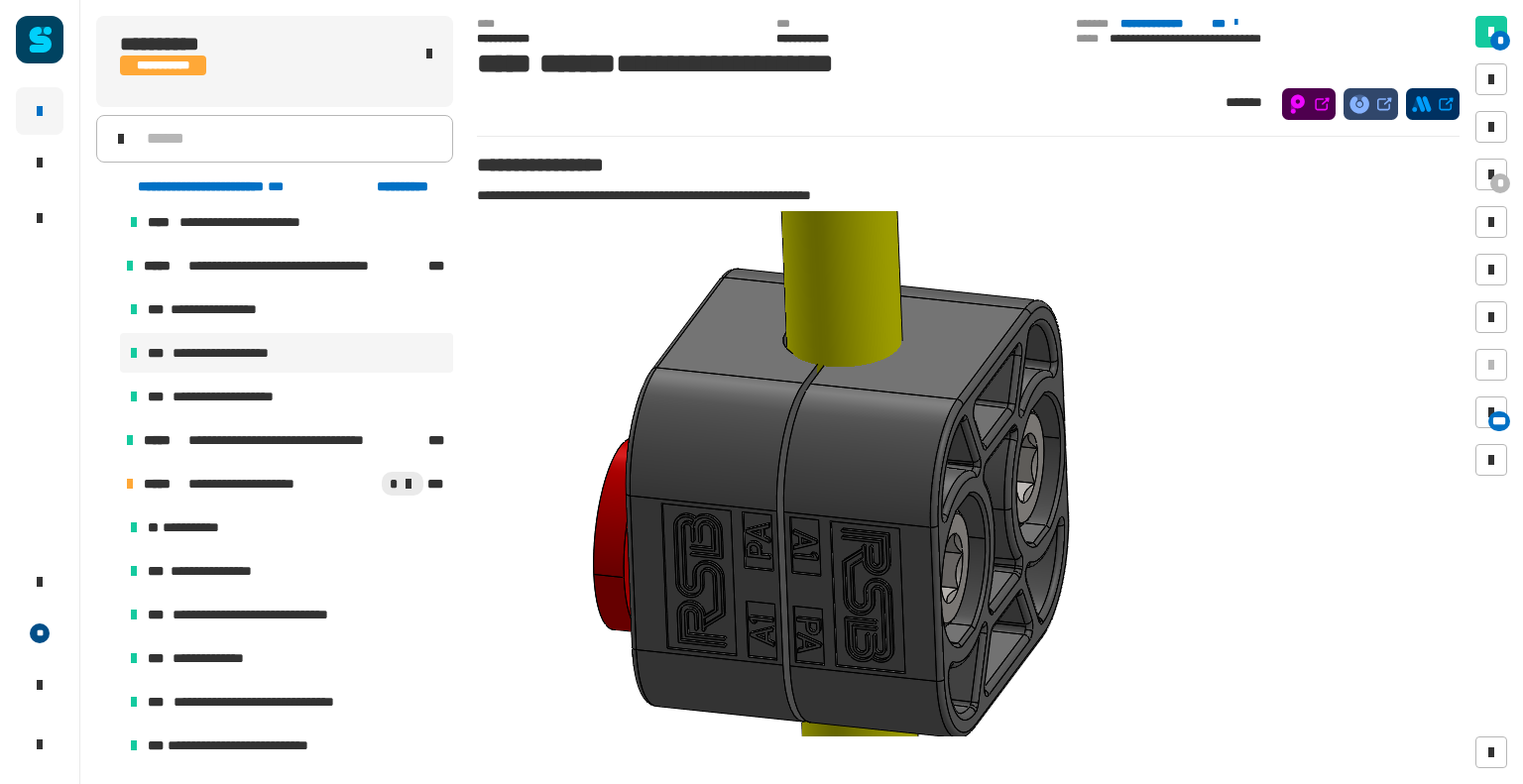 scroll, scrollTop: 1011, scrollLeft: 0, axis: vertical 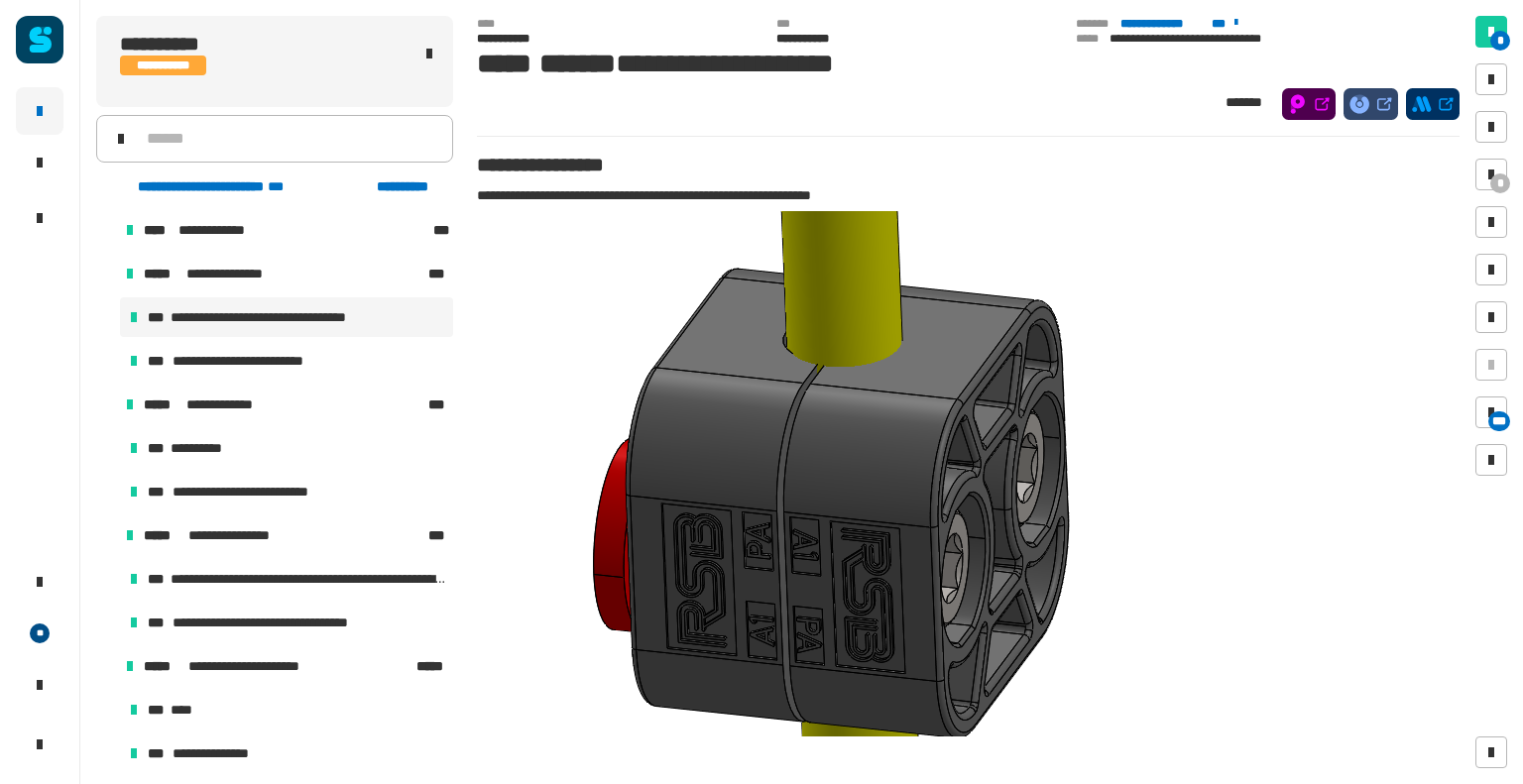 click on "**********" at bounding box center (287, 317) 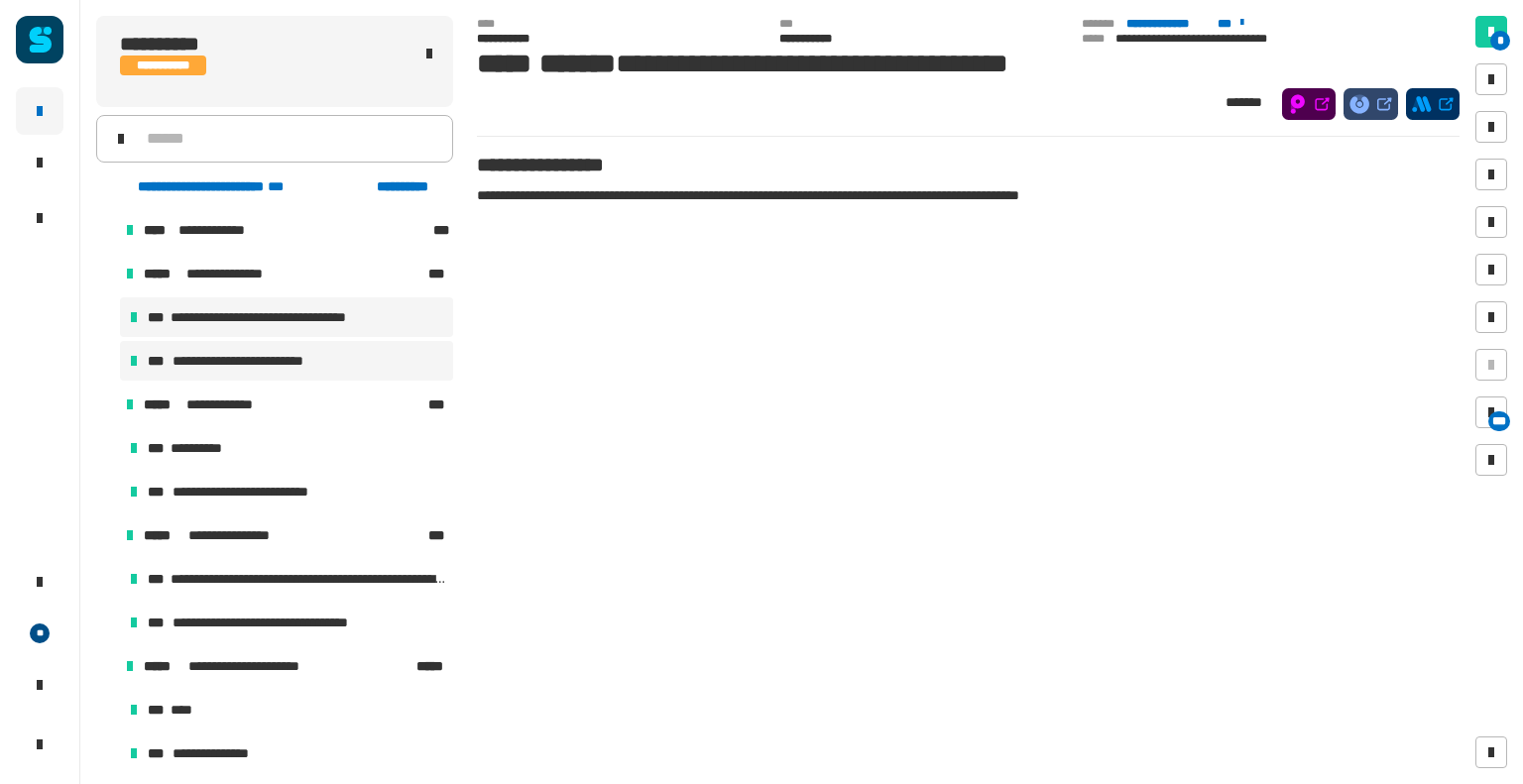 click on "**********" at bounding box center [287, 361] 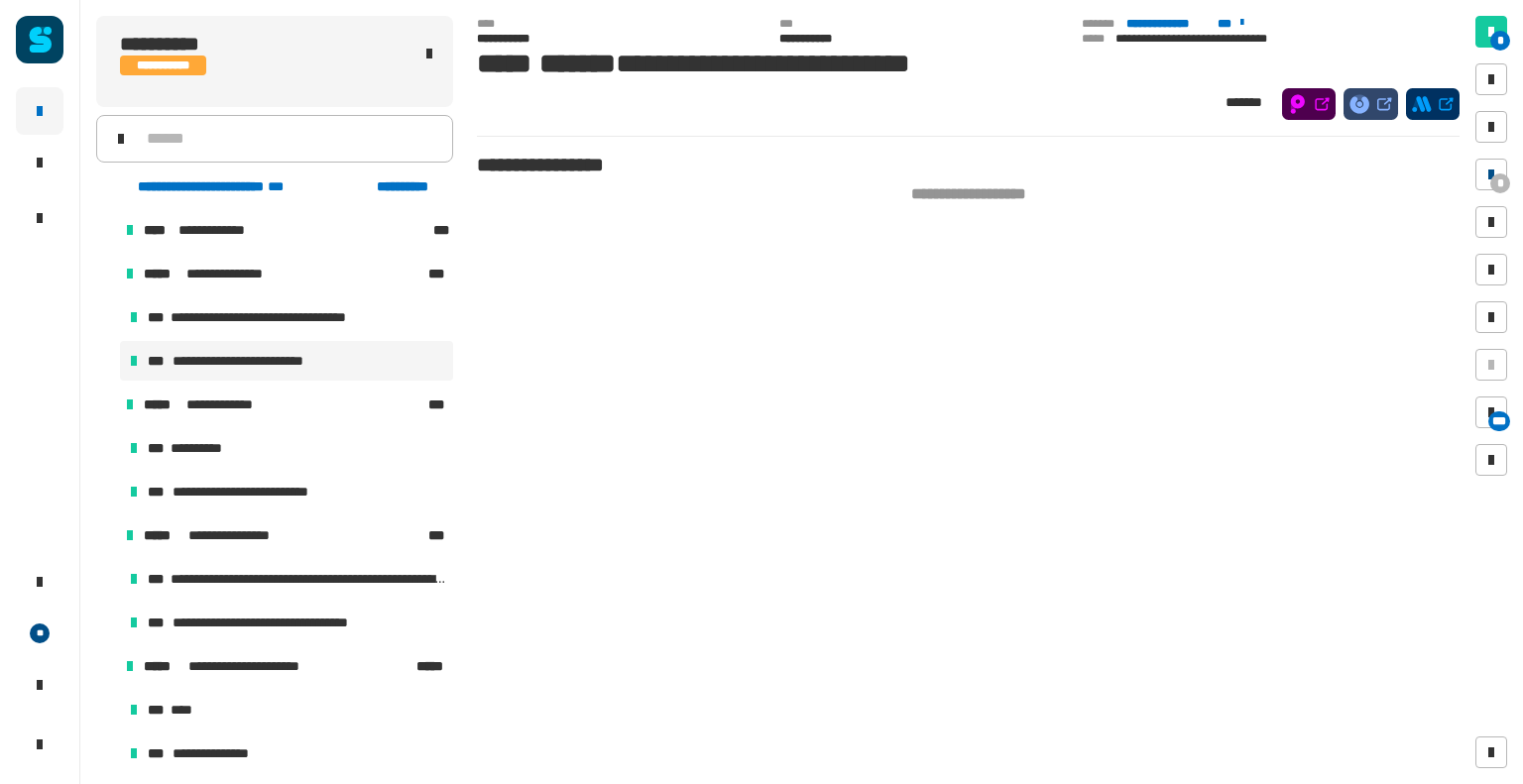 click on "*" at bounding box center [1500, 183] 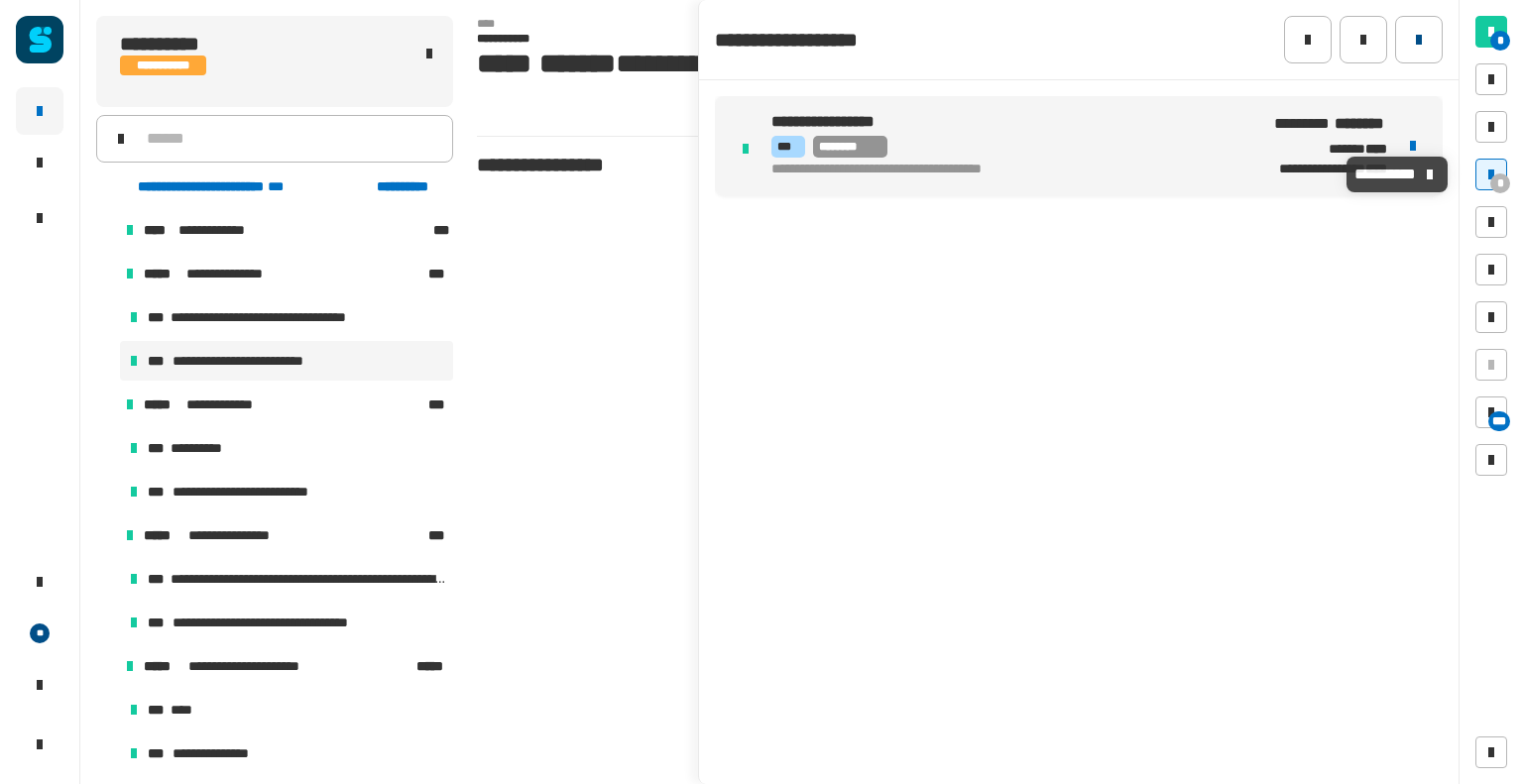 click 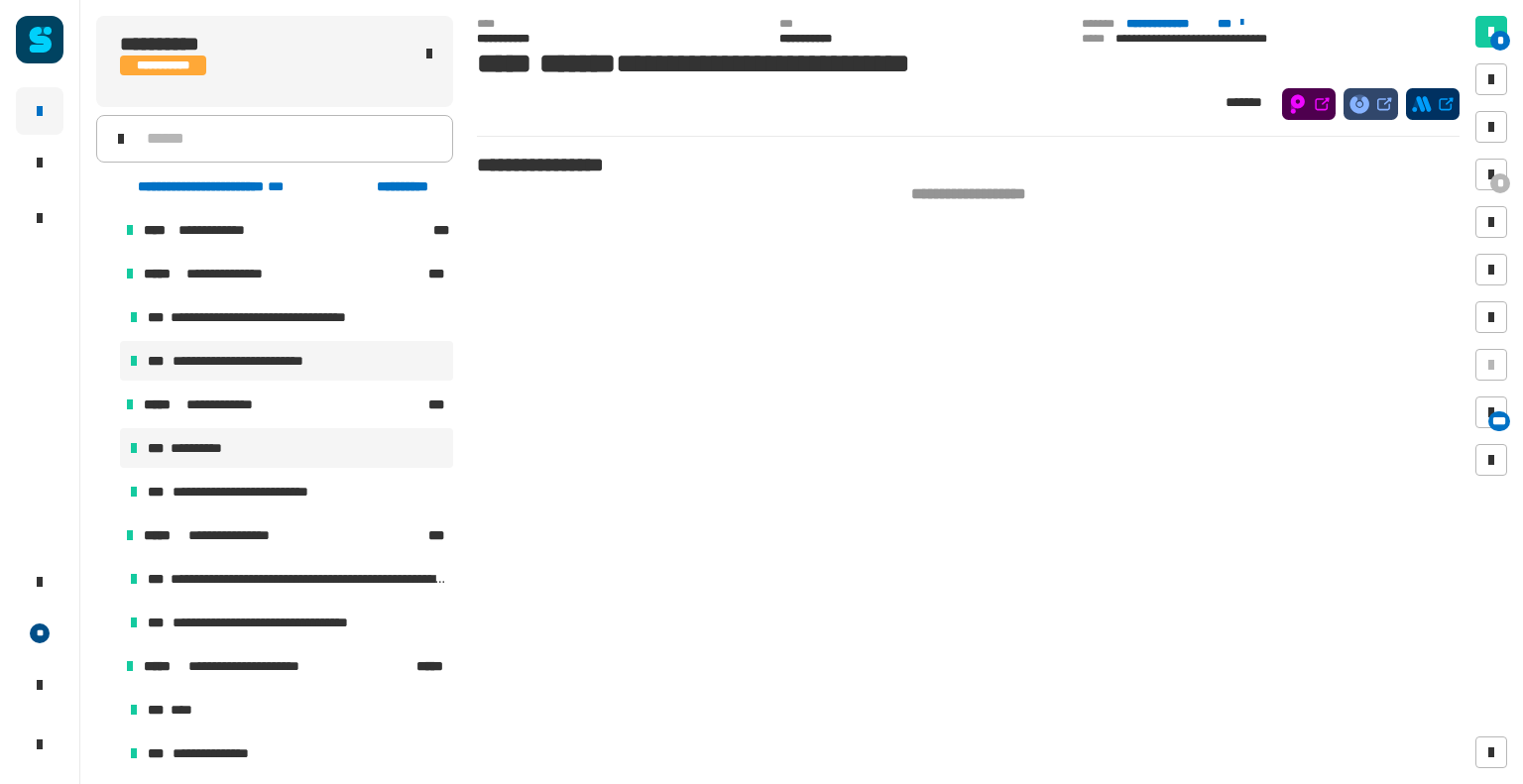 click on "**********" at bounding box center (287, 448) 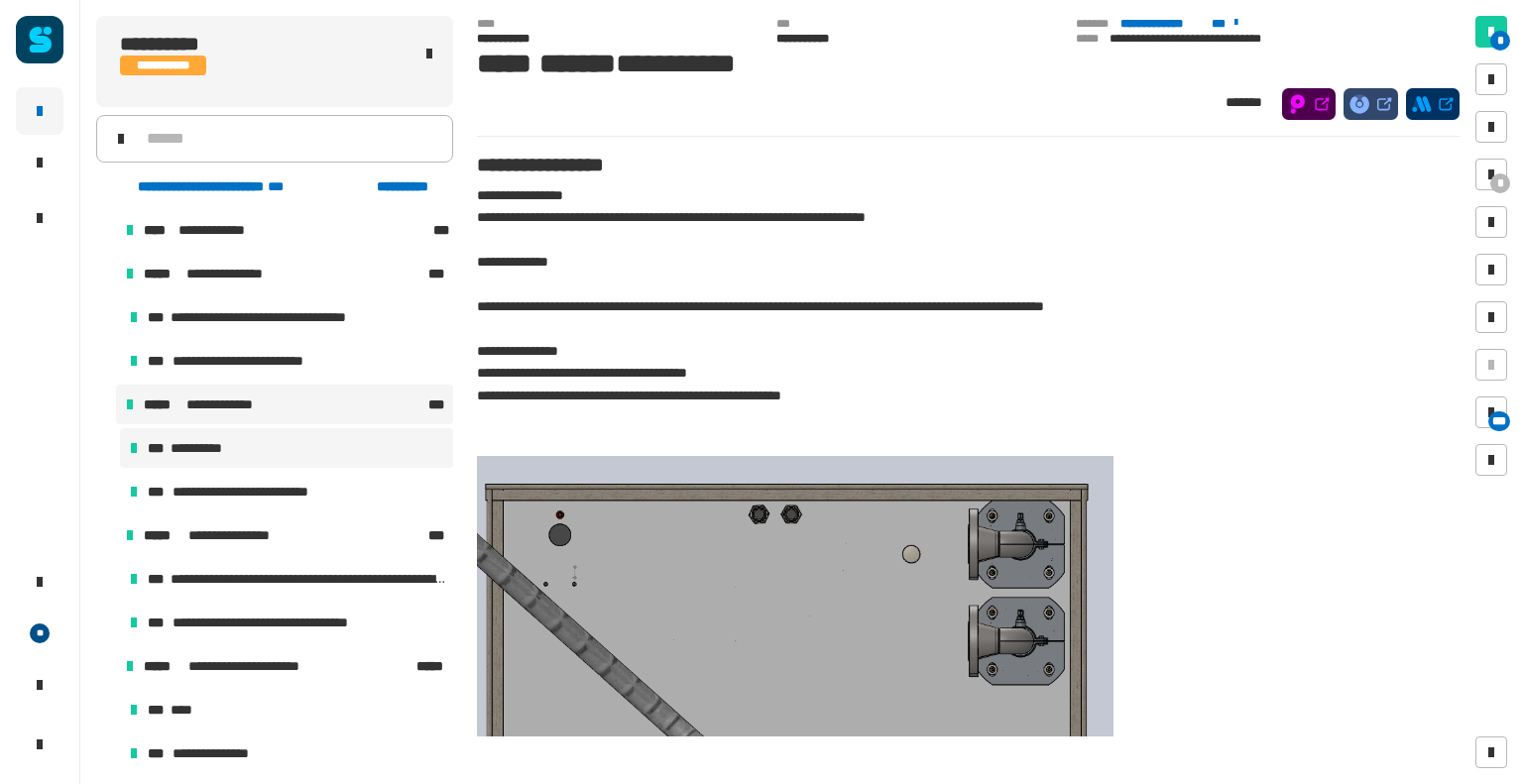 click on "**********" at bounding box center (284, 404) 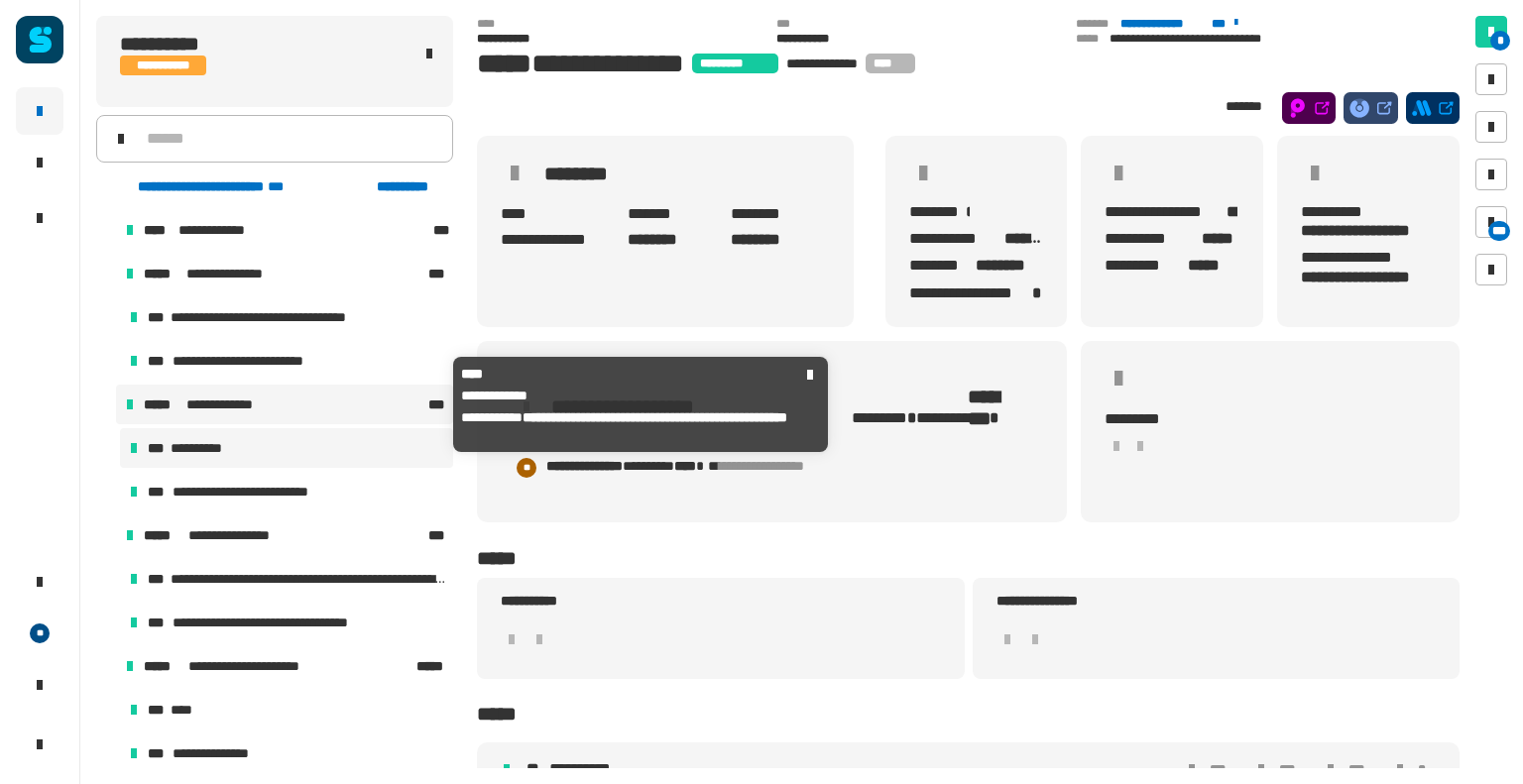 click on "**********" at bounding box center [287, 448] 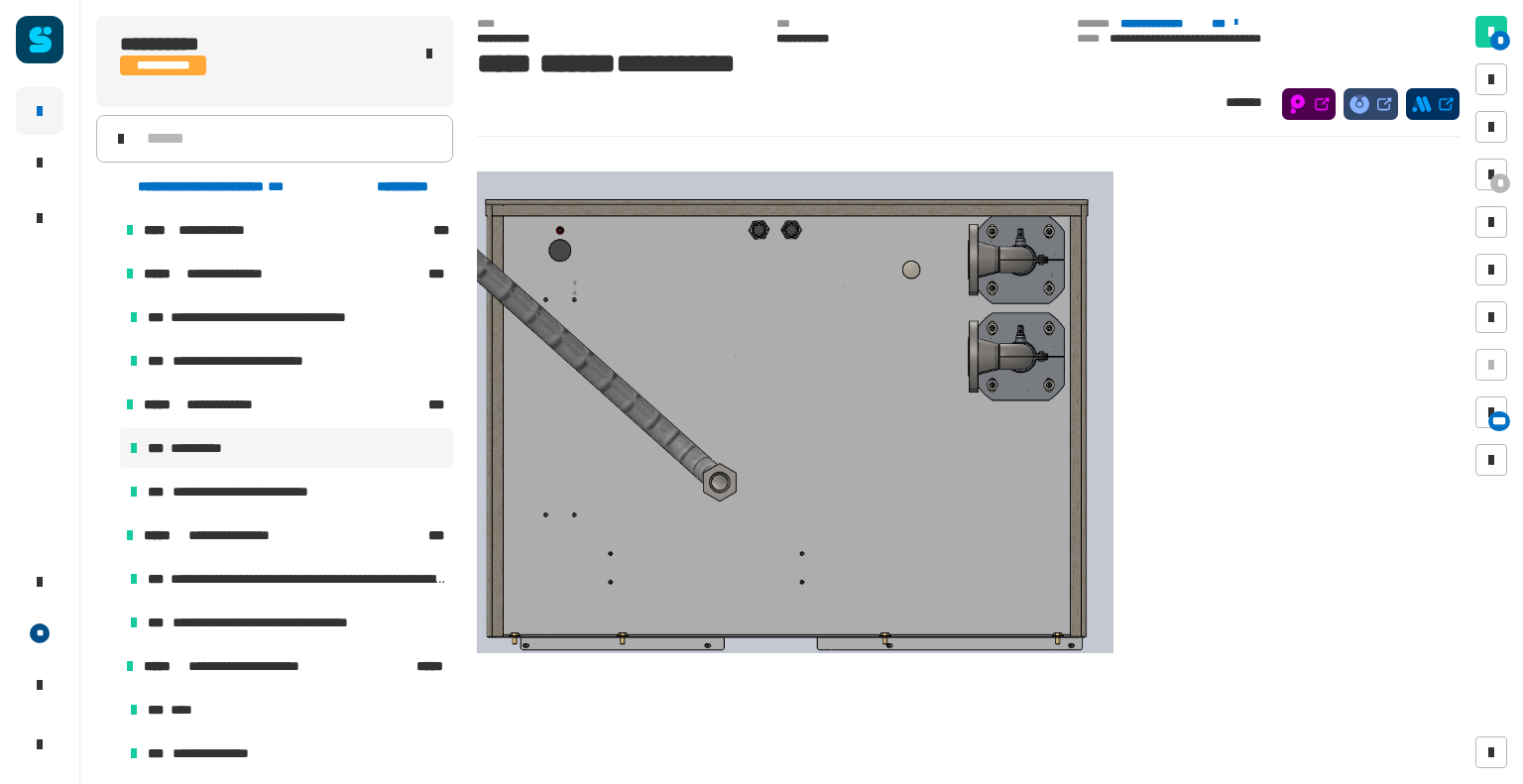 scroll, scrollTop: 274, scrollLeft: 0, axis: vertical 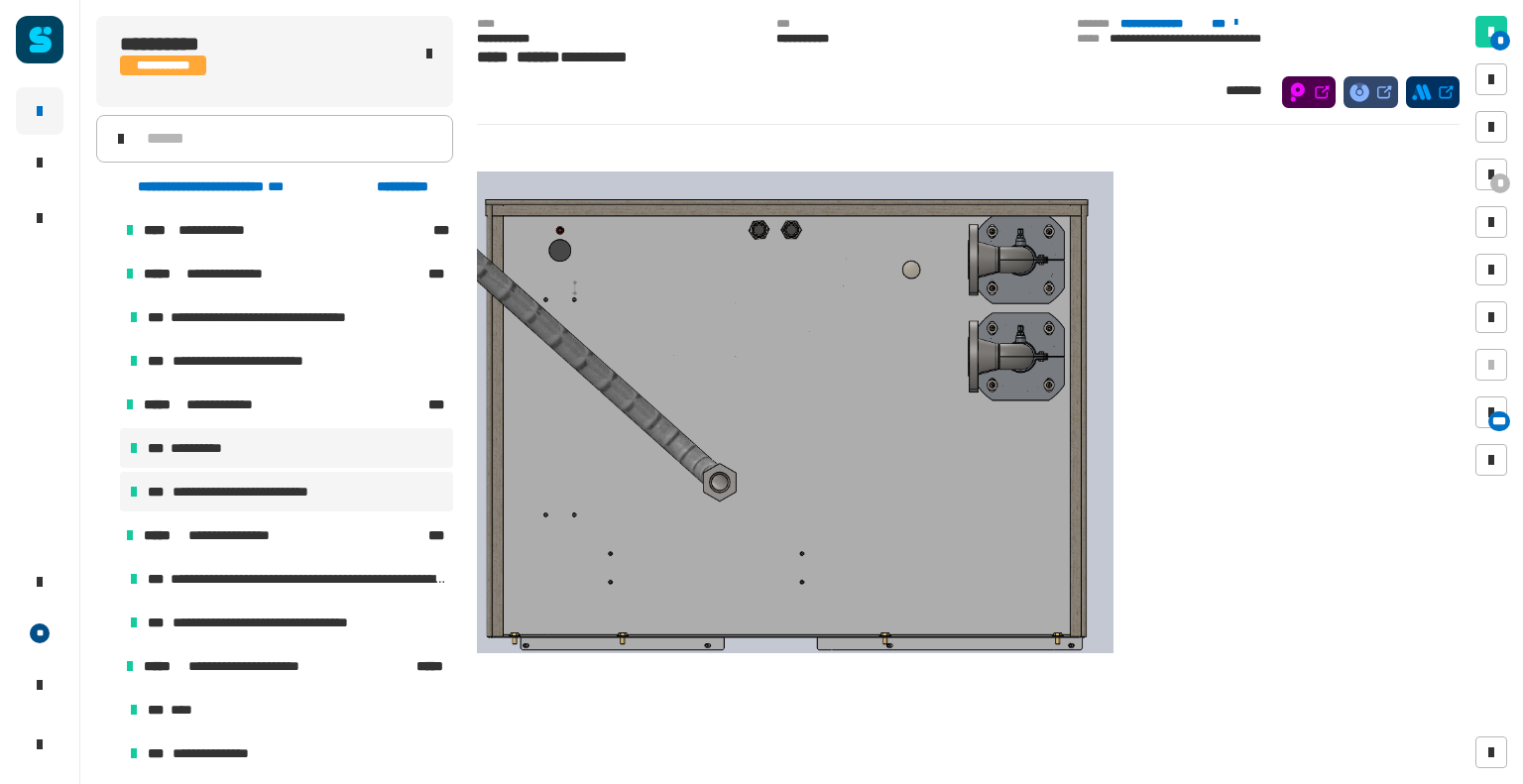 click on "**********" at bounding box center (250, 492) 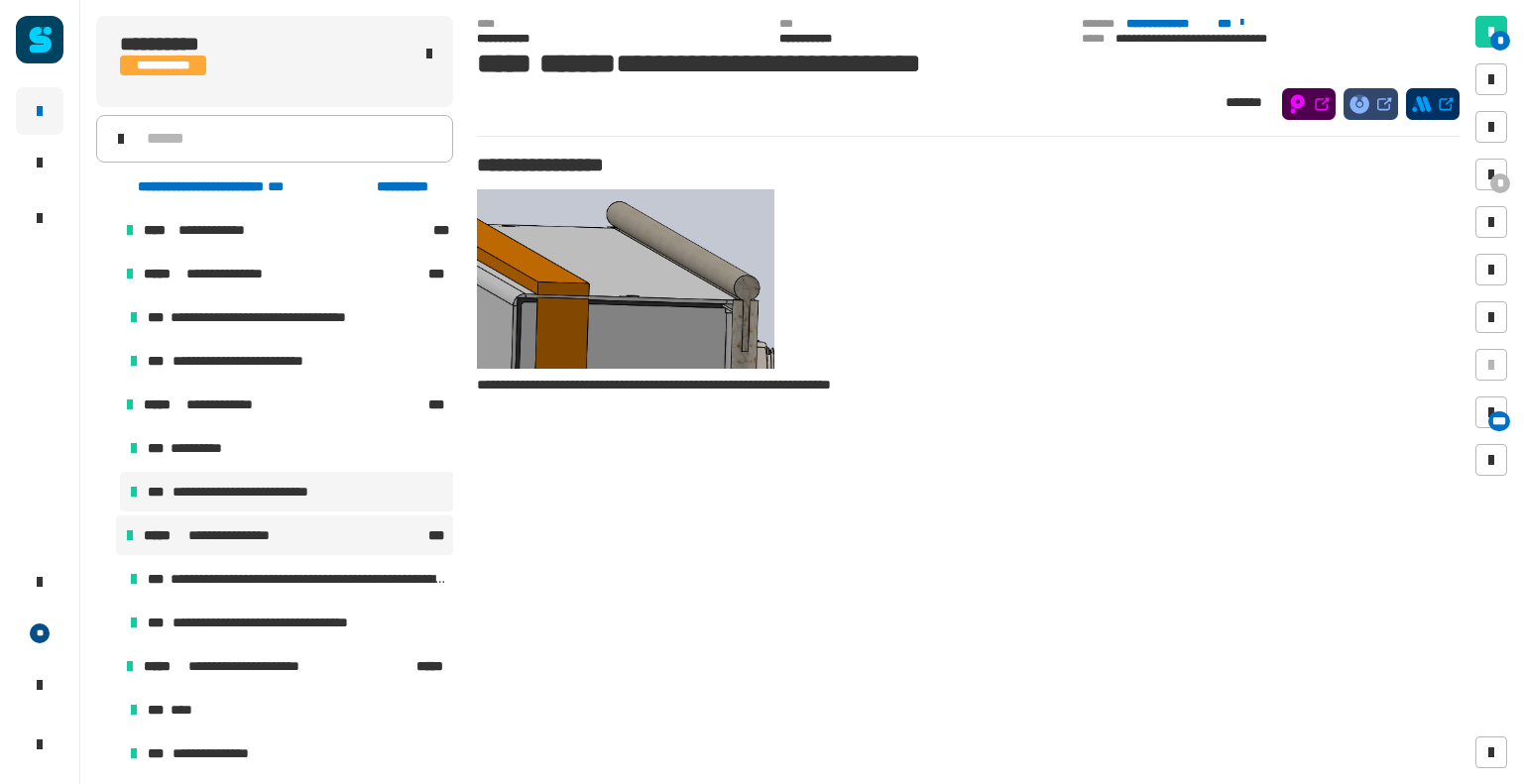 click on "**********" at bounding box center (284, 535) 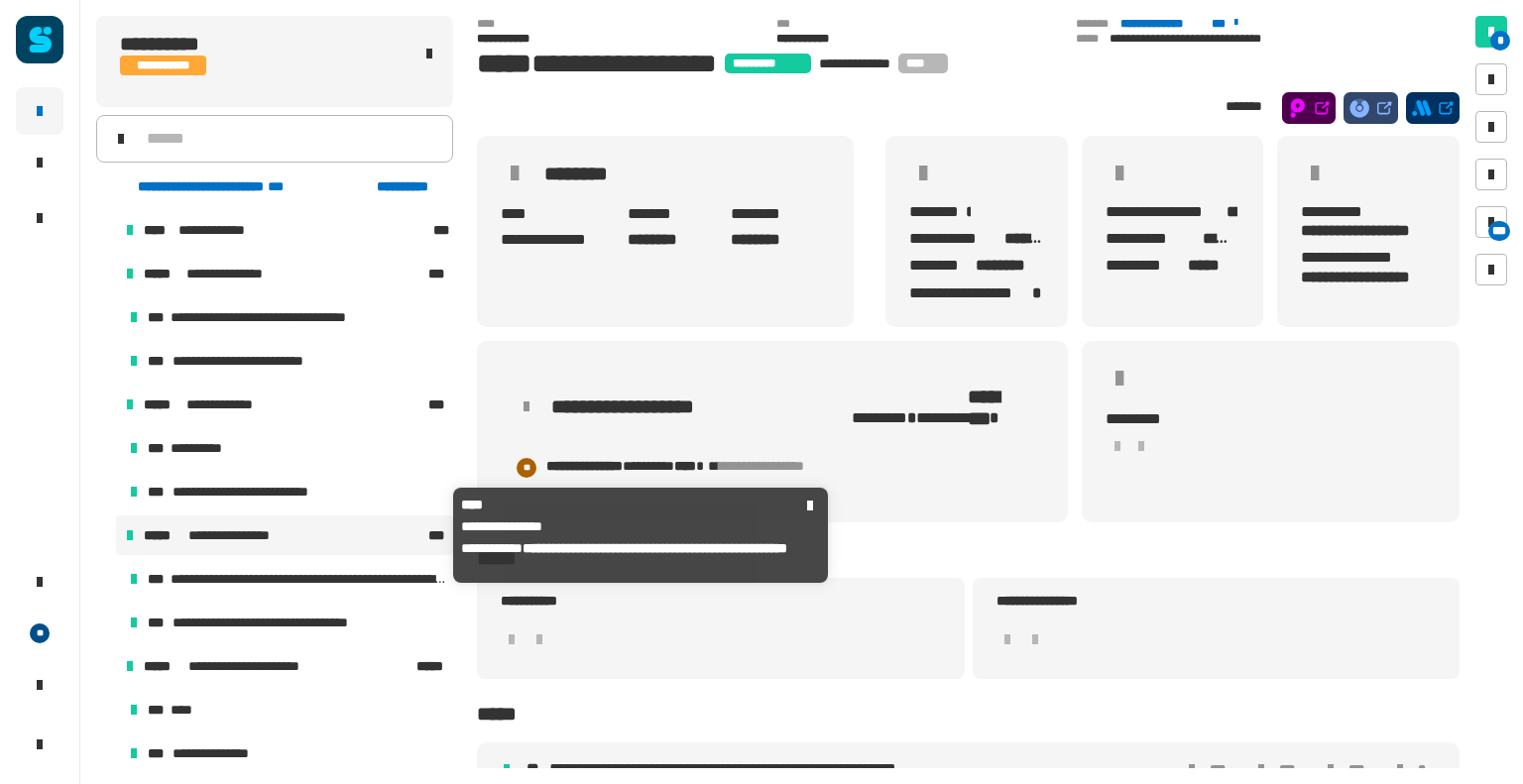 scroll, scrollTop: 90, scrollLeft: 0, axis: vertical 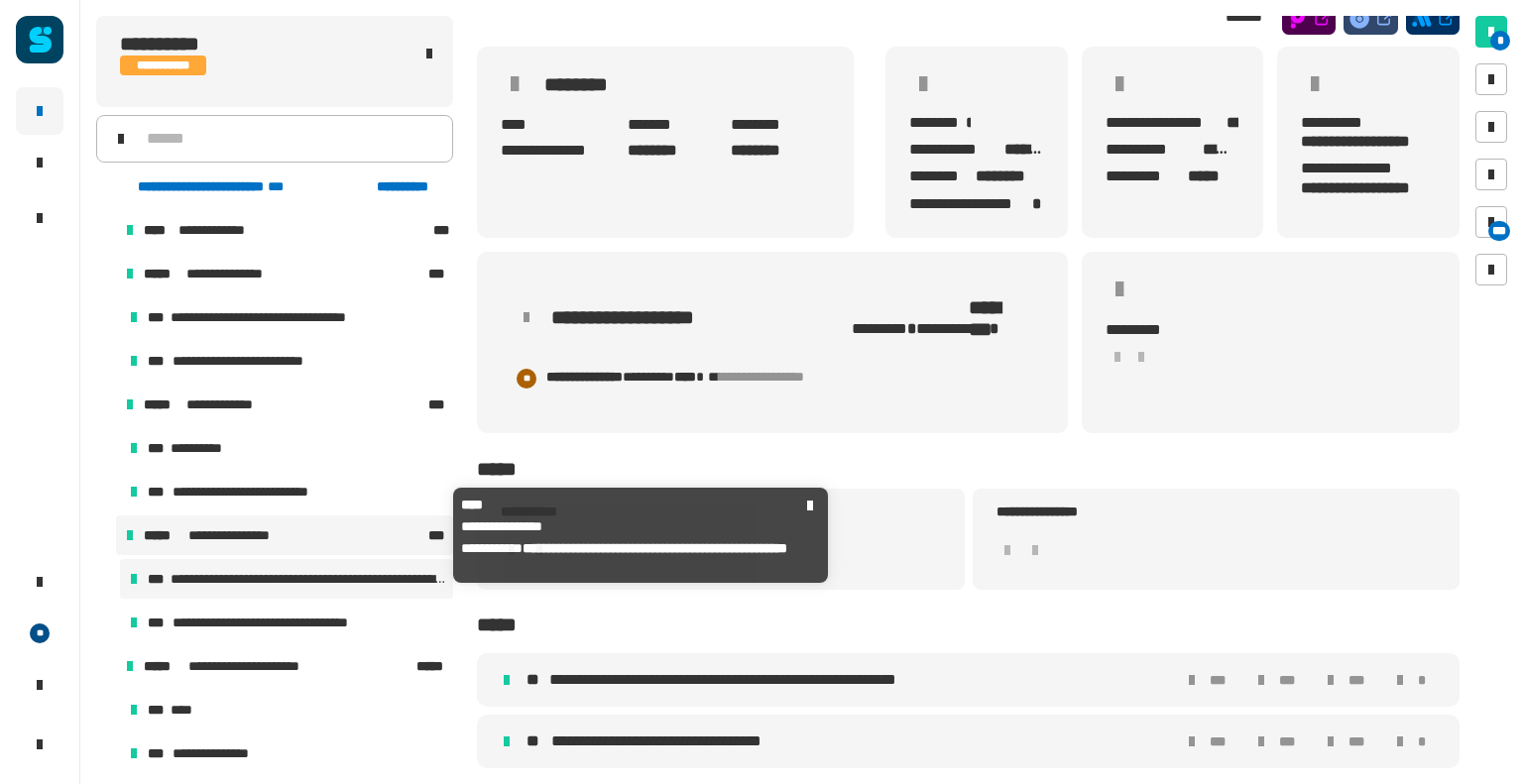 click on "**********" at bounding box center (307, 579) 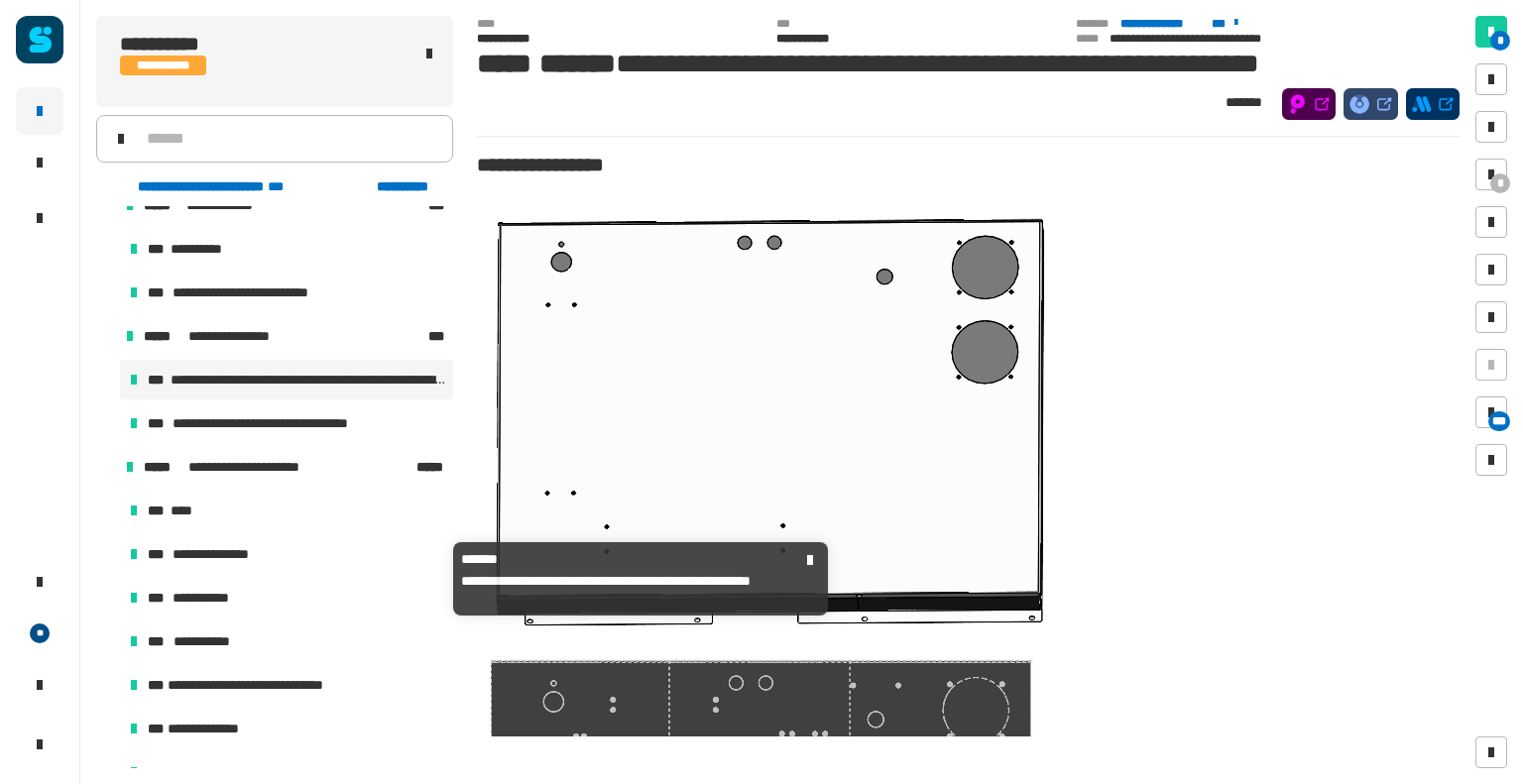 scroll, scrollTop: 210, scrollLeft: 0, axis: vertical 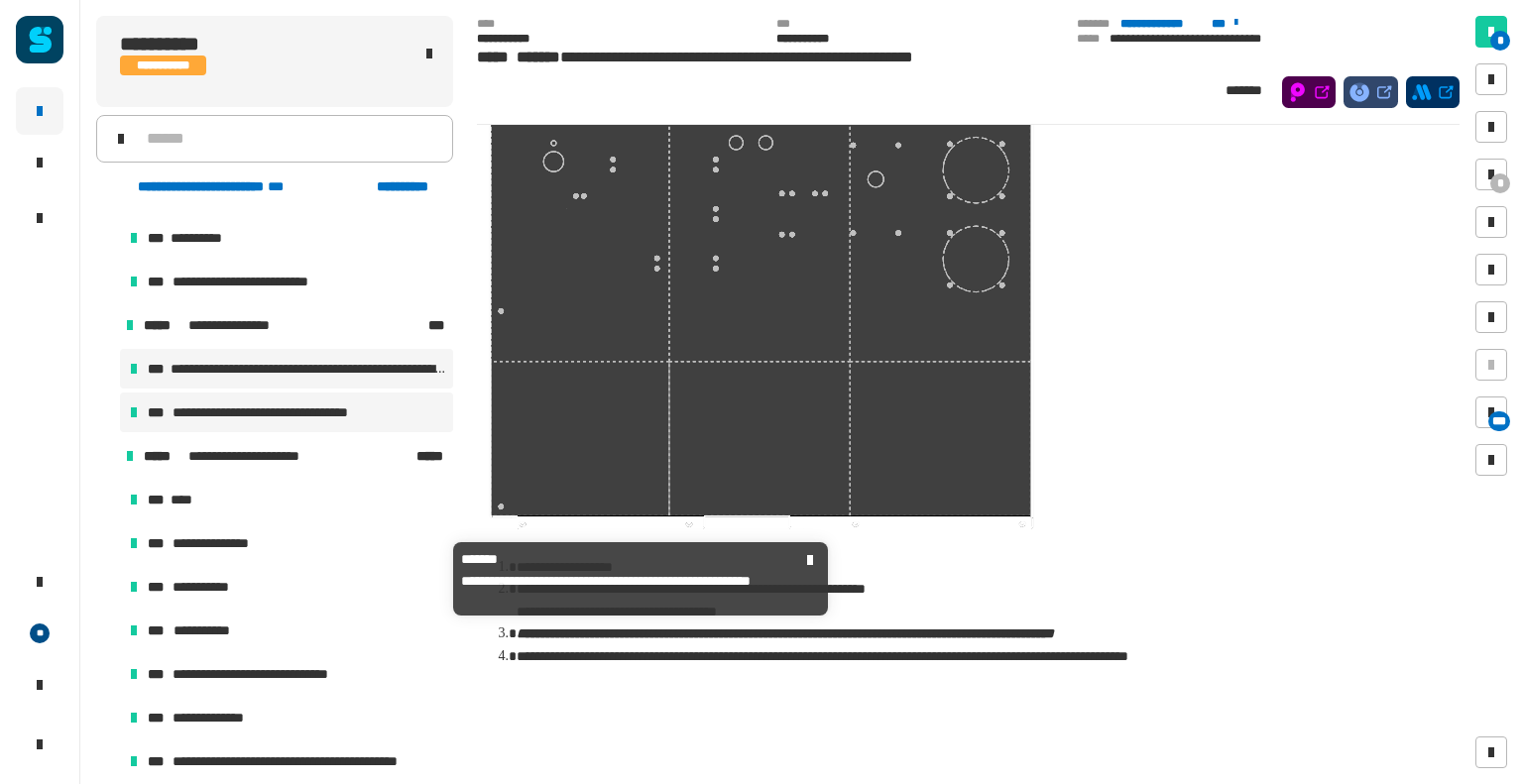 click on "**********" at bounding box center (277, 412) 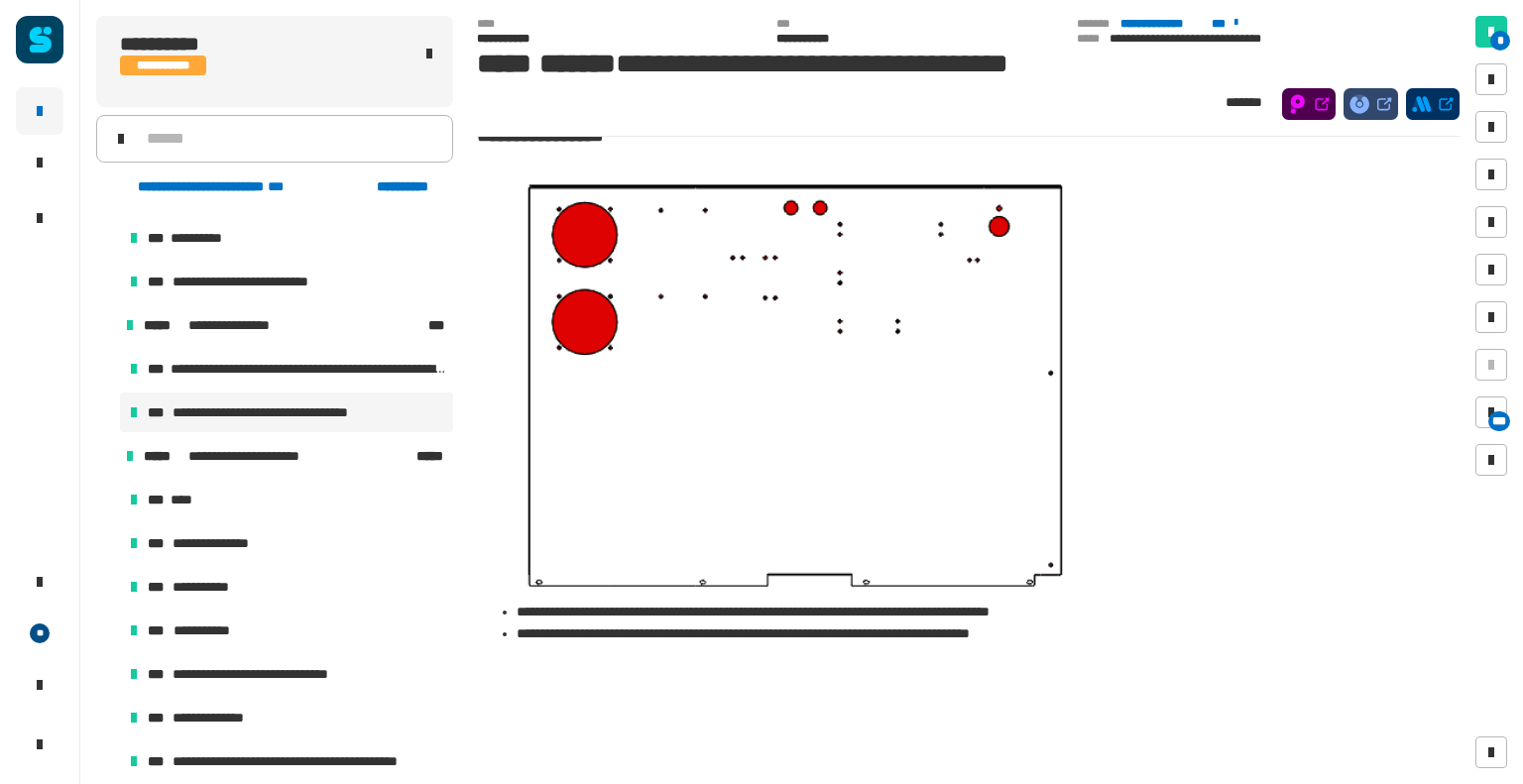 scroll, scrollTop: 19, scrollLeft: 0, axis: vertical 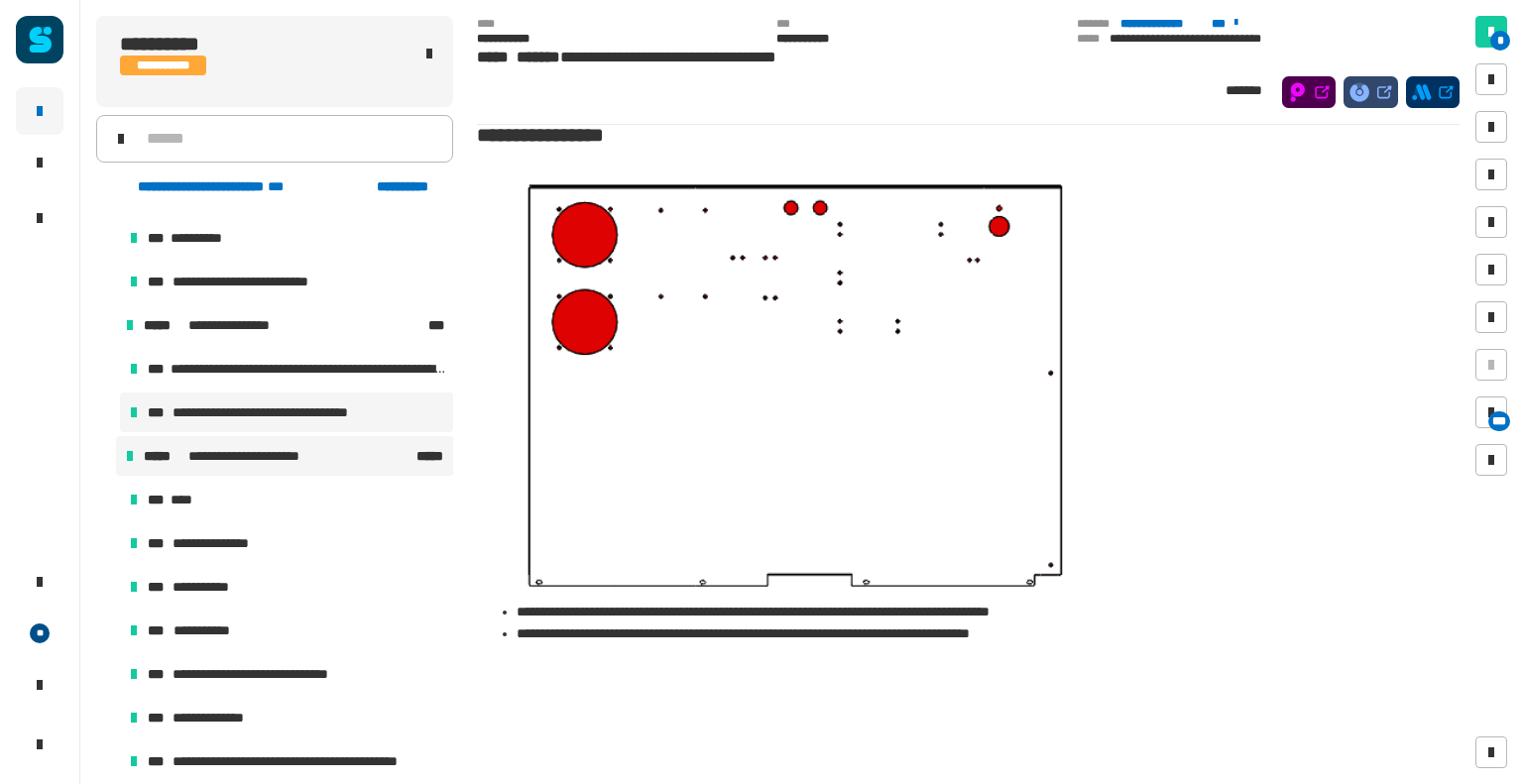 click on "**********" at bounding box center [257, 456] 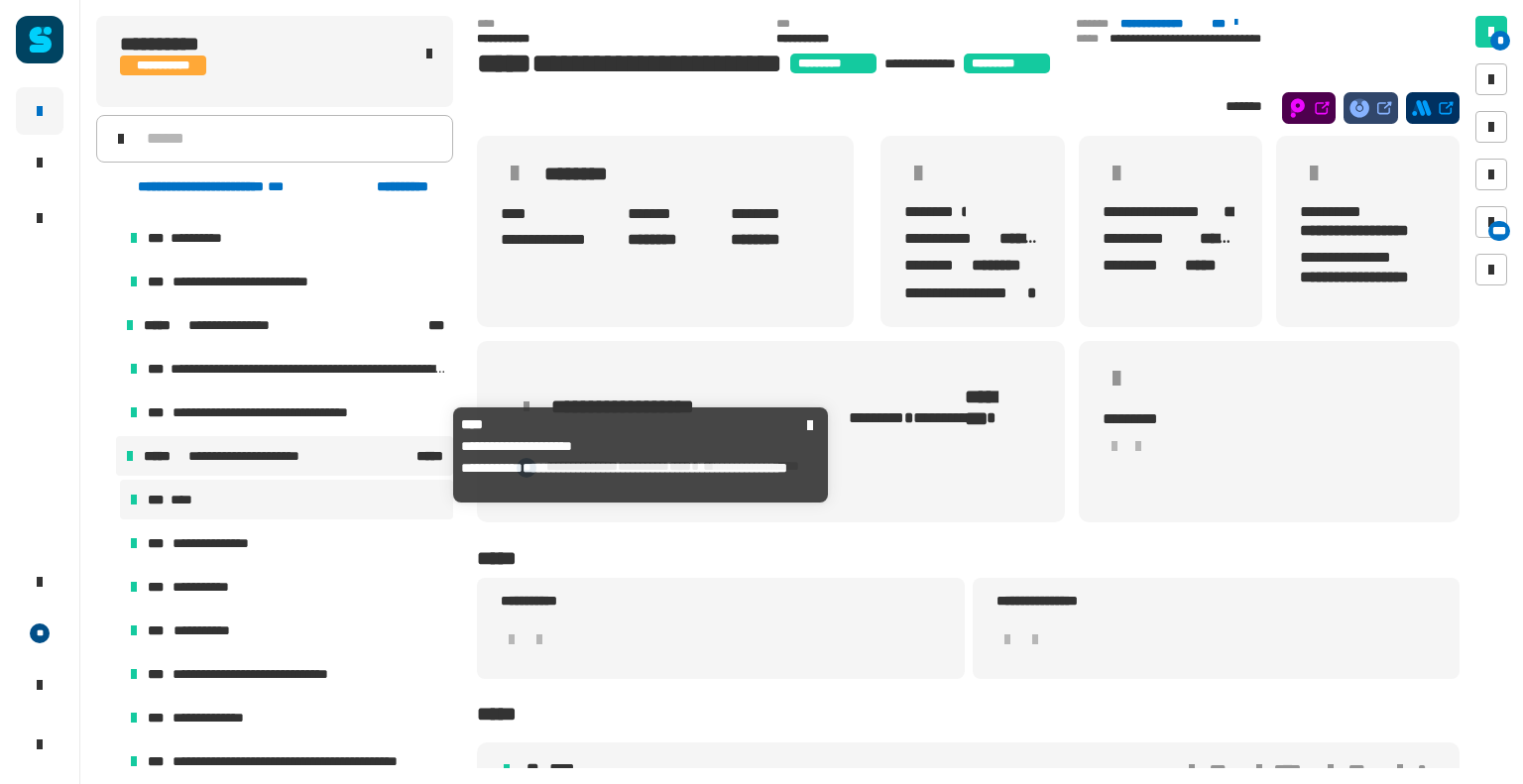 click on "*** ****" at bounding box center [287, 500] 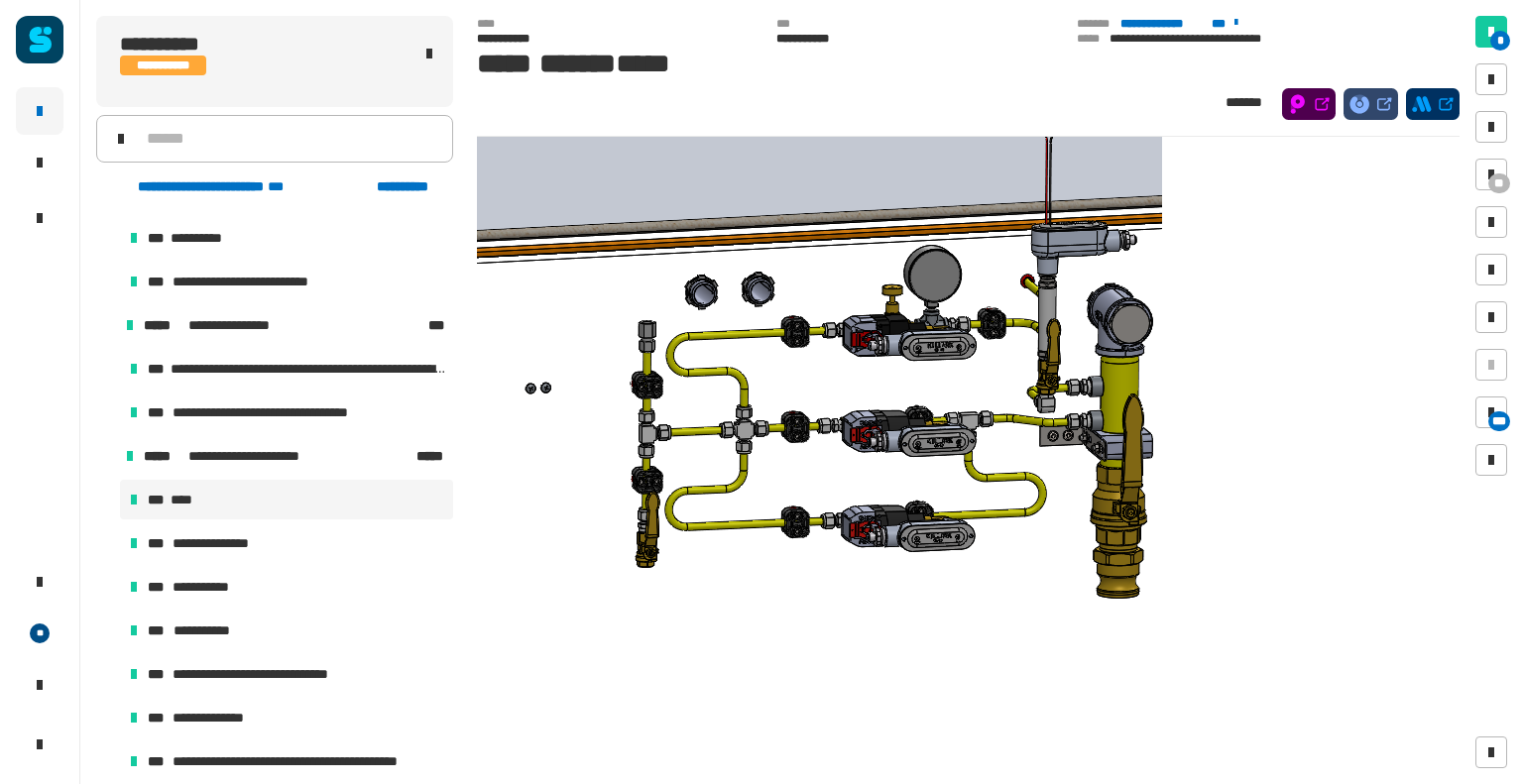 scroll, scrollTop: 142, scrollLeft: 0, axis: vertical 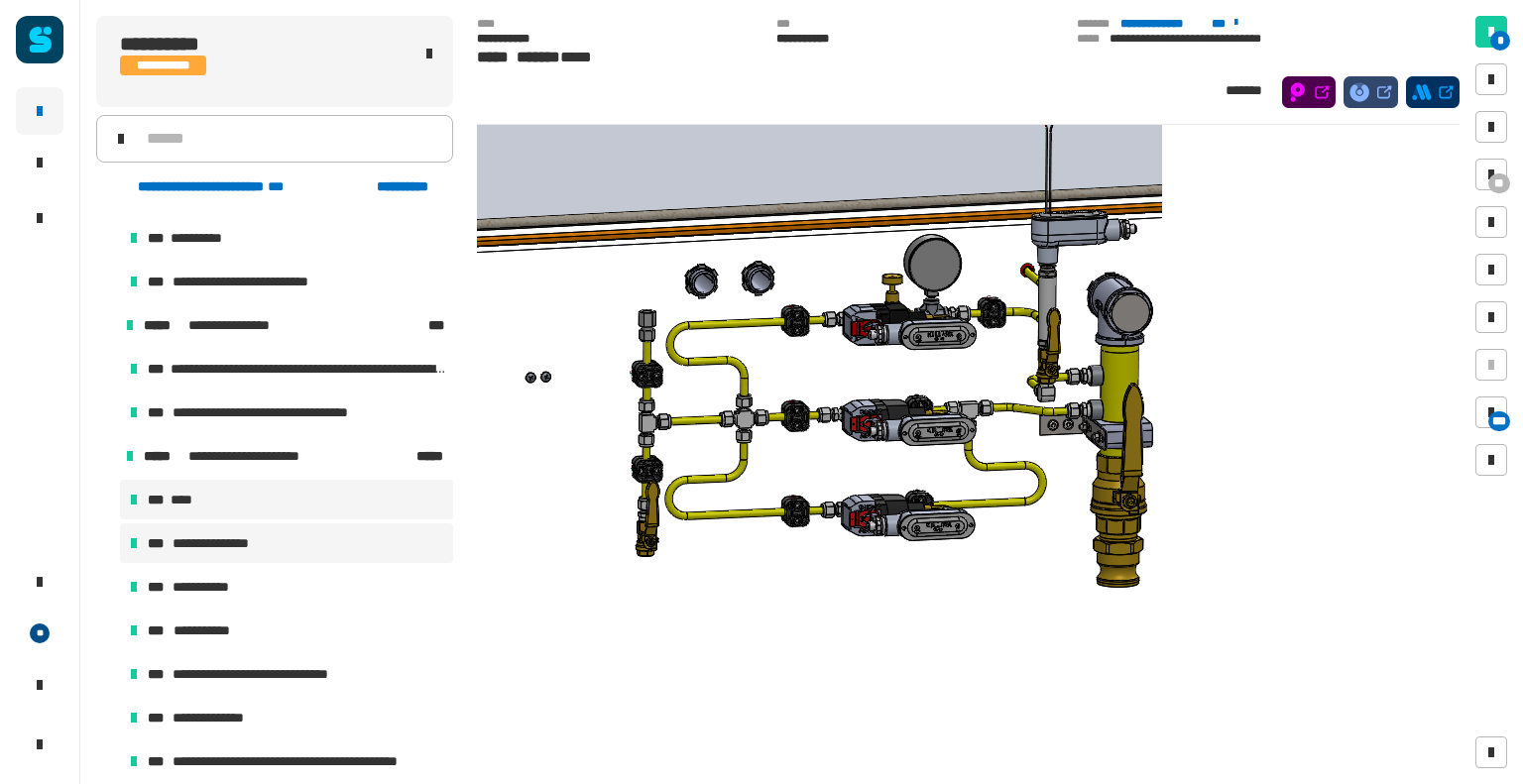 click on "**********" at bounding box center [287, 543] 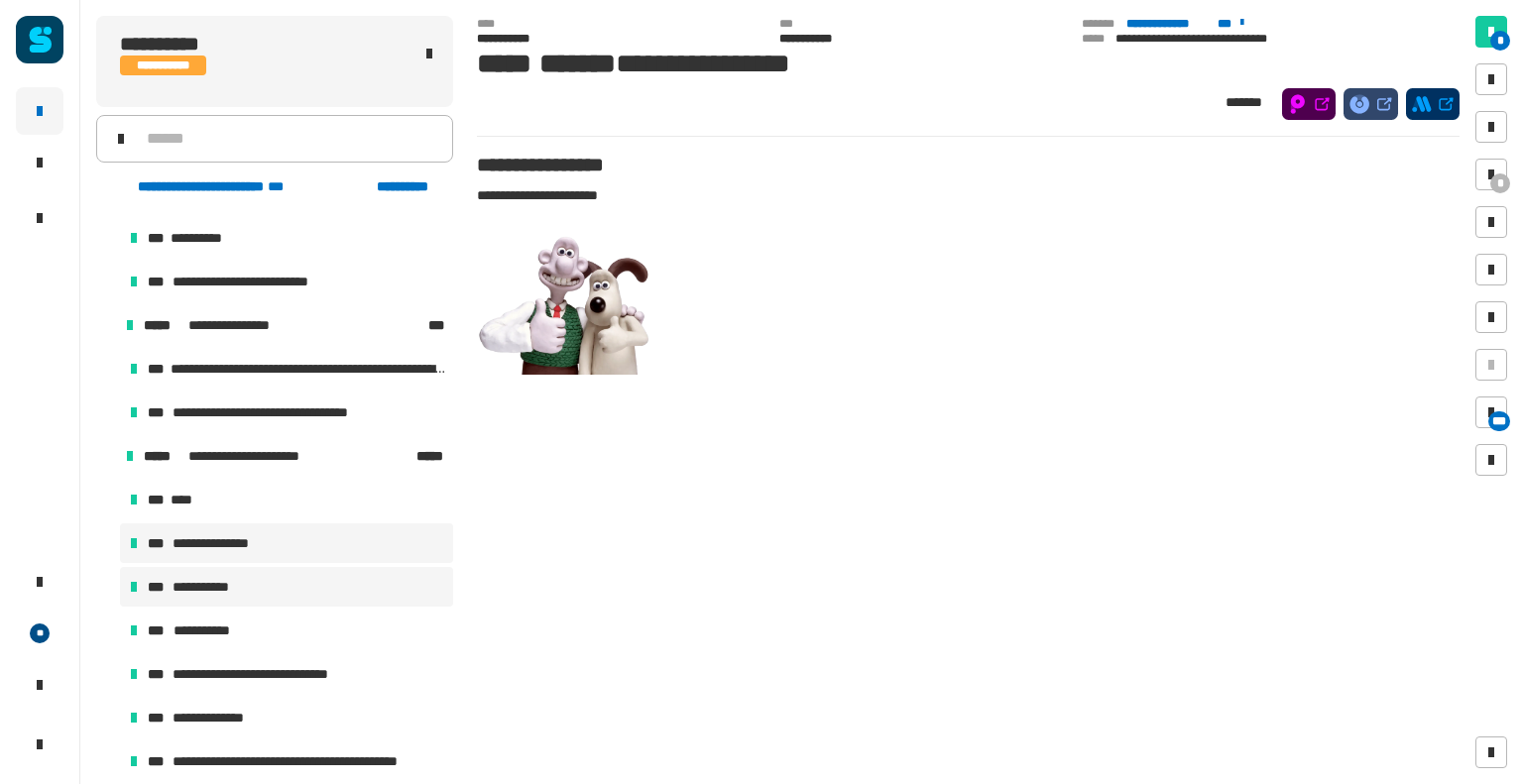 click on "**********" at bounding box center (287, 587) 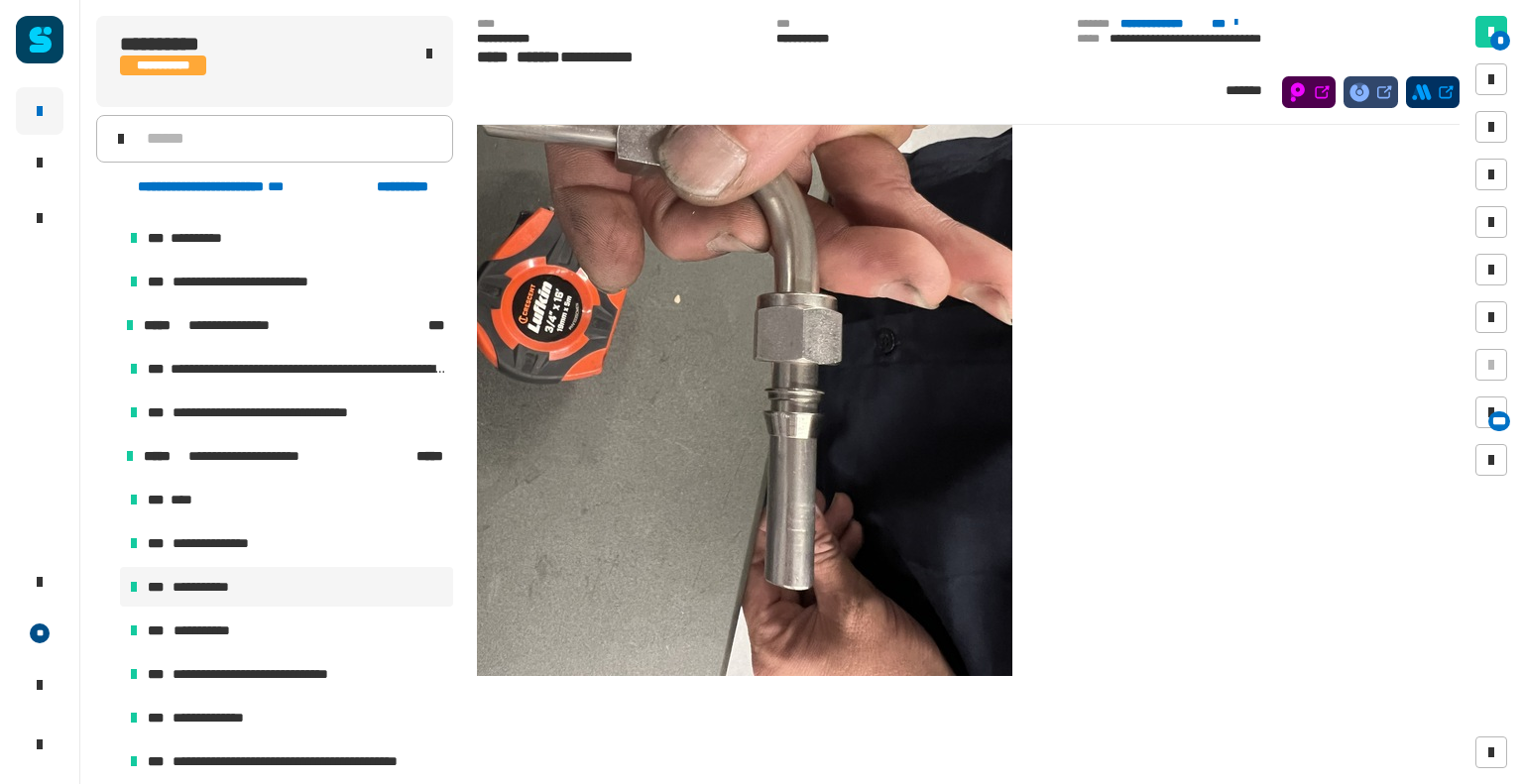 scroll, scrollTop: 305, scrollLeft: 0, axis: vertical 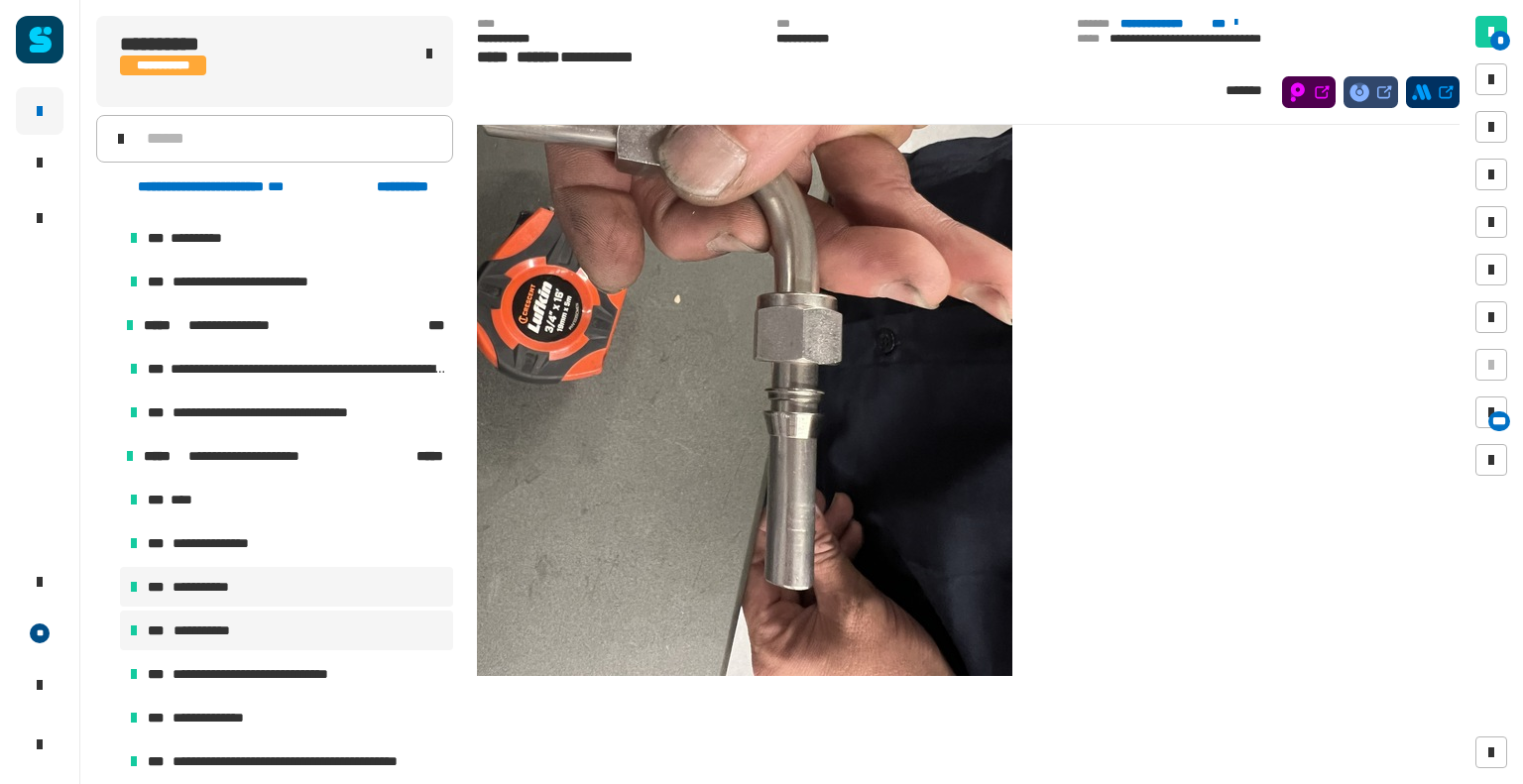 click on "**********" at bounding box center (287, 630) 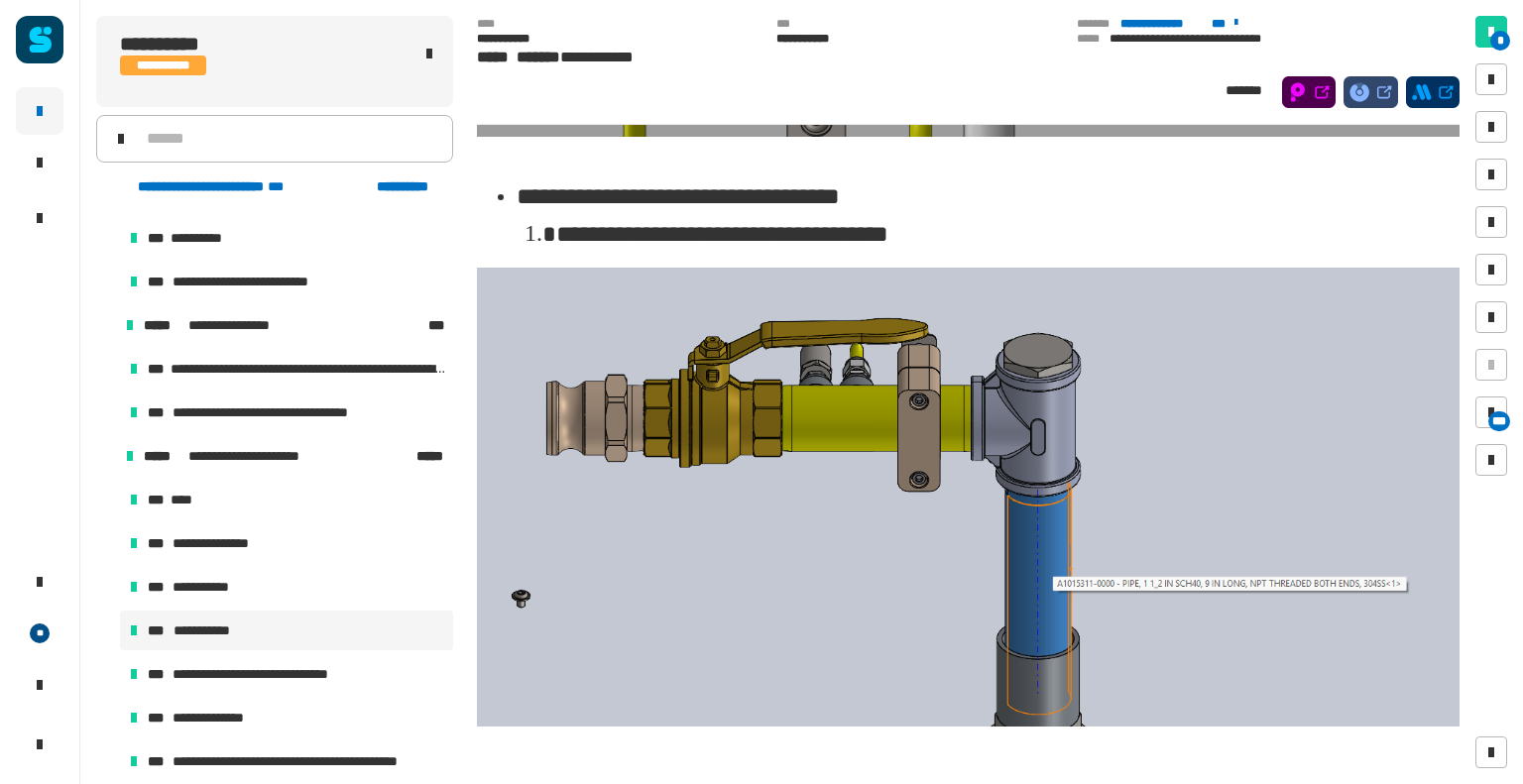 scroll, scrollTop: 861, scrollLeft: 0, axis: vertical 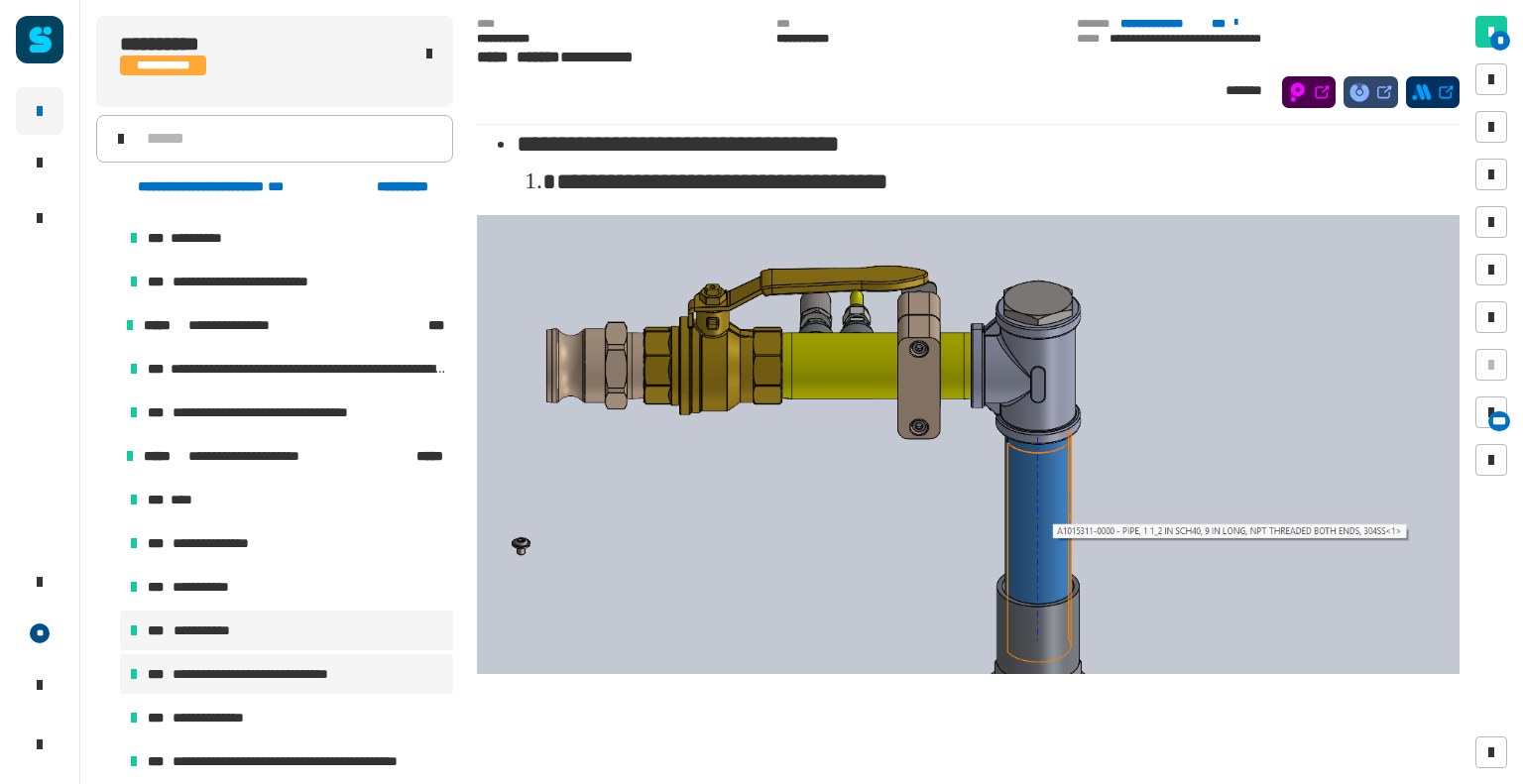 click on "**********" at bounding box center (287, 674) 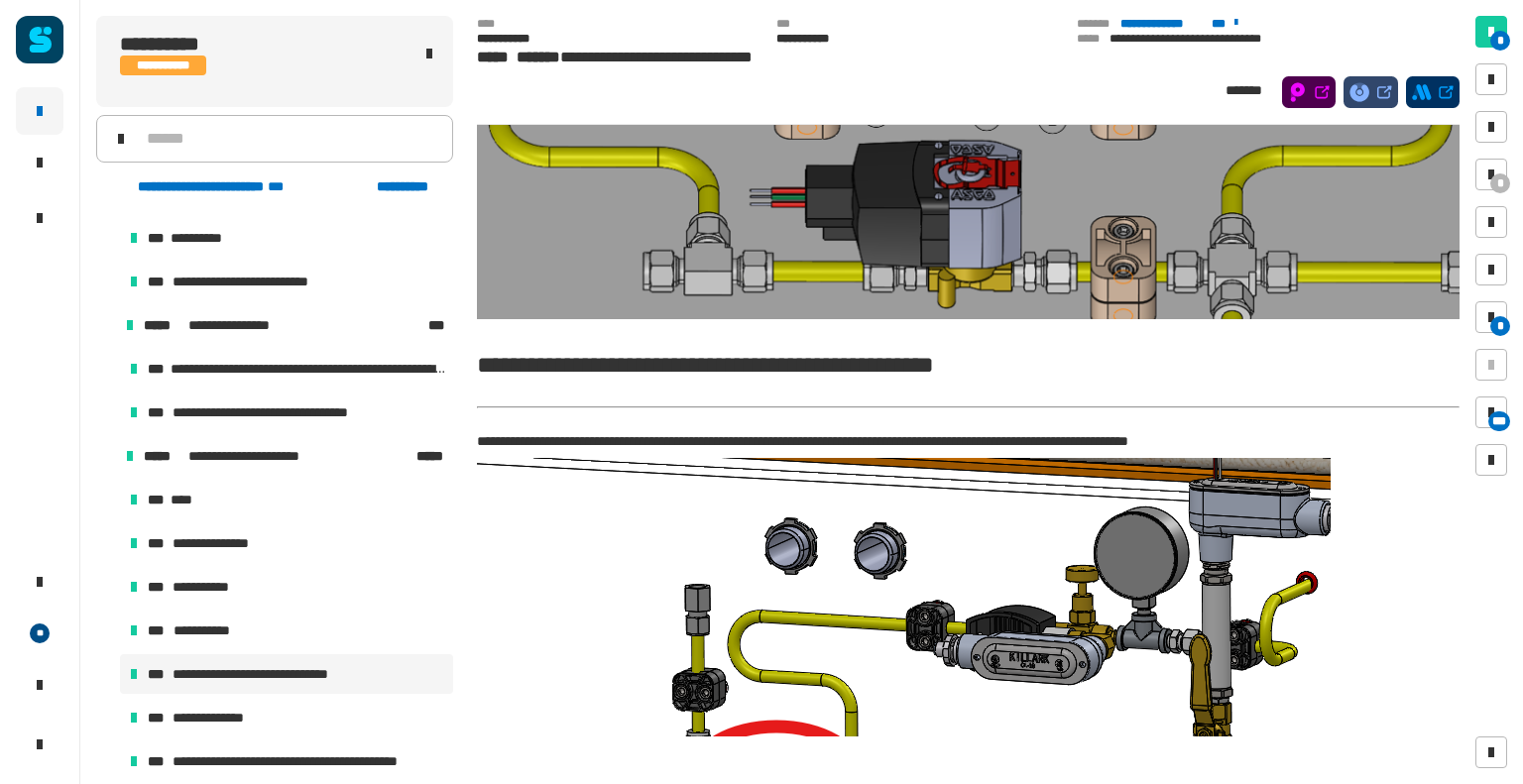 scroll, scrollTop: 3641, scrollLeft: 0, axis: vertical 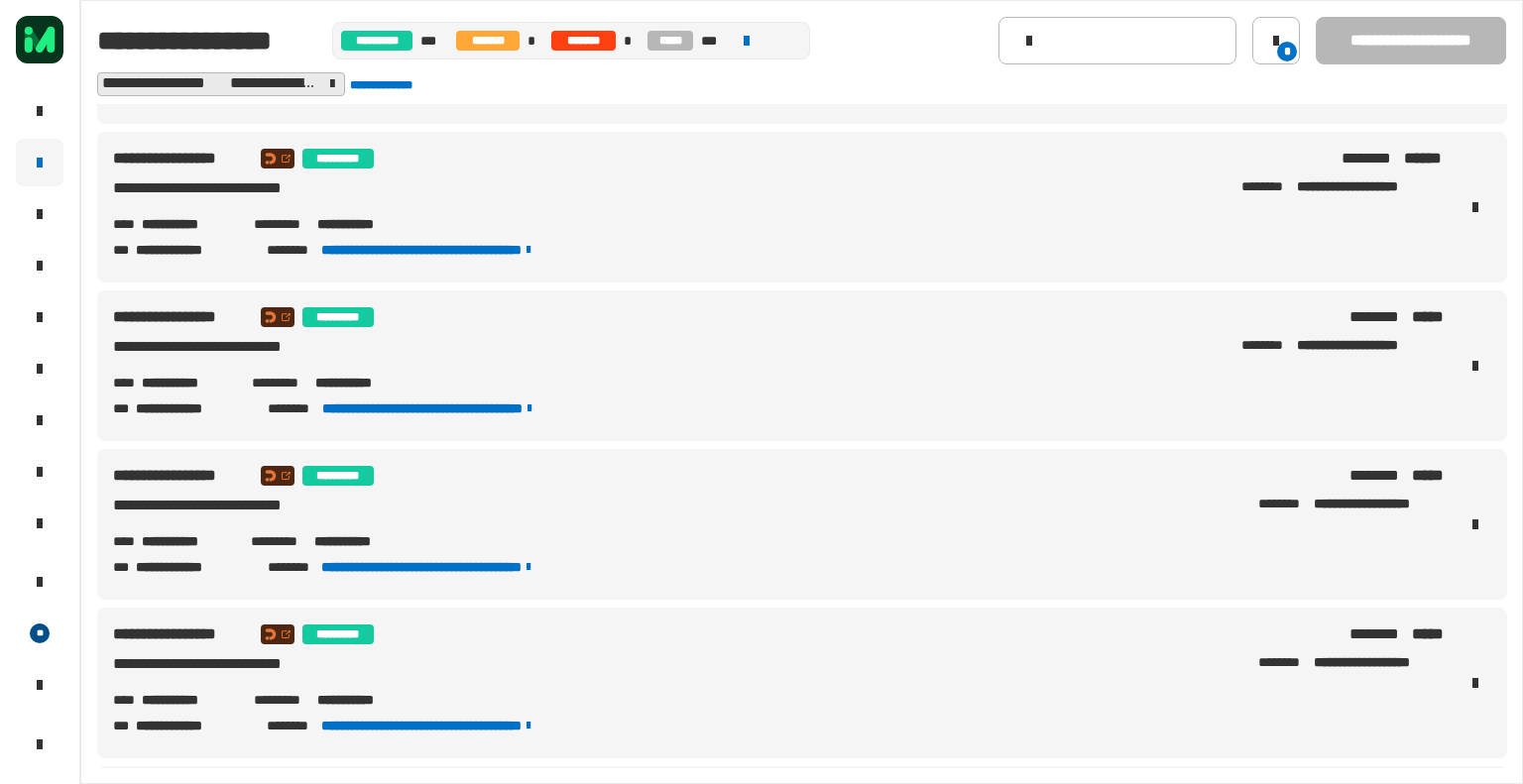 click on "**********" at bounding box center [193, 567] 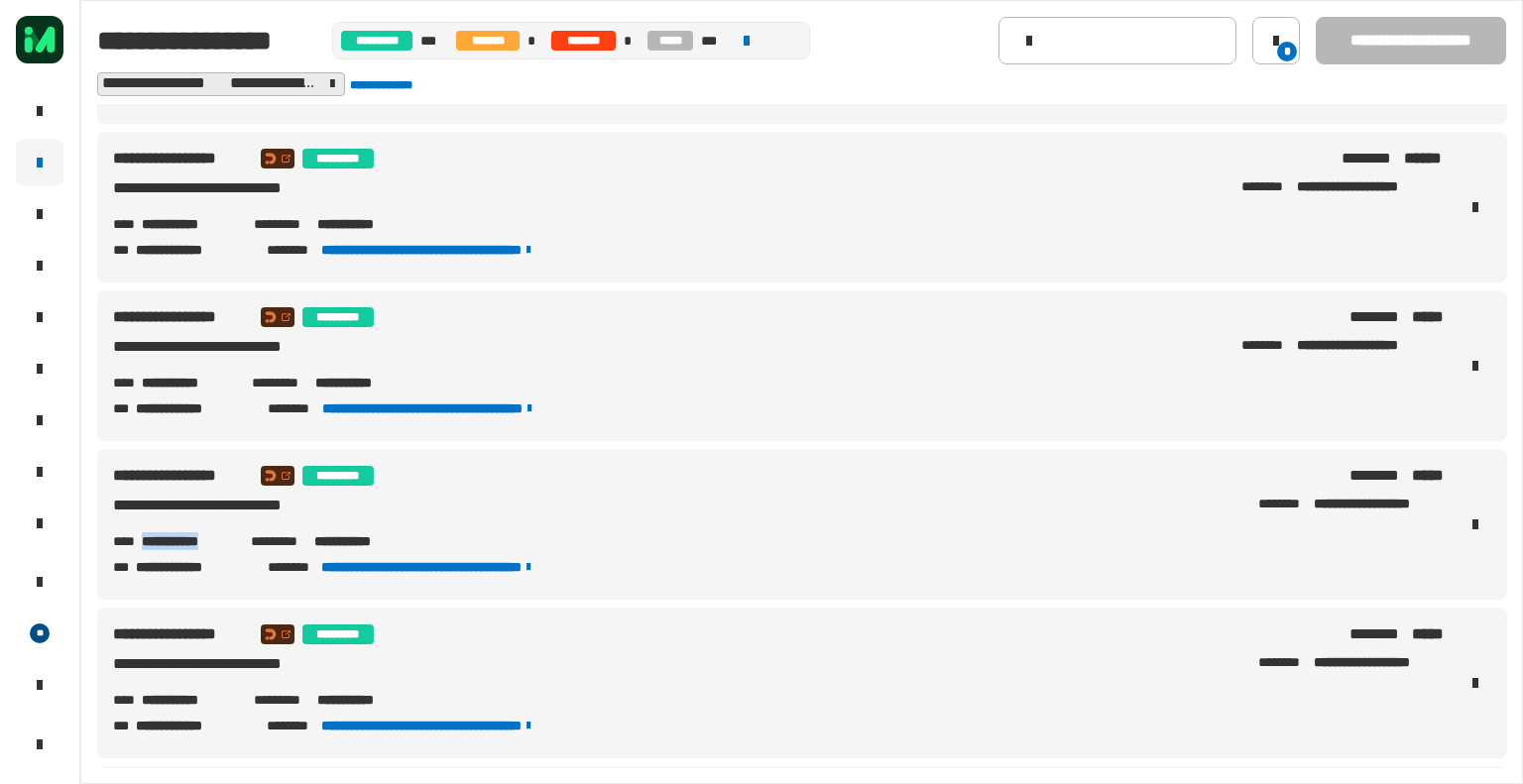 copy on "**********" 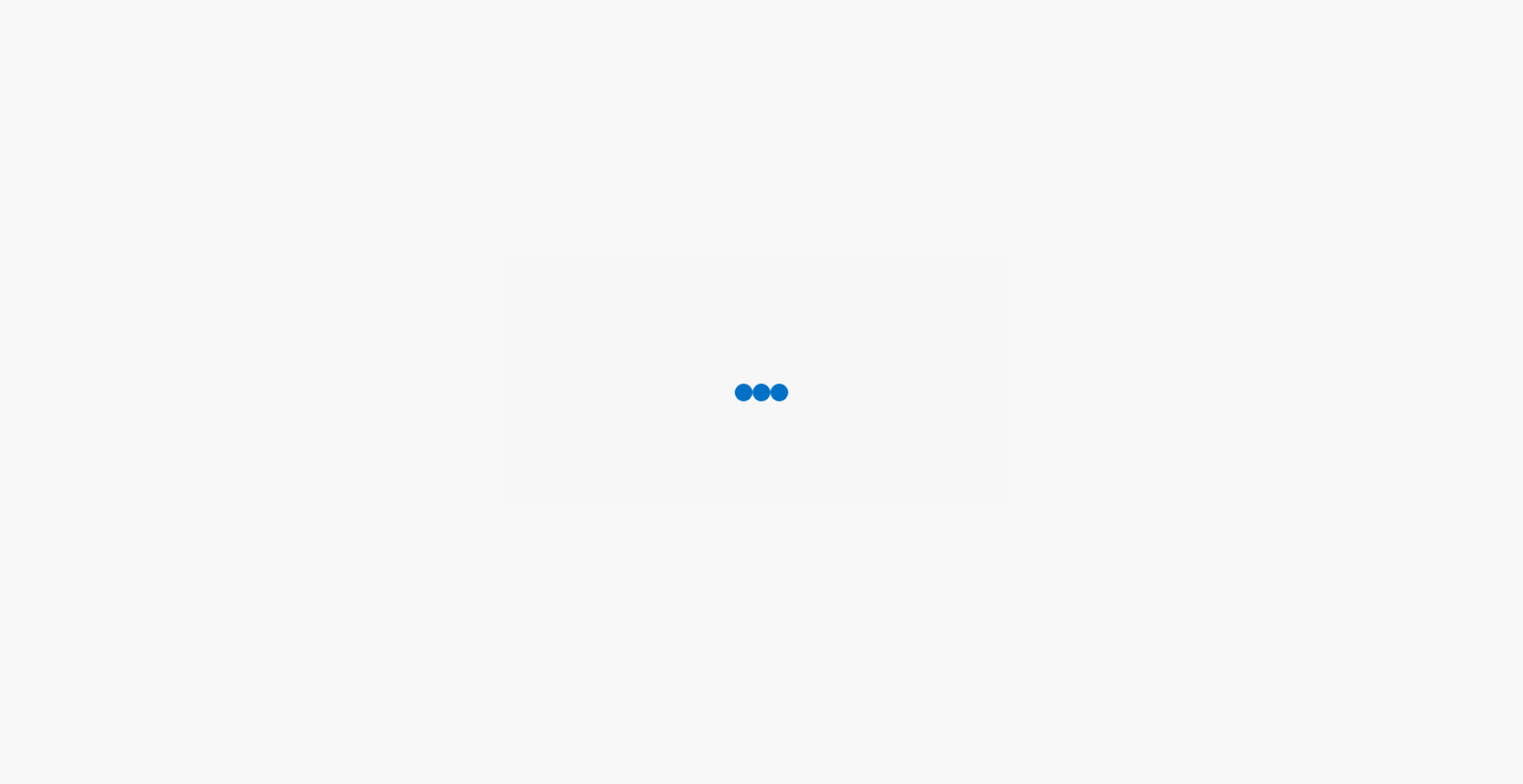 scroll, scrollTop: 0, scrollLeft: 0, axis: both 